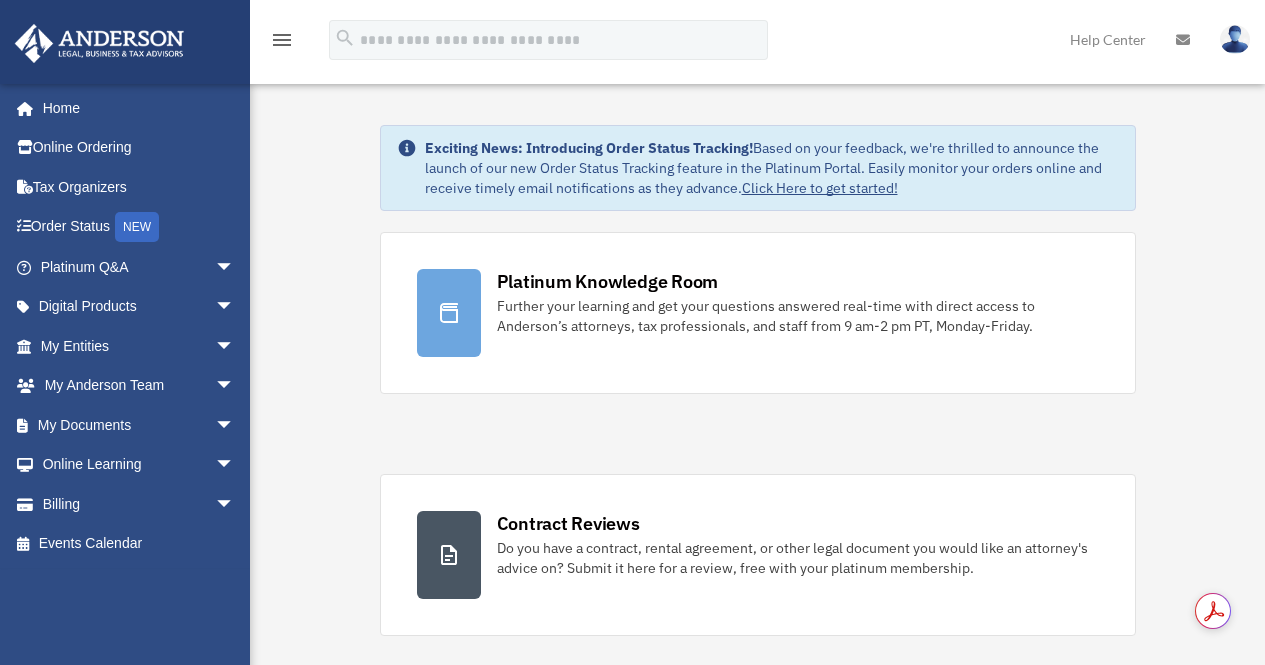 scroll, scrollTop: 0, scrollLeft: 0, axis: both 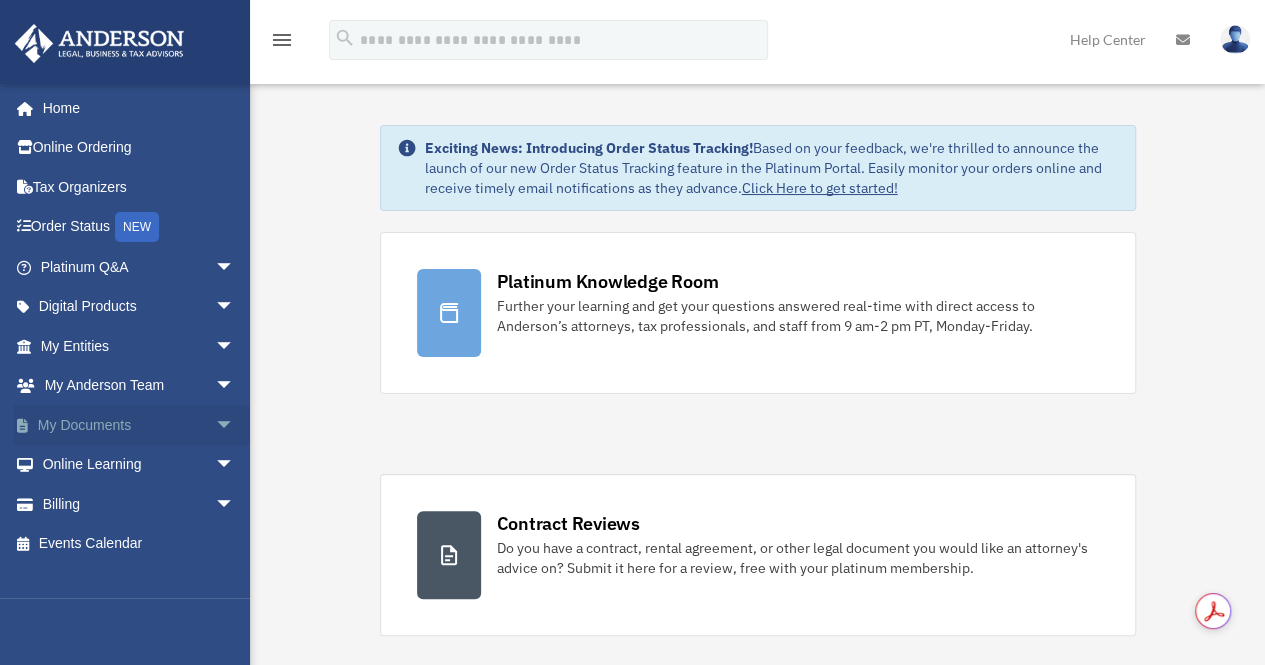click on "My Documents arrow_drop_down" at bounding box center (139, 425) 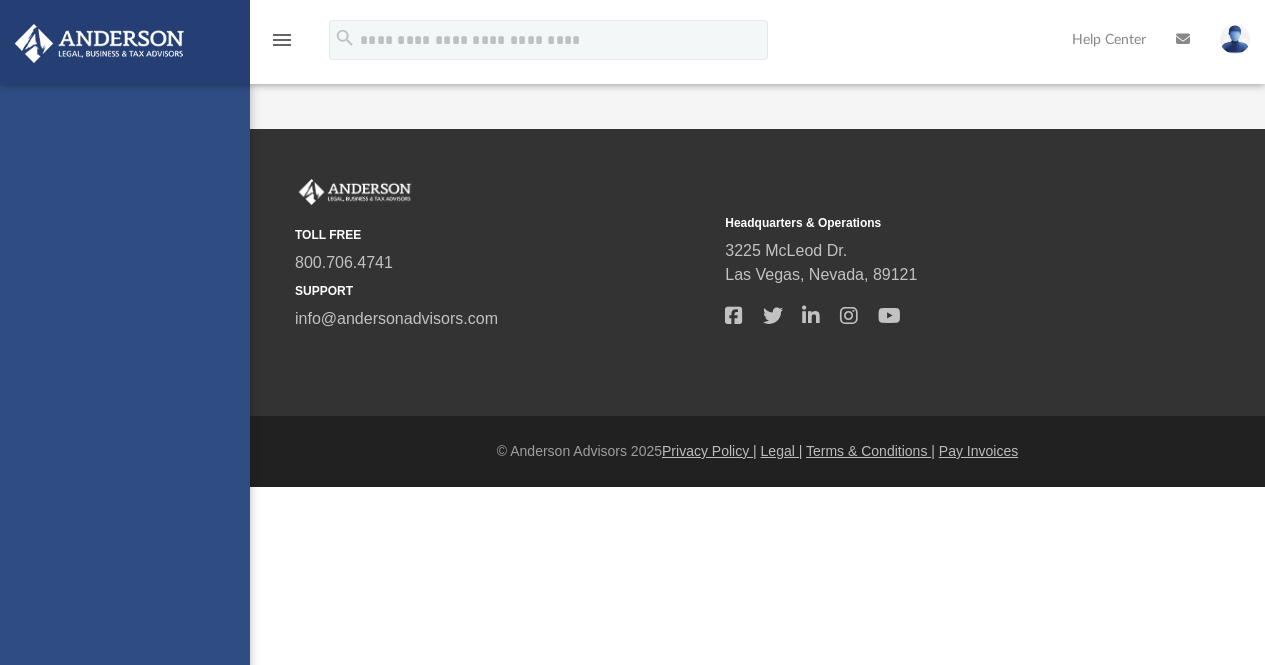 scroll, scrollTop: 0, scrollLeft: 0, axis: both 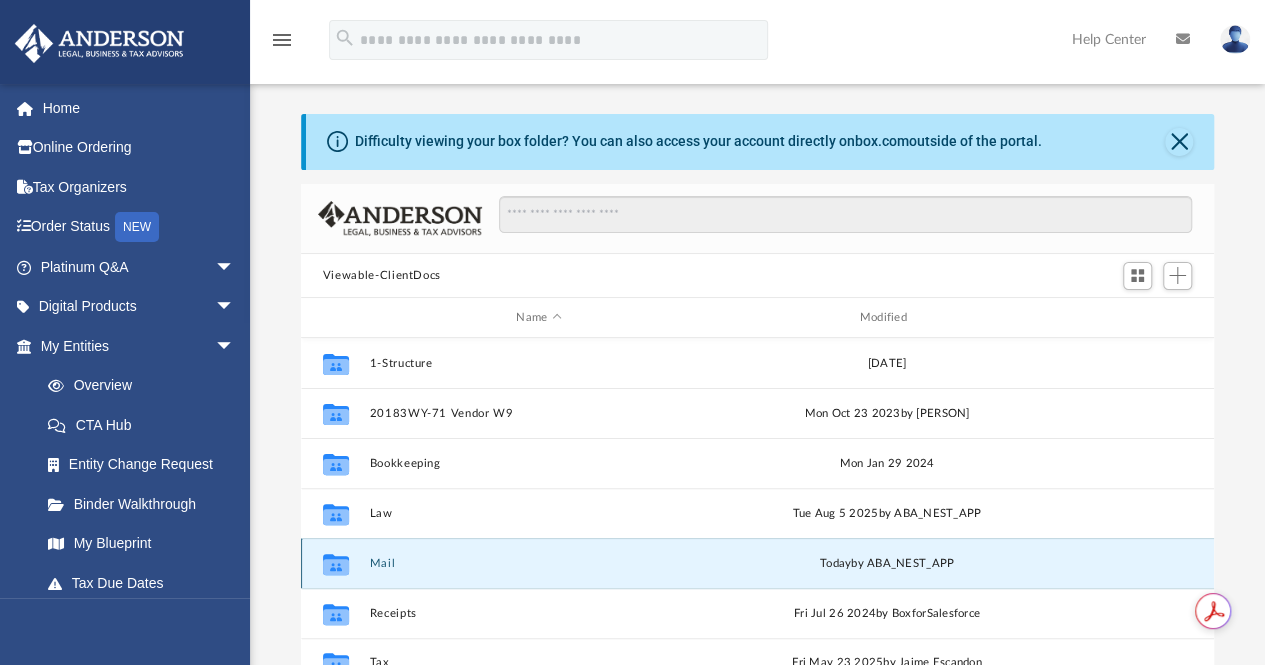 click on "Mail" at bounding box center (538, 563) 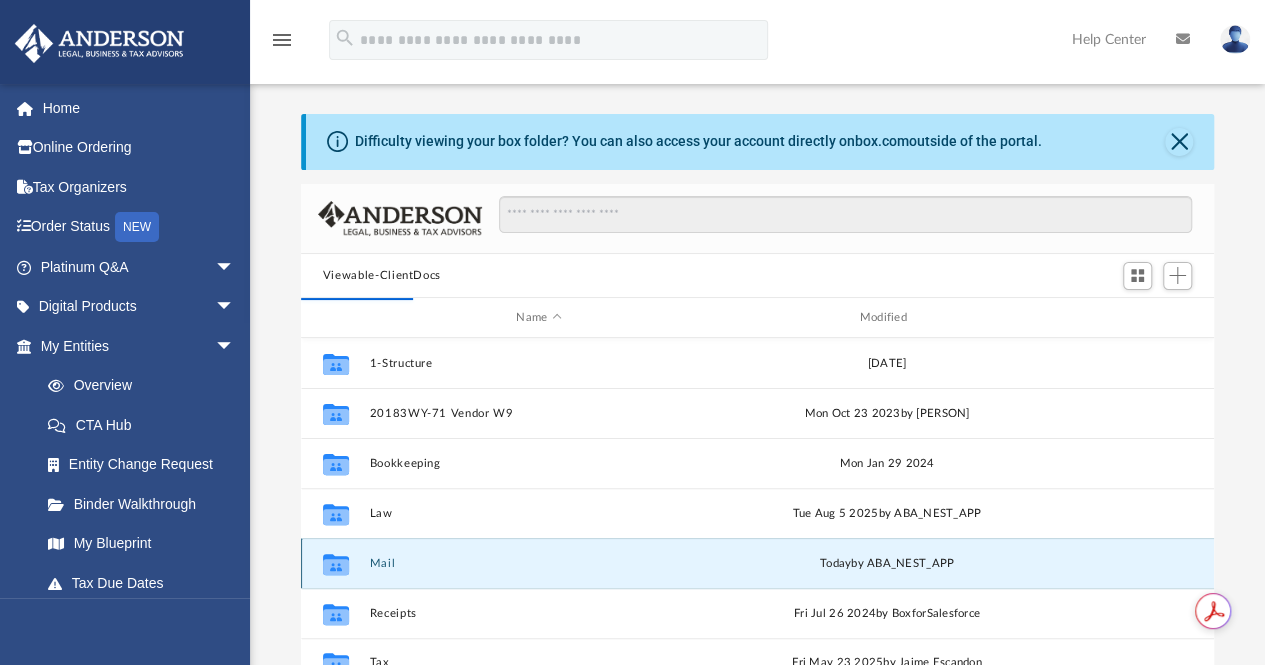 click on "Mail" at bounding box center (538, 563) 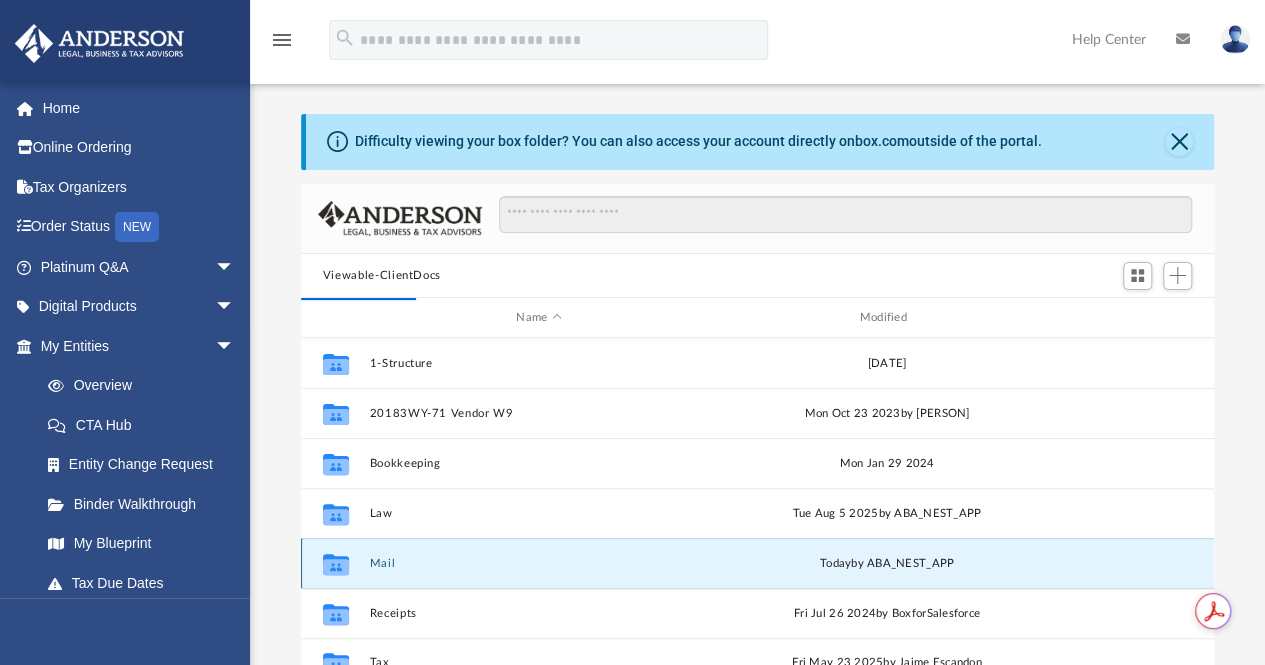 click on "Mail" at bounding box center [538, 563] 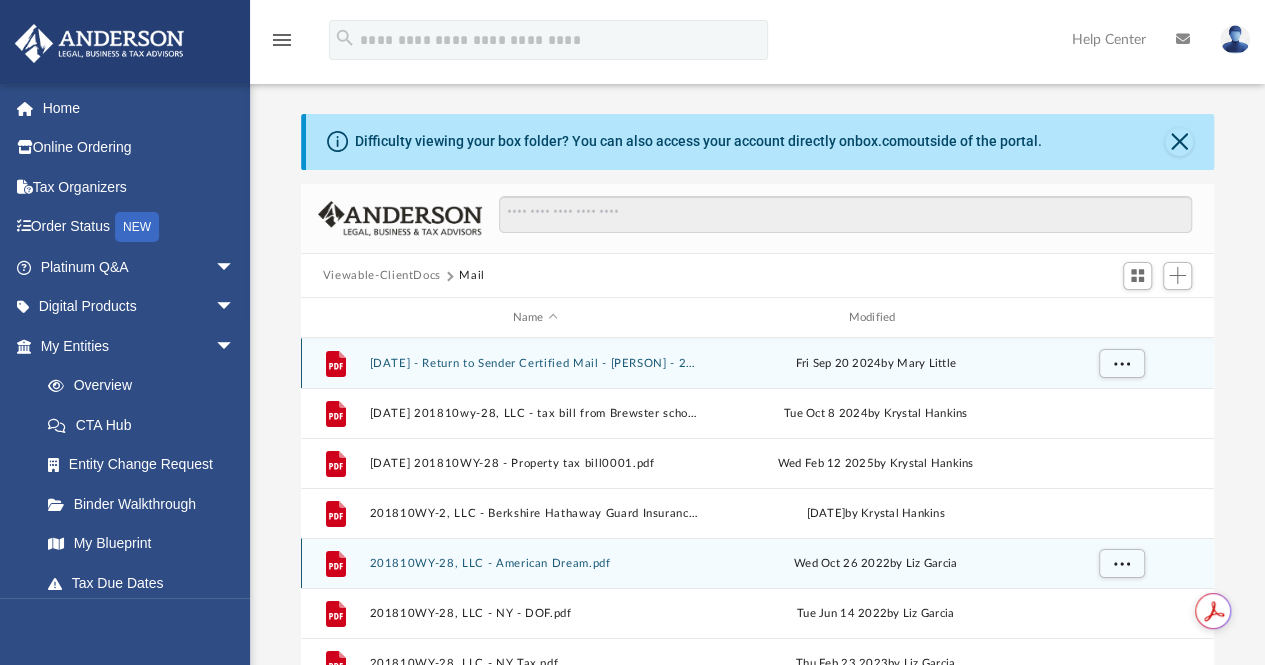 scroll, scrollTop: 378, scrollLeft: 898, axis: both 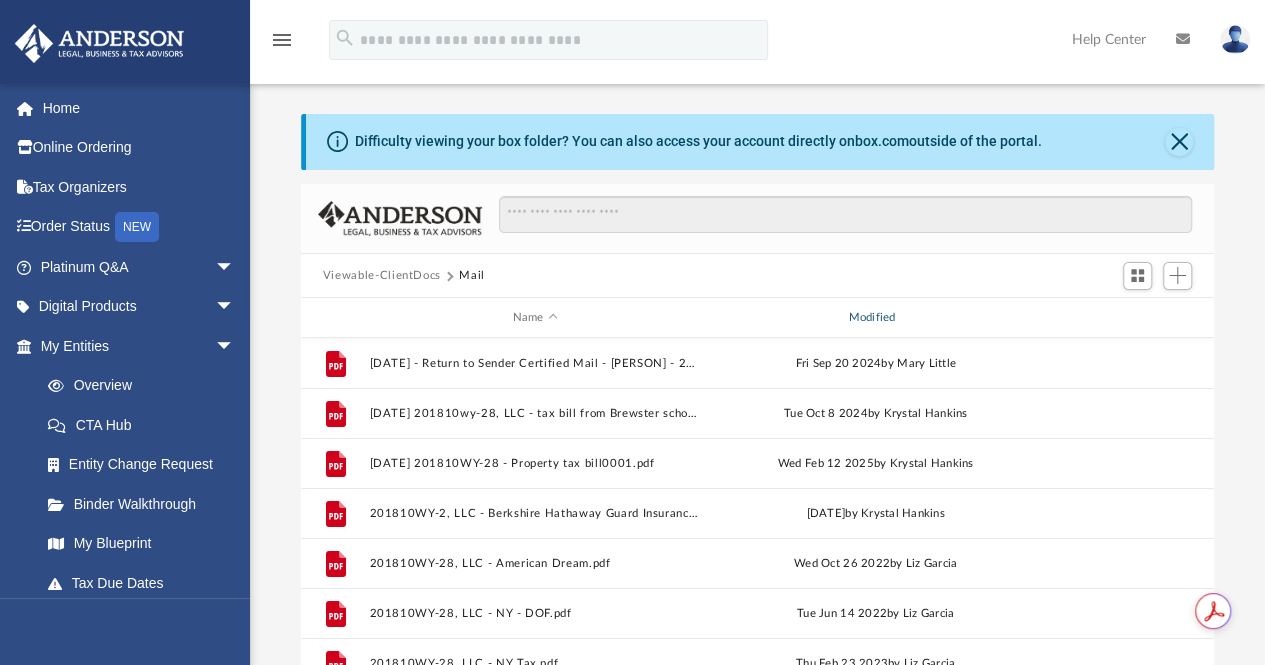 click on "Modified" at bounding box center [875, 318] 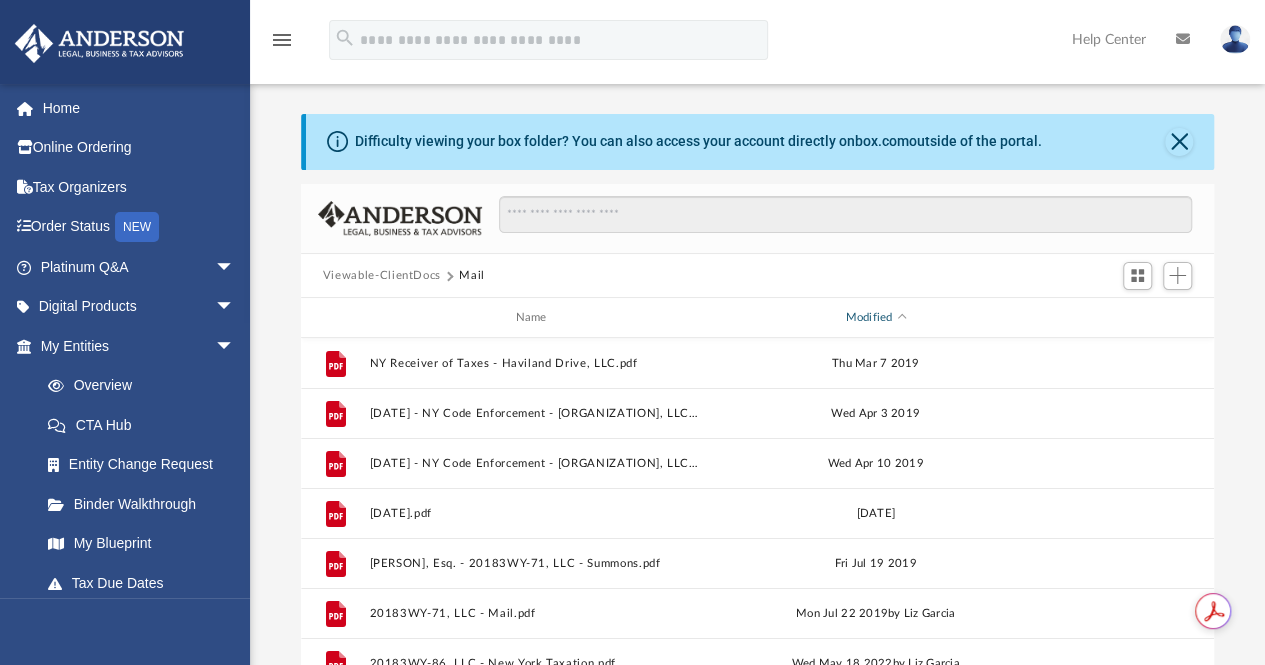 click on "Modified" at bounding box center (875, 318) 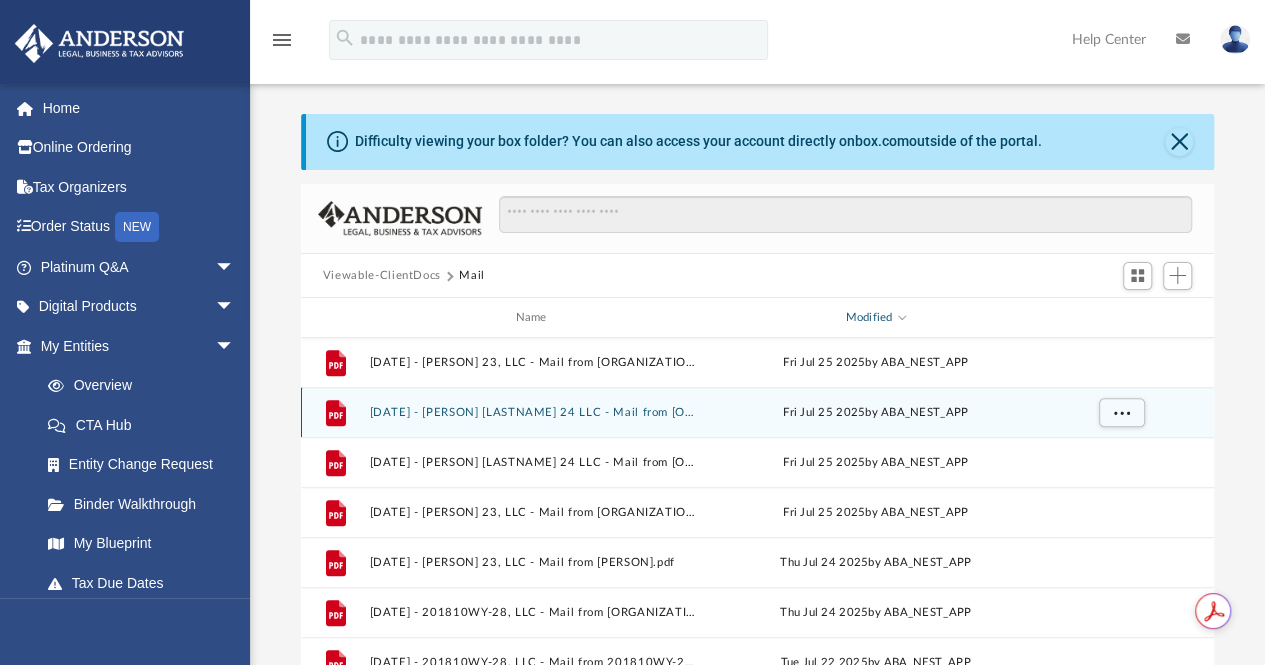 scroll, scrollTop: 1005, scrollLeft: 0, axis: vertical 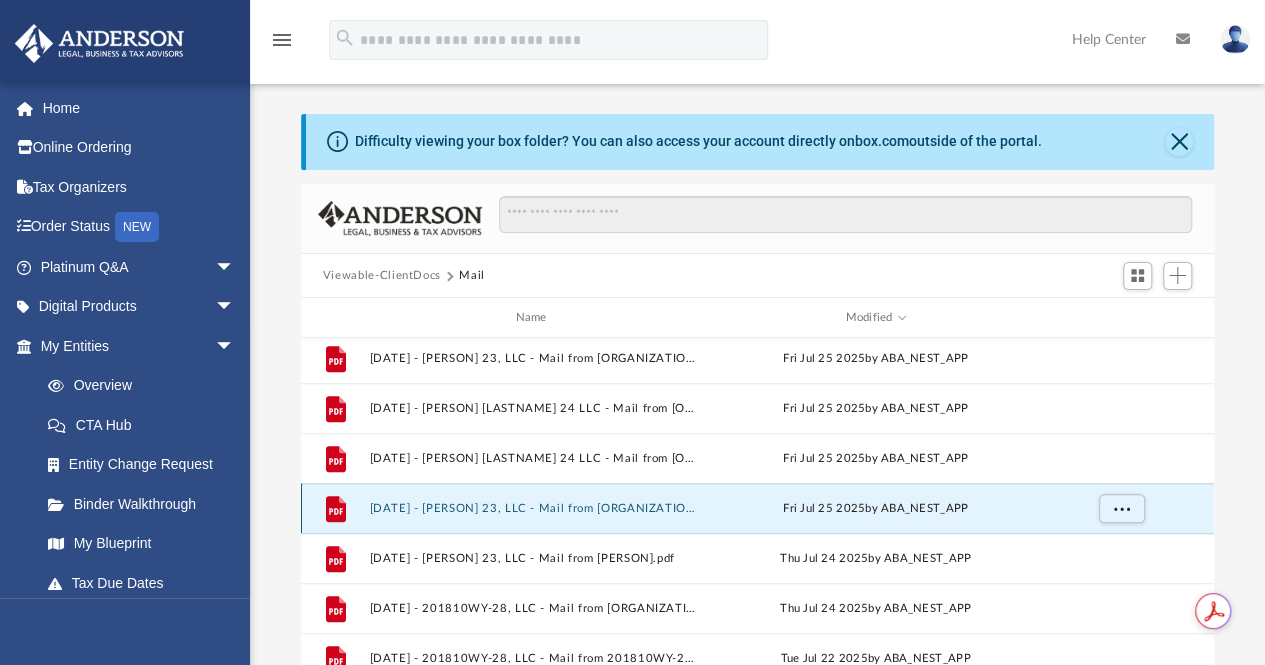 click on "[DATE] ([TIME]) - [LLC_NAME] - Mail from [COMPANY_NAME].pdf" at bounding box center (535, 508) 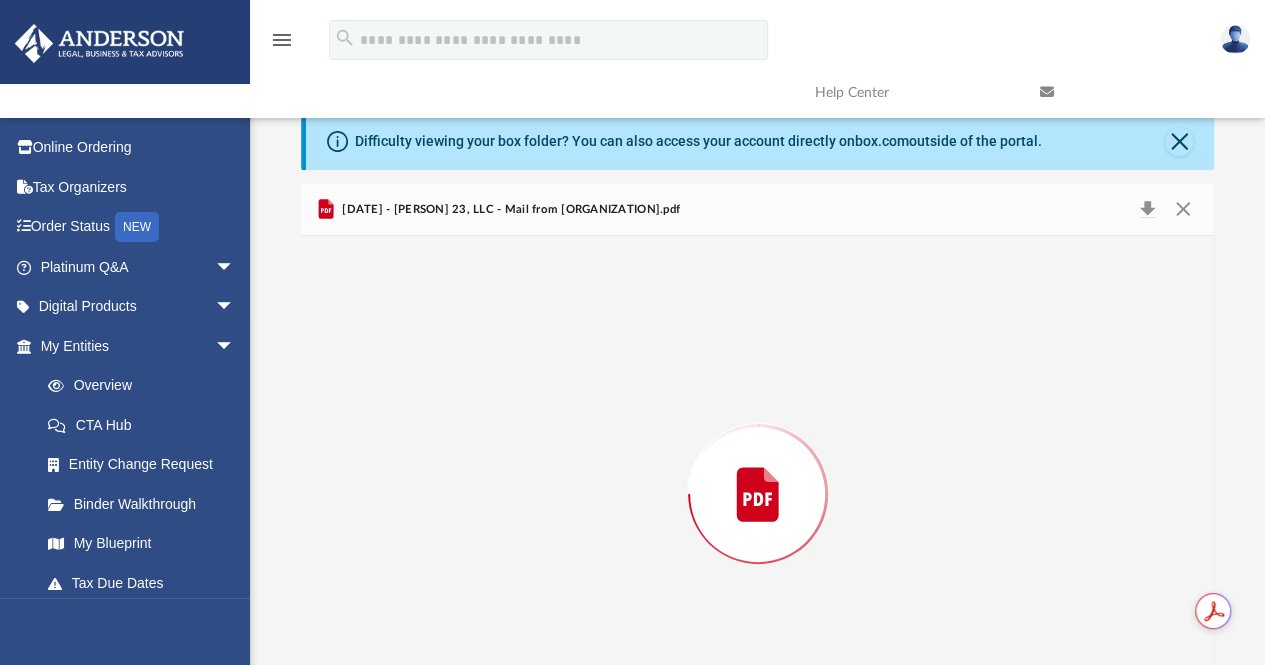 scroll, scrollTop: 87, scrollLeft: 0, axis: vertical 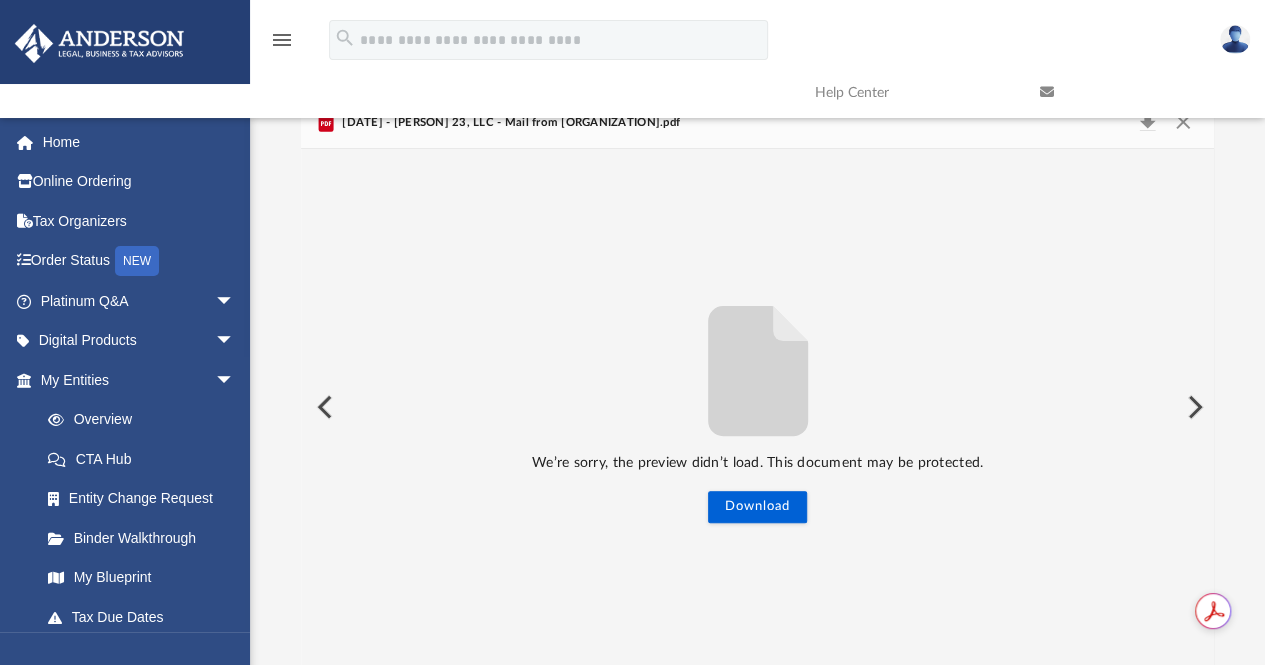 click at bounding box center [1193, 407] 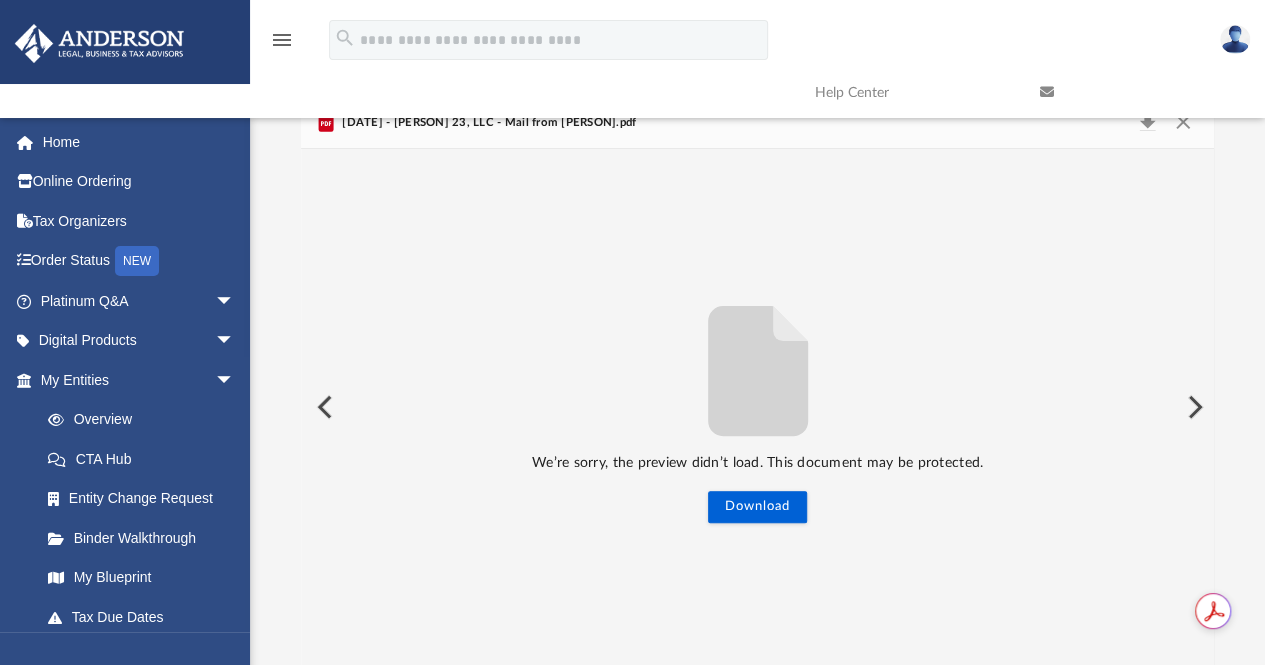 click at bounding box center (1193, 407) 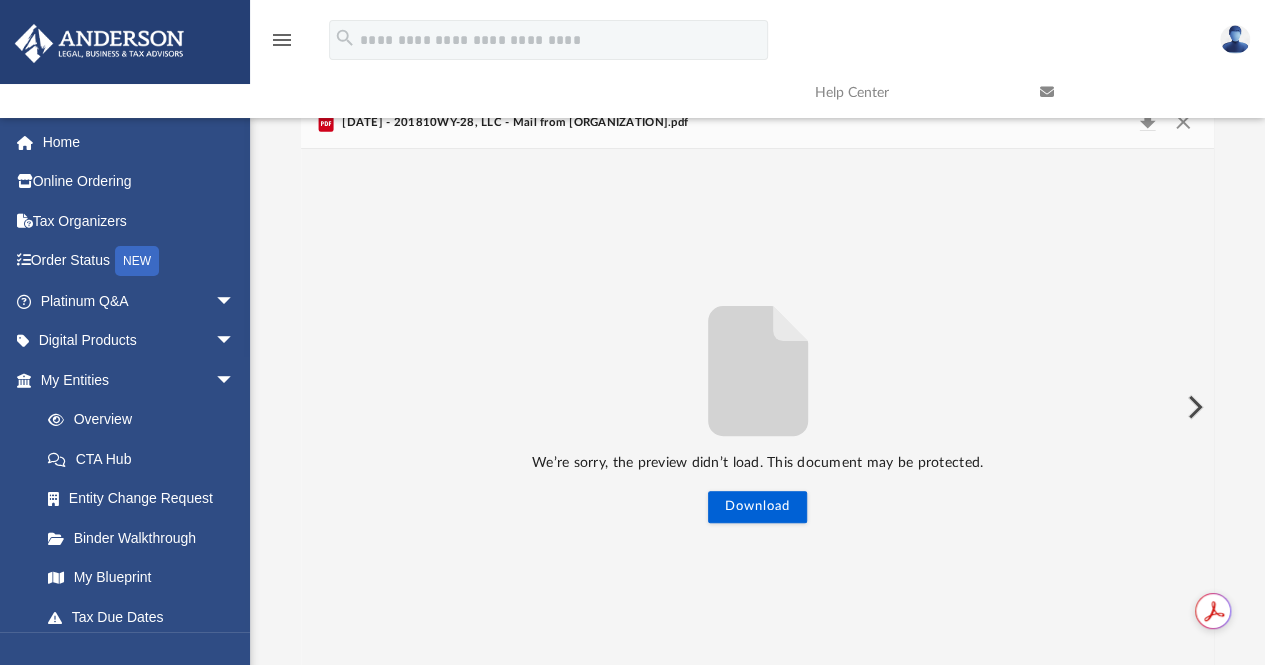 click at bounding box center (1193, 407) 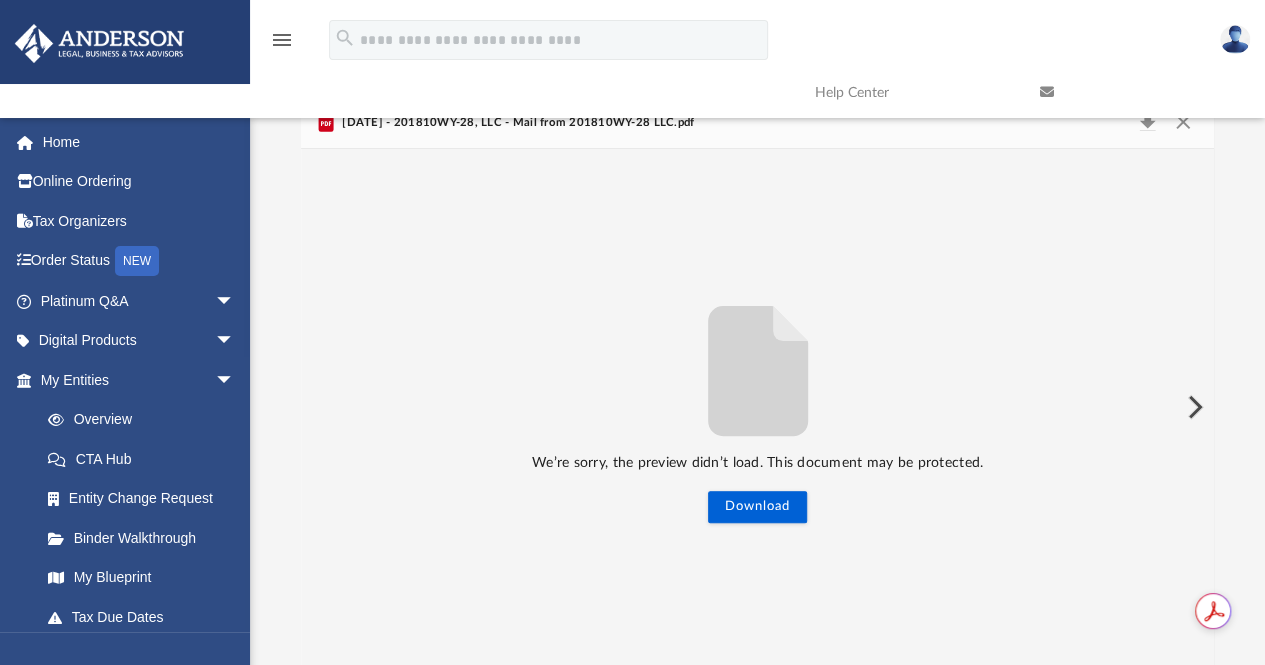 click at bounding box center (1193, 407) 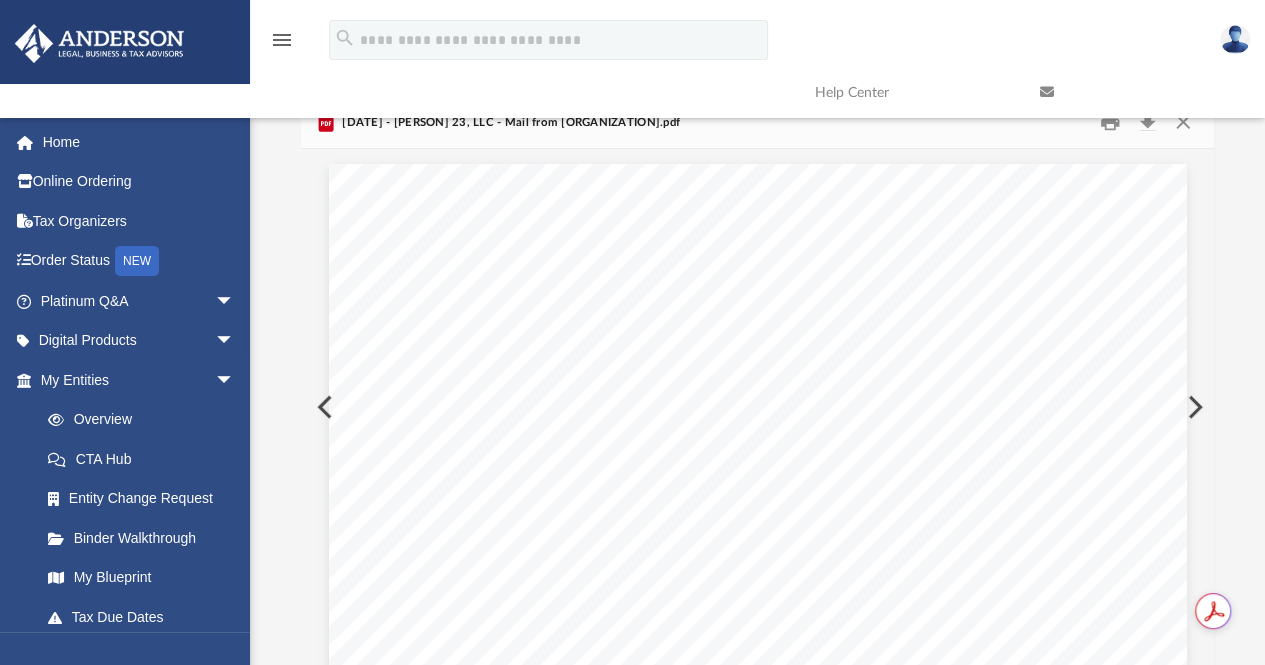 click at bounding box center (1193, 407) 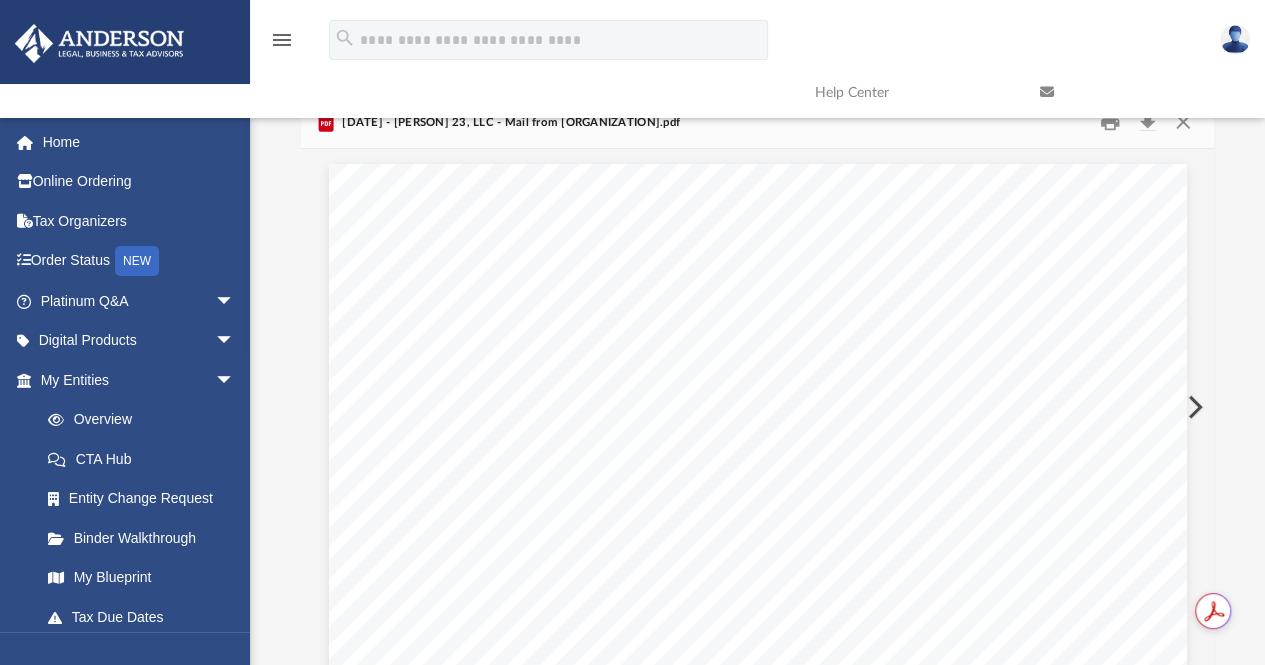 click at bounding box center [1193, 407] 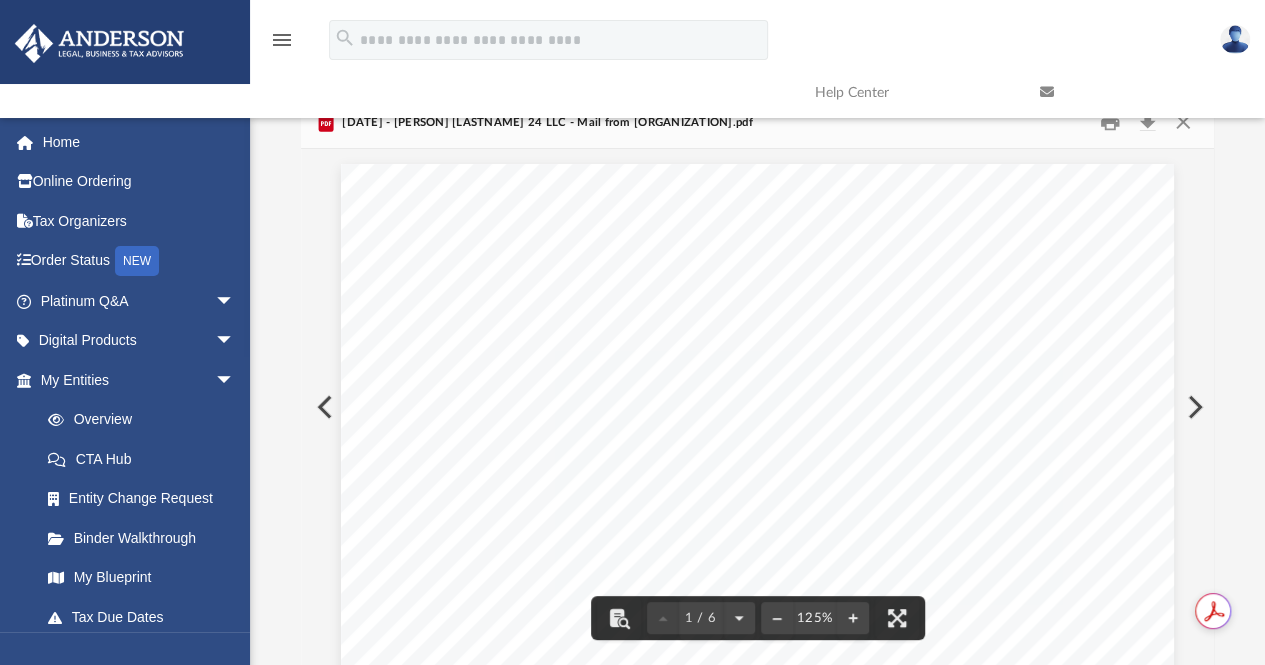 click at bounding box center (323, 407) 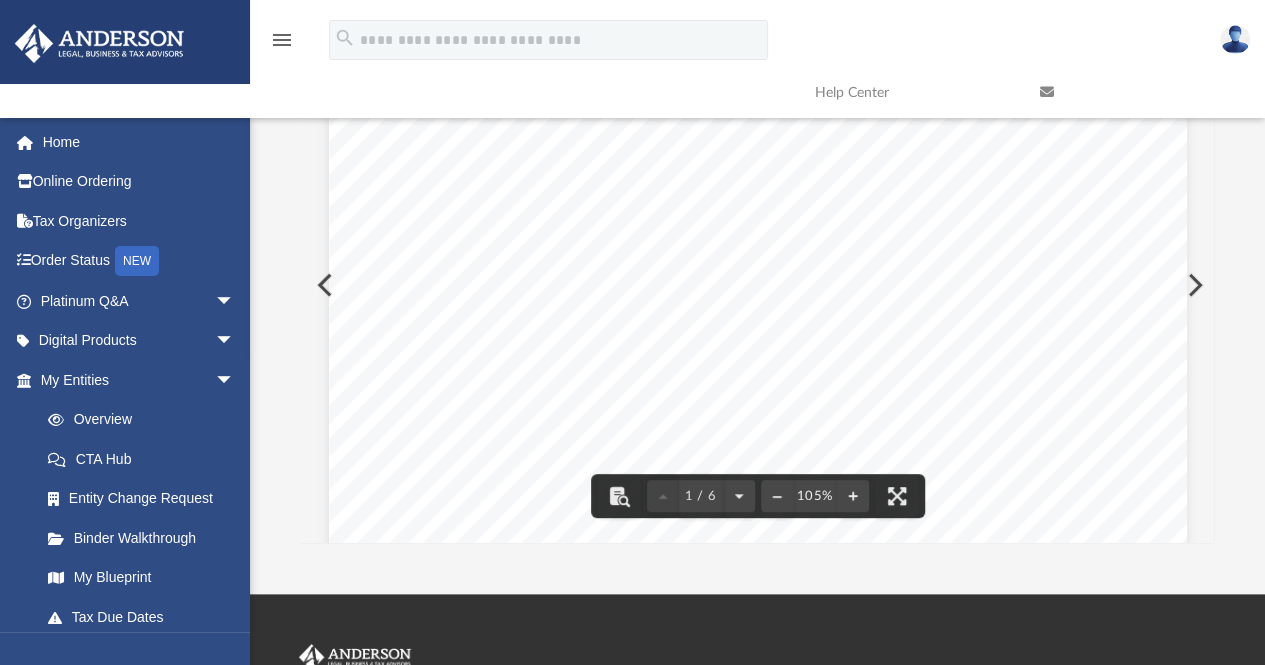 scroll, scrollTop: 222, scrollLeft: 0, axis: vertical 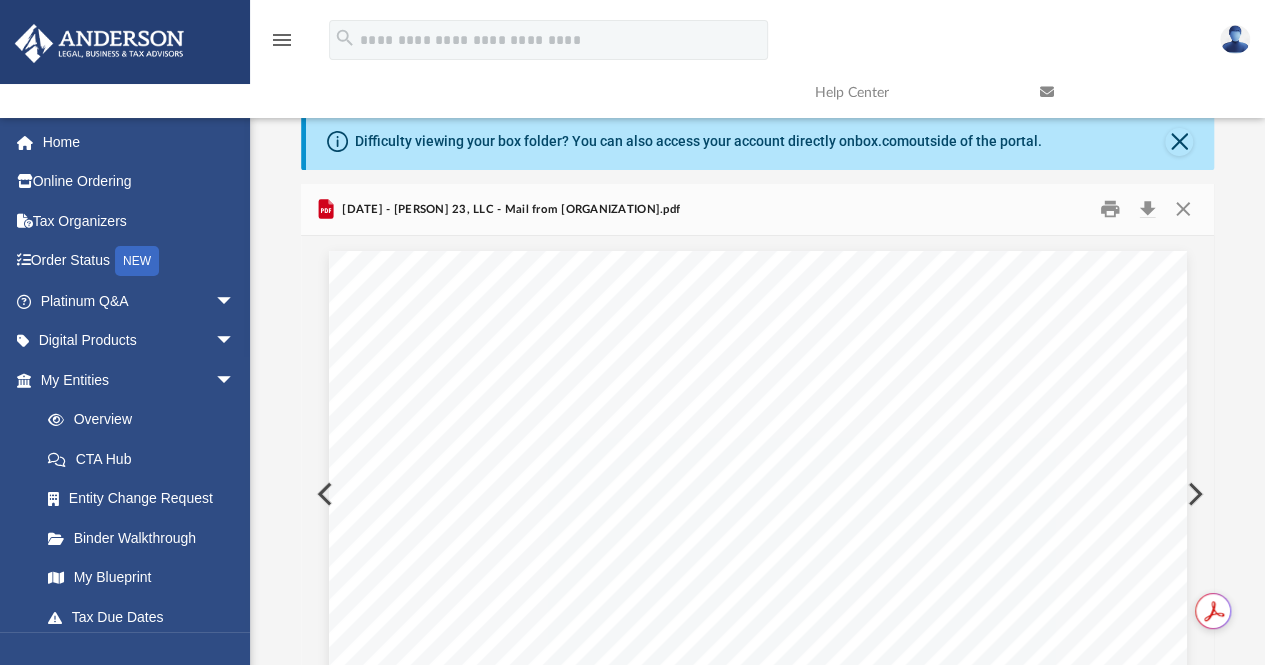 click at bounding box center [1193, 494] 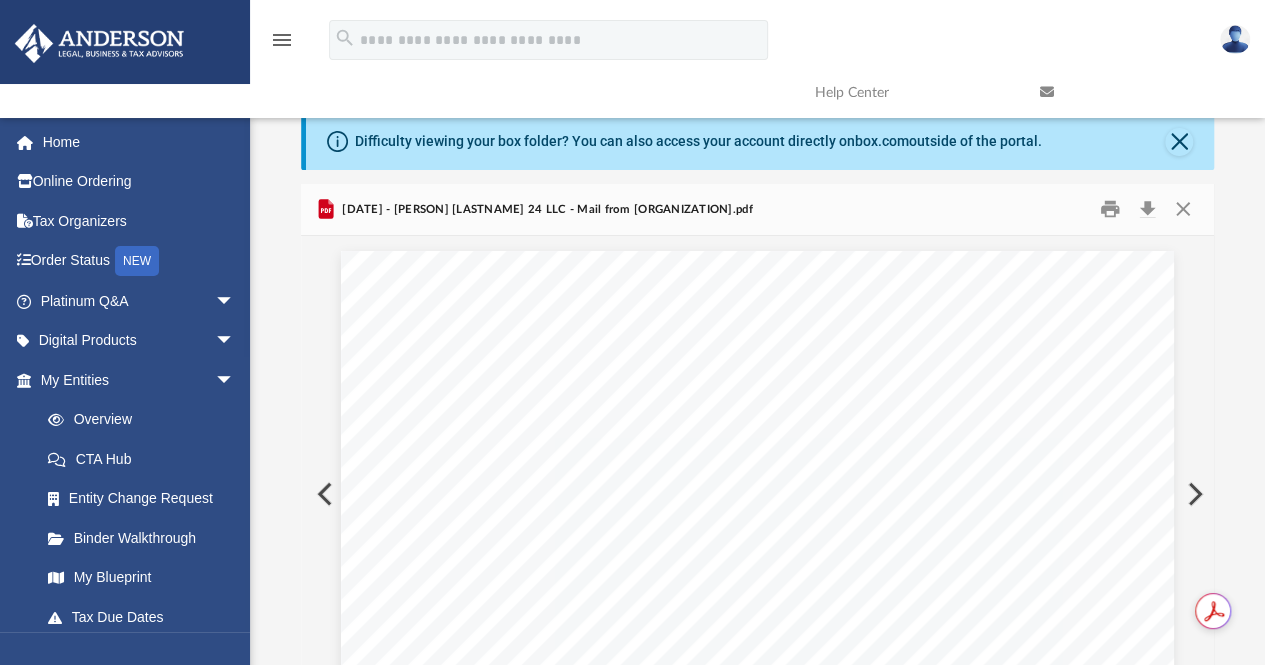 scroll, scrollTop: 87, scrollLeft: 0, axis: vertical 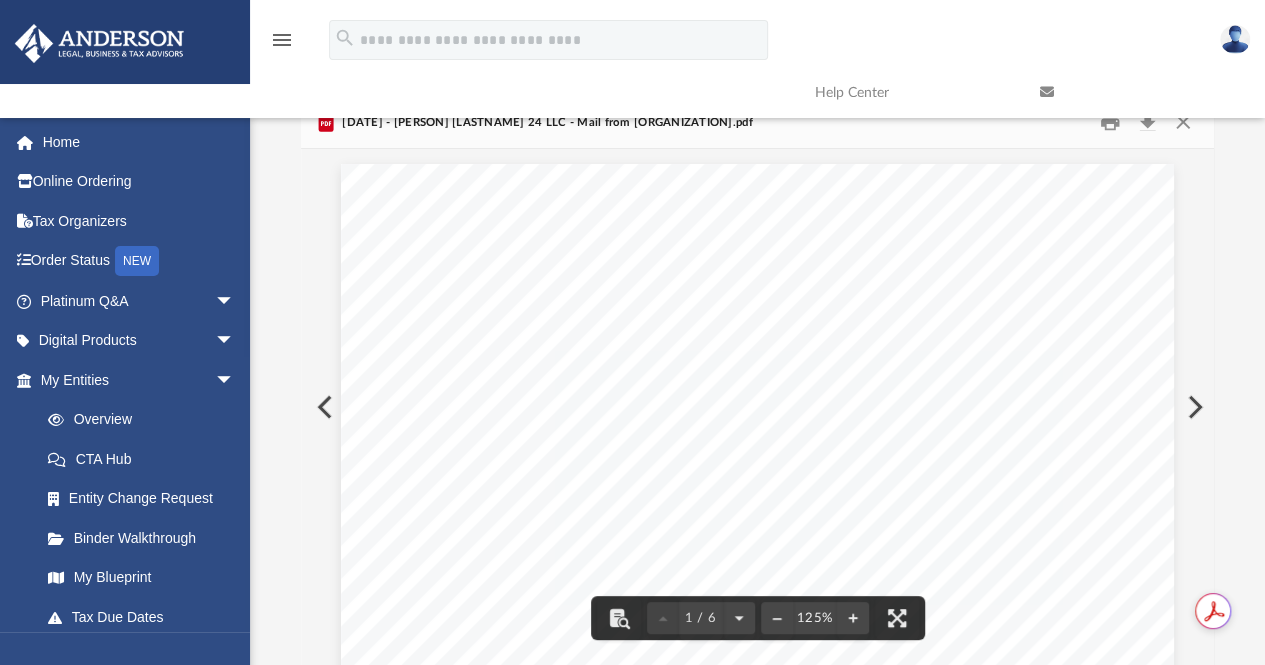 click at bounding box center (1193, 407) 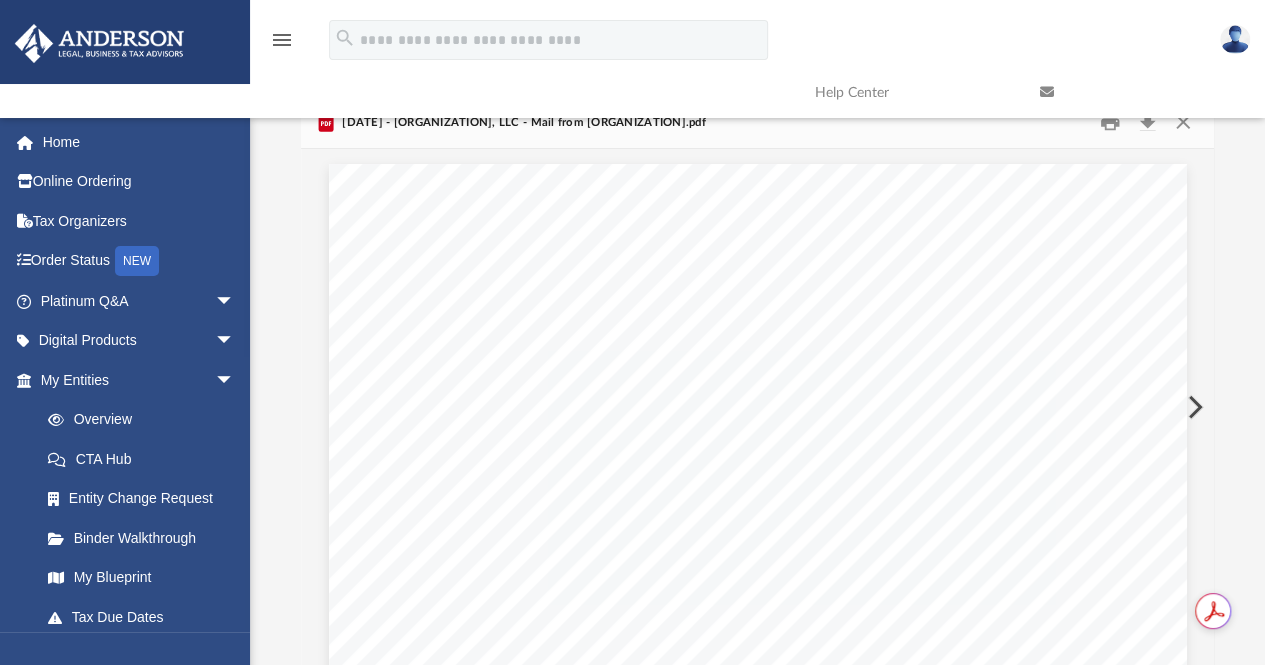 click at bounding box center [1193, 407] 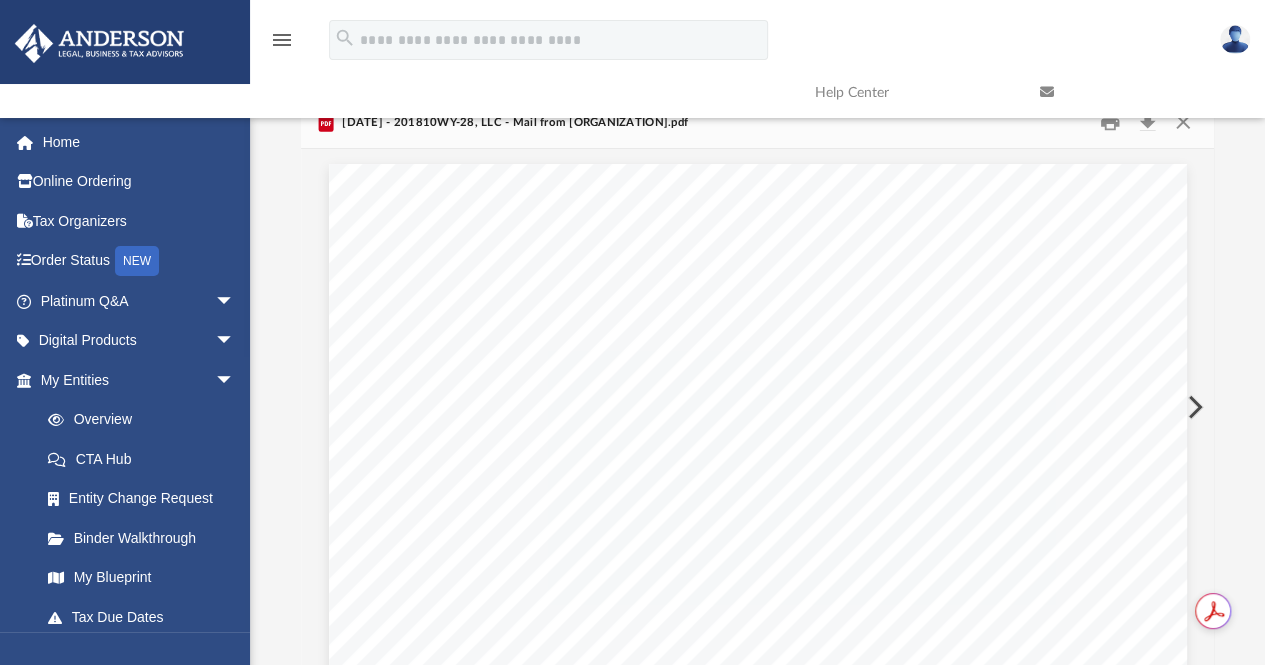 click at bounding box center [1193, 407] 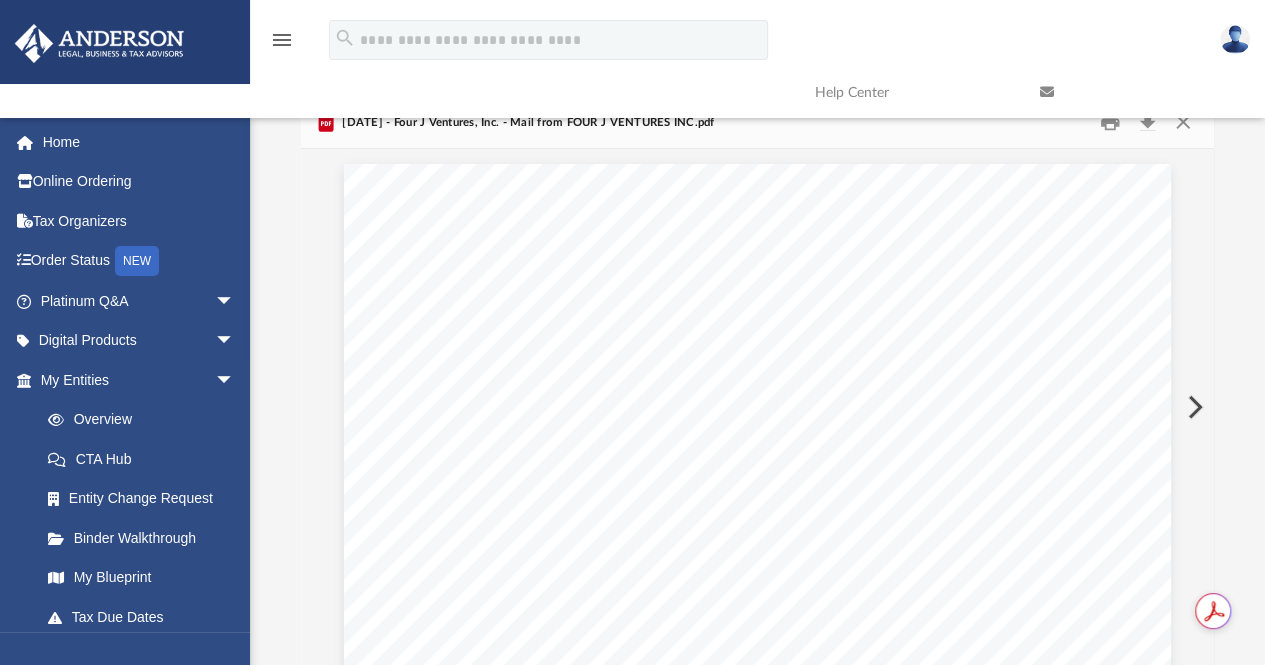 click at bounding box center (1193, 407) 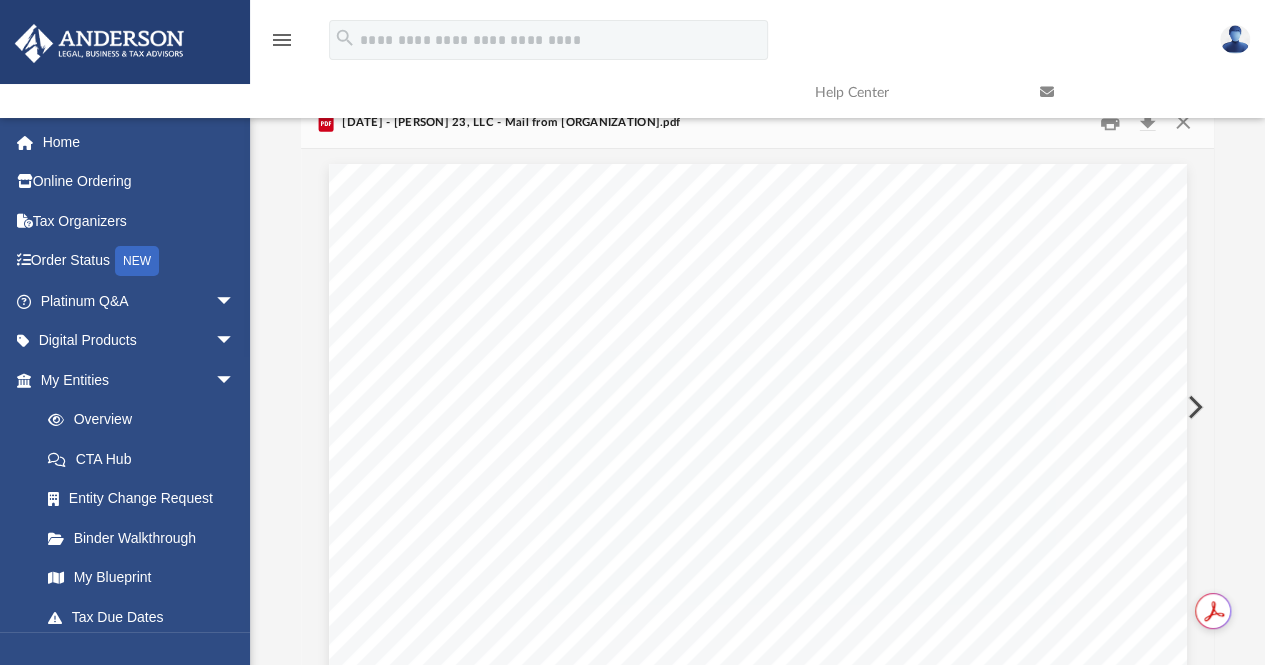 click at bounding box center [1193, 407] 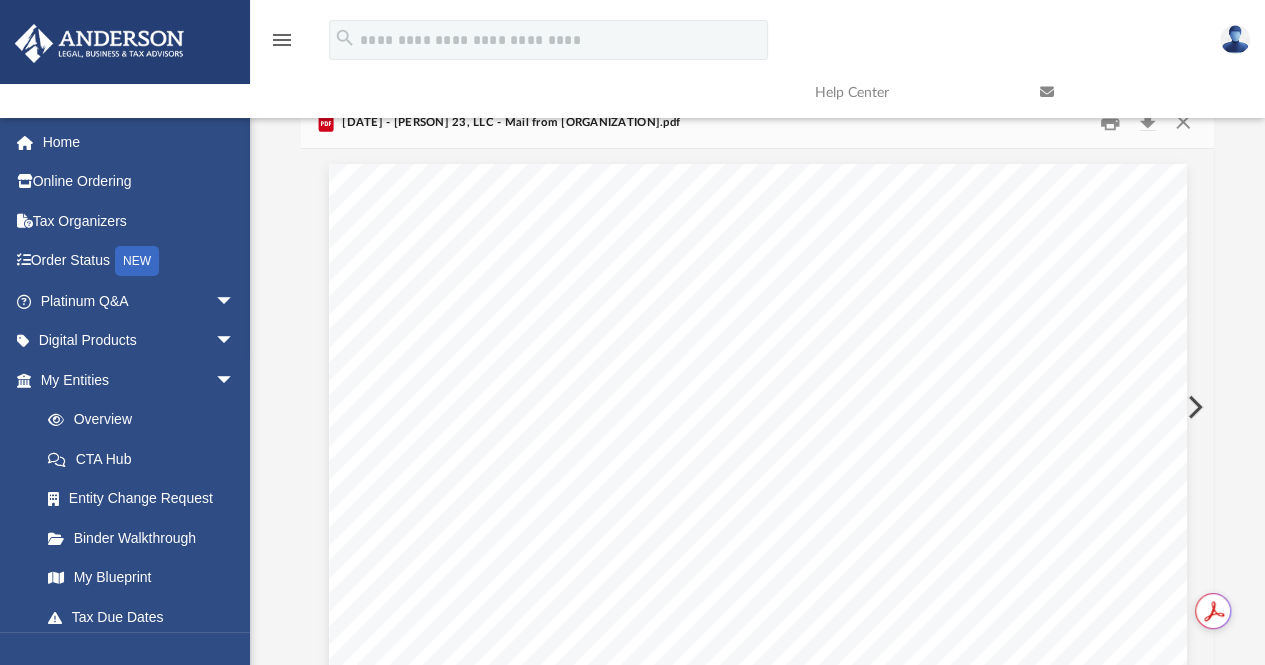 click at bounding box center [1193, 407] 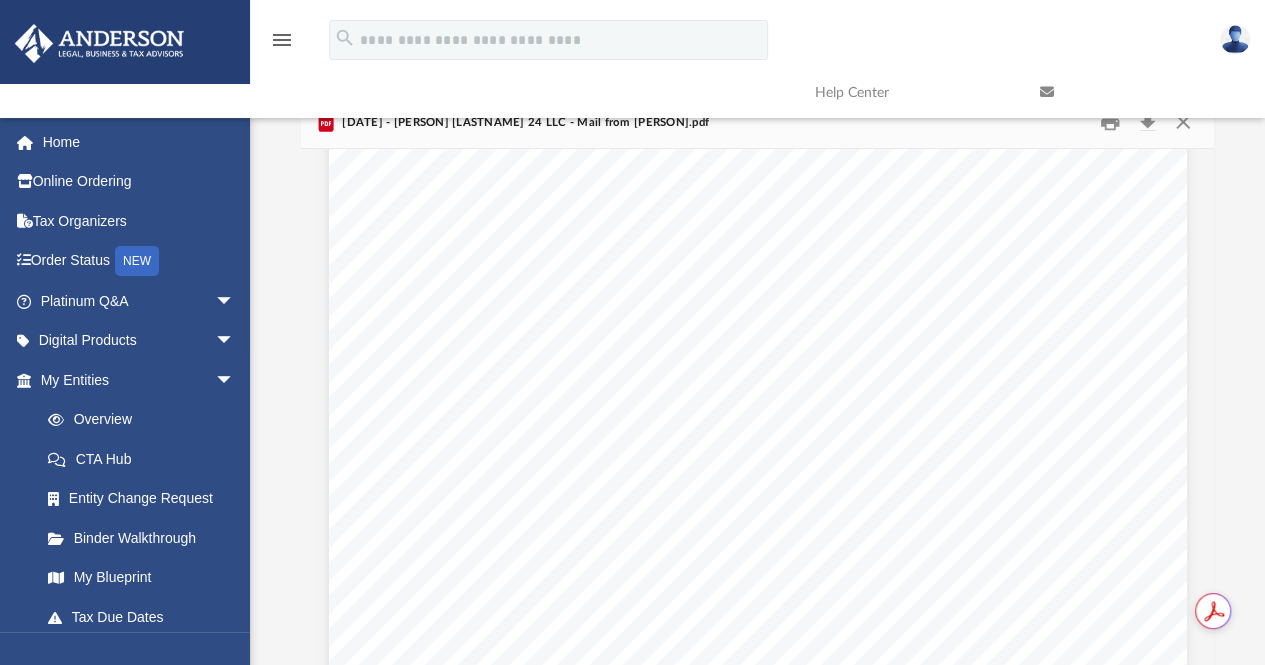 scroll, scrollTop: 0, scrollLeft: 0, axis: both 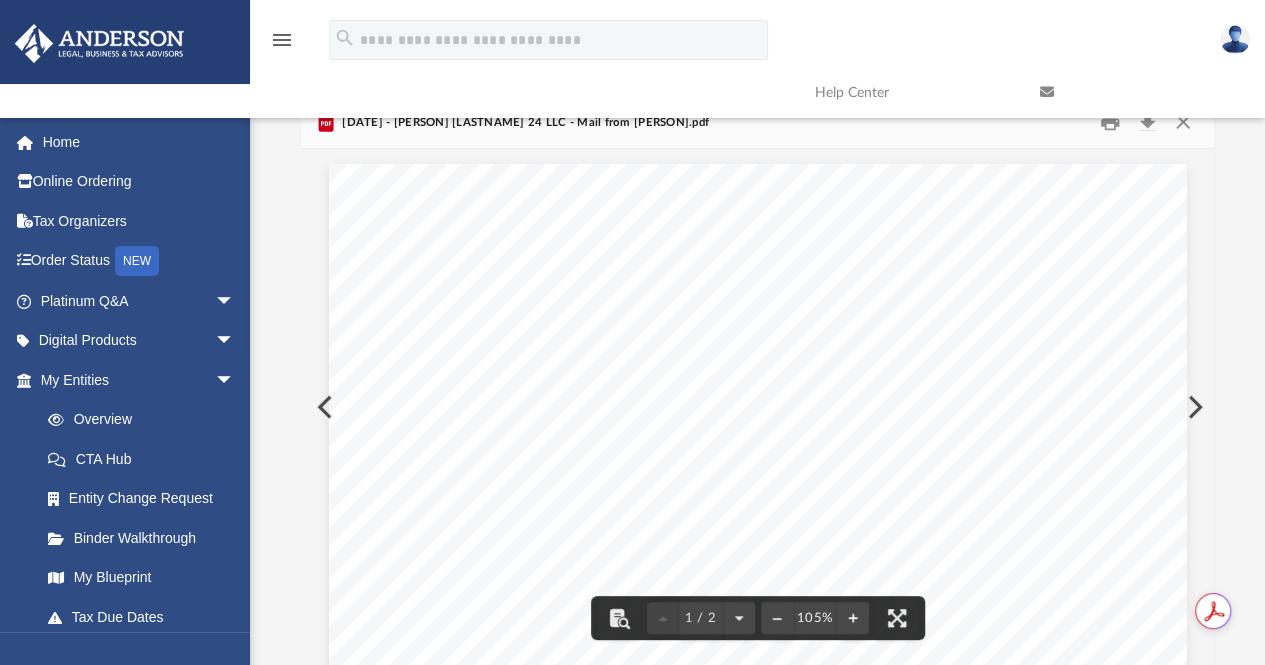 click at bounding box center [1193, 407] 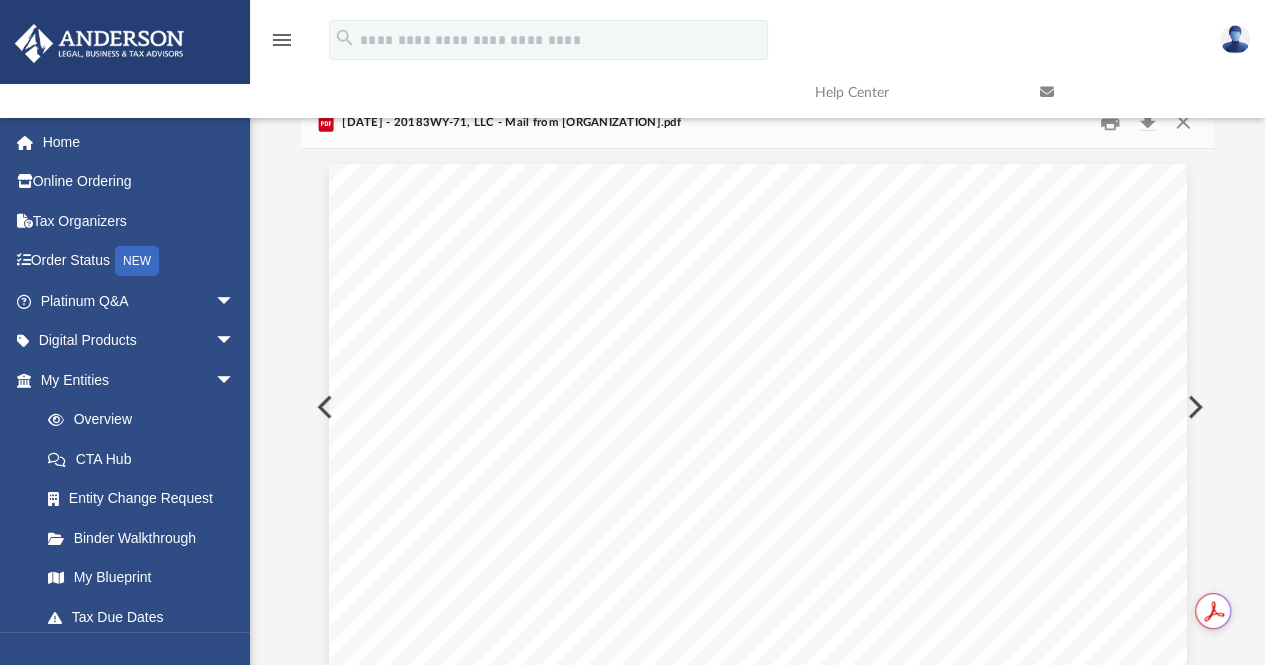 scroll, scrollTop: 1142, scrollLeft: 0, axis: vertical 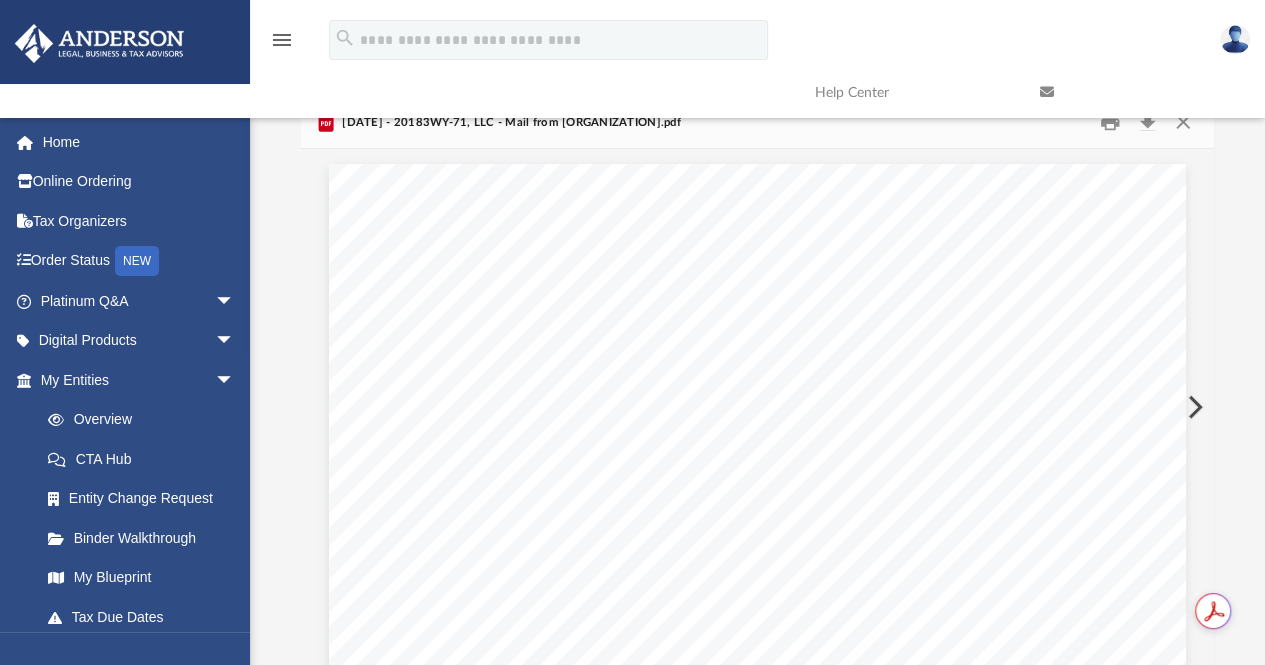 click at bounding box center (1193, 407) 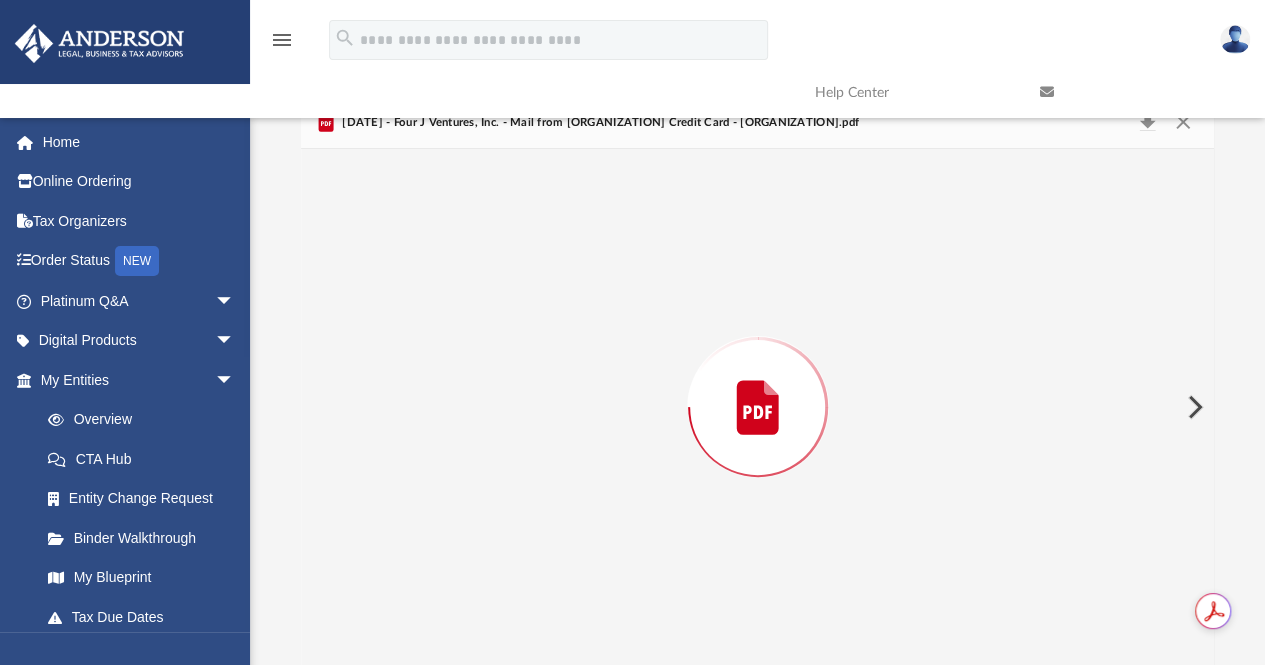 click at bounding box center (1193, 407) 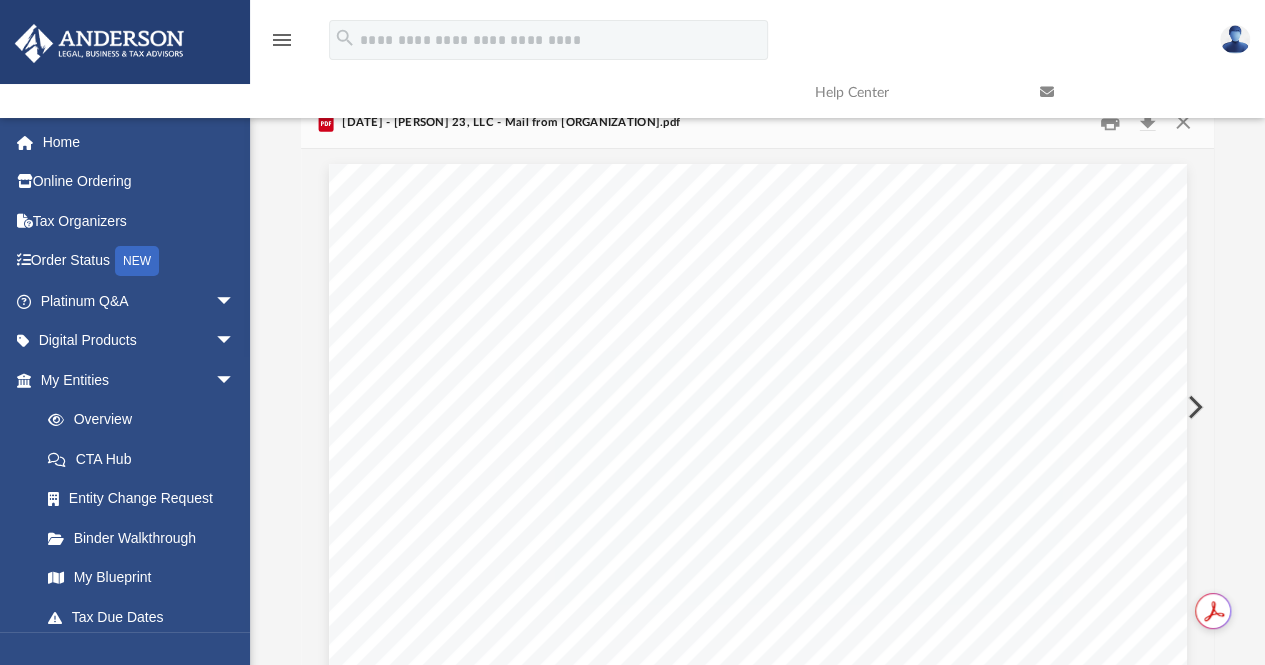 click at bounding box center (1193, 407) 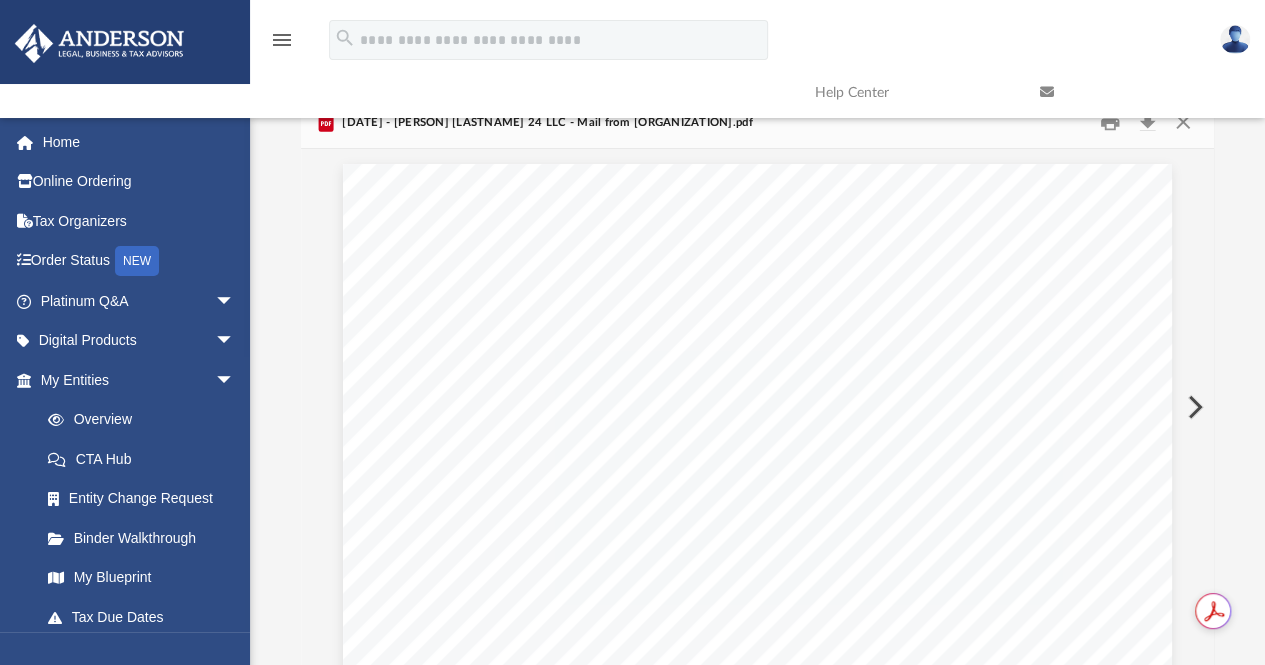 click at bounding box center (1193, 407) 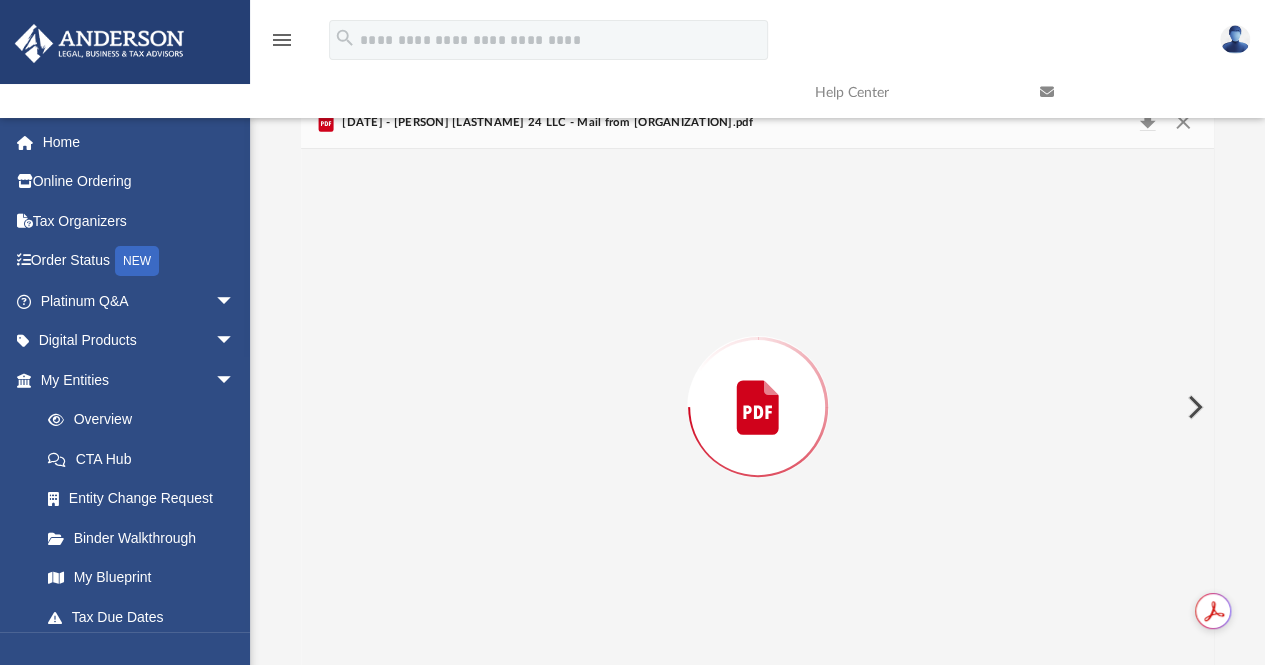 click at bounding box center [1193, 407] 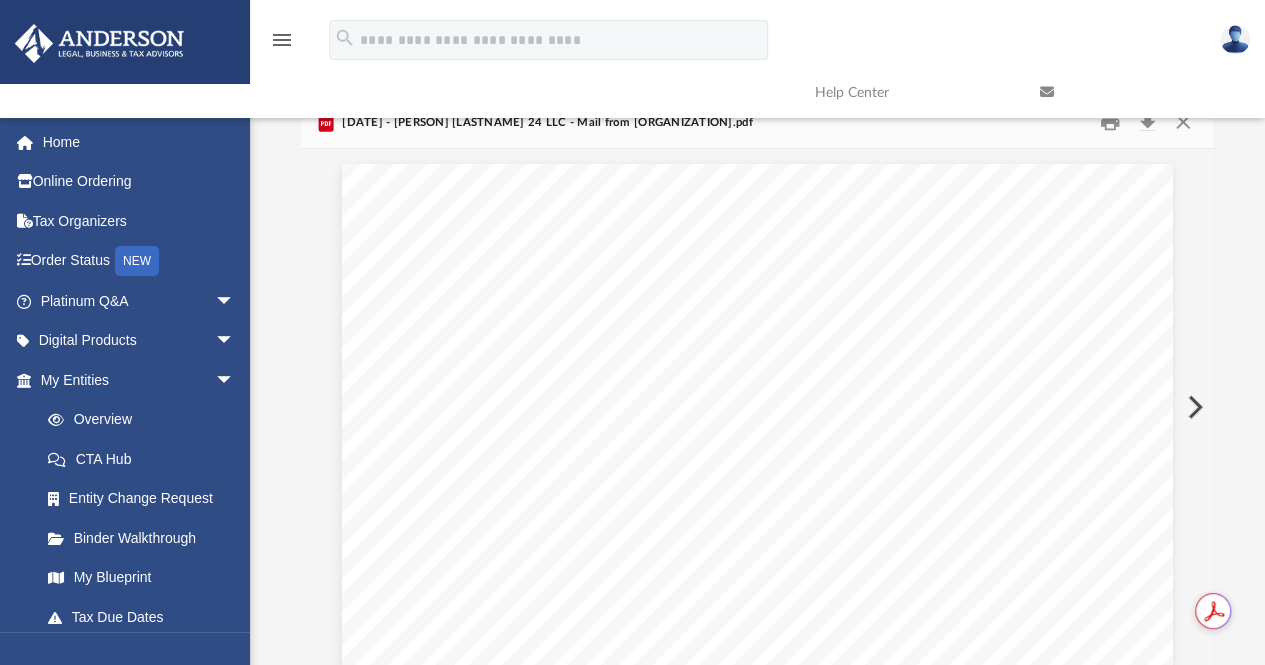 click at bounding box center [1193, 407] 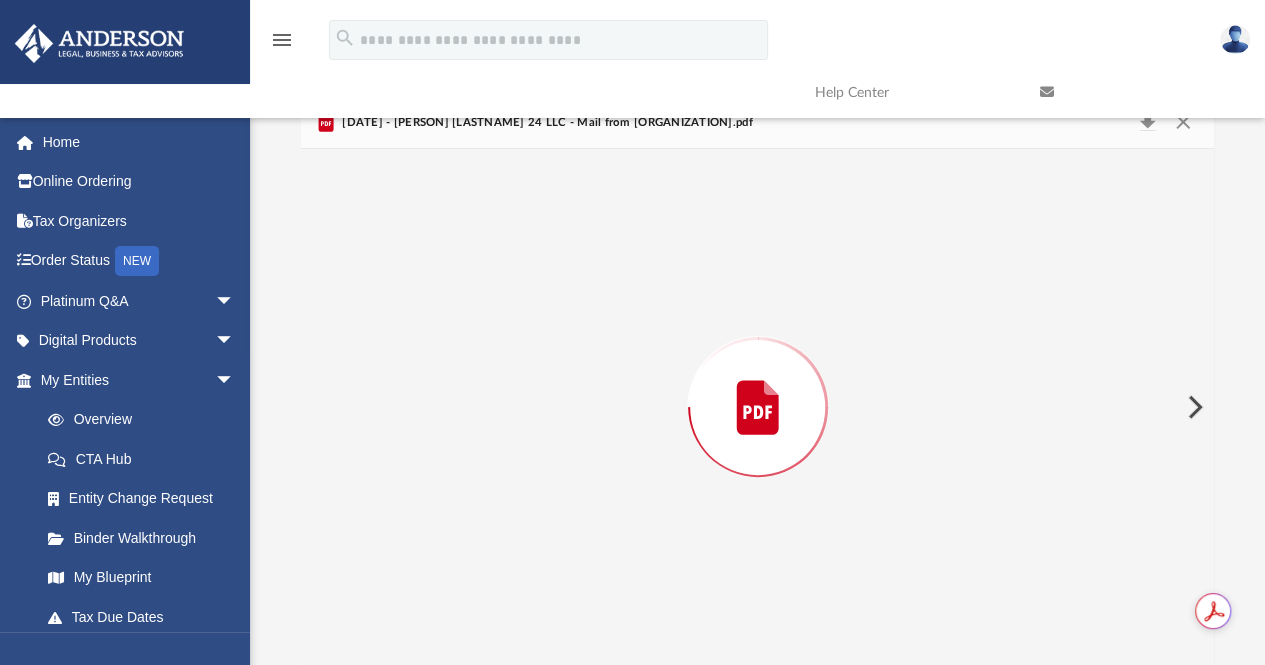 click at bounding box center [1193, 407] 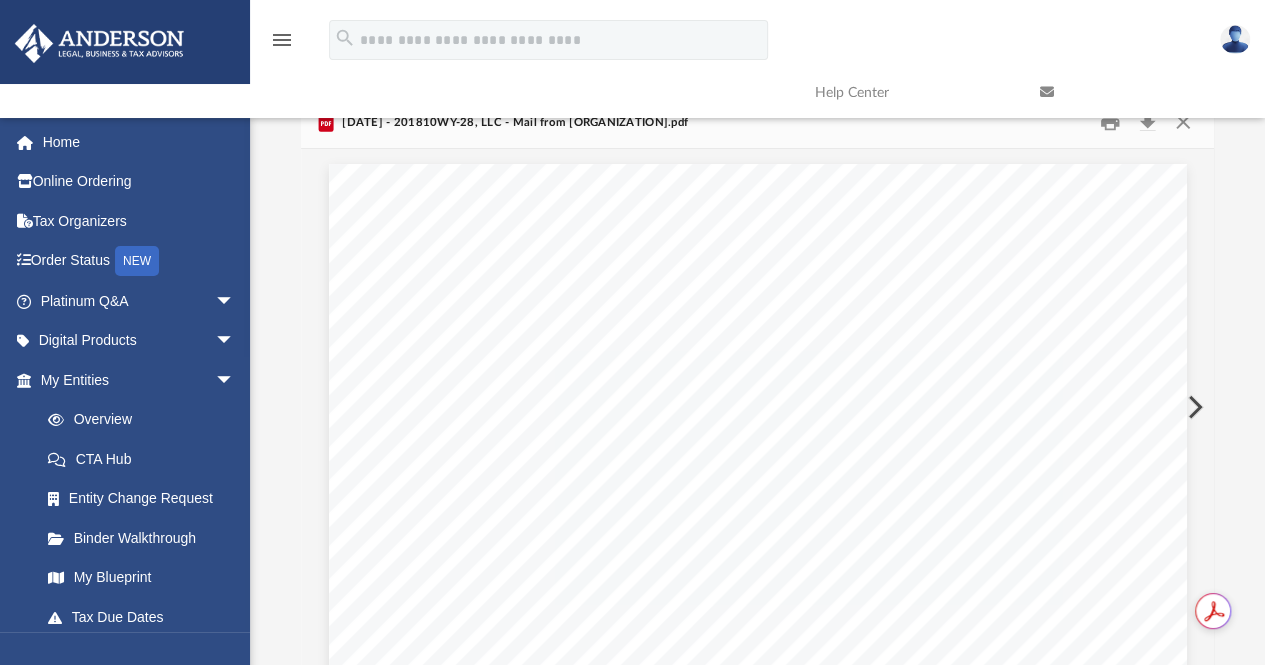 click at bounding box center [1193, 407] 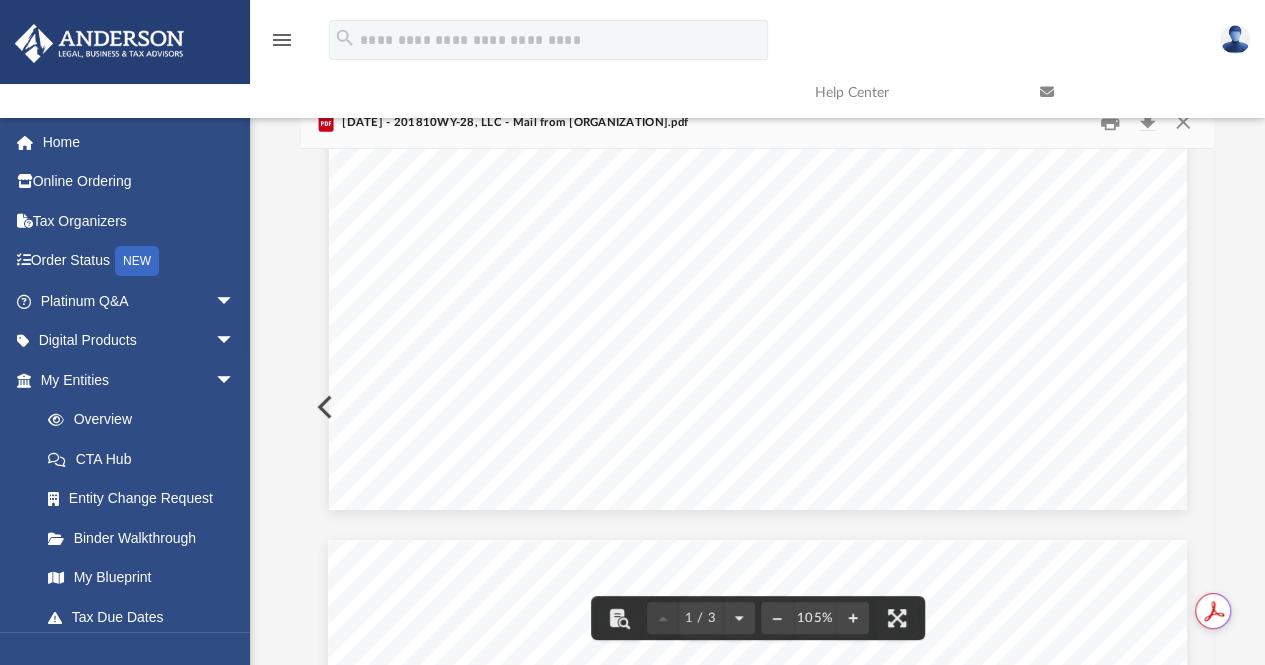 scroll, scrollTop: 0, scrollLeft: 0, axis: both 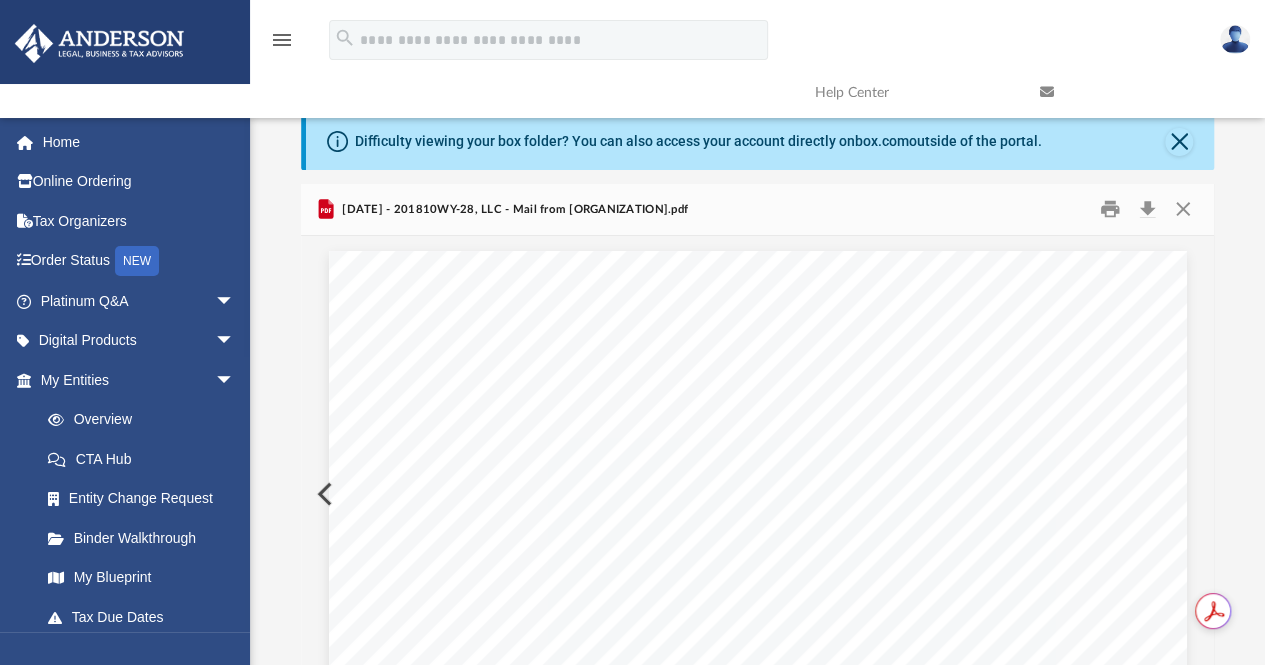 click on "Difficulty viewing your box folder? You can also access your account directly on  box.com  outside of the portal.  No Client Folder Found - Please contact   your team   for assistance.  Viewable-ClientDocs Mail Name    Modified    File 2025.07.28 (15:16:48) - Linda Susan Arms 24 LLC - Mail from Toledo Edison.pdf Mon Jul 28 2025  by ABA_NEST_APP File 2025.07.25 (14:31:46) - Betty Jean 23, LLC - Mail from CPS Energy.pdf Fri Jul 25 2025  by ABA_NEST_APP File 2025.07.25 (11:02:32) - Linda Susan Arms 24 LLC - Mail from Cooperative Business Services.pdf Fri Jul 25 2025  by ABA_NEST_APP File 2025.07.25 (11:02:03) - Linda Susan Arms 24 LLC - Mail from Fremont Federal Credit Union.pdf Fri Jul 25 2025  by ABA_NEST_APP File 2025.07.25 (09:30:52) - Betty Jean 23, LLC - Mail from SN Servicing Corporation.pdf Fri Jul 25 2025  by ABA_NEST_APP File 2025.07.24 (15:46:33) - Betty Jean 23, LLC - Mail from Julian Casillas.pdf Thu Jul 24 2025  by ABA_NEST_APP File Thu Jul 24 2025  by ABA_NEST_APP File Tue Jul 22 2025 File" at bounding box center (757, 433) 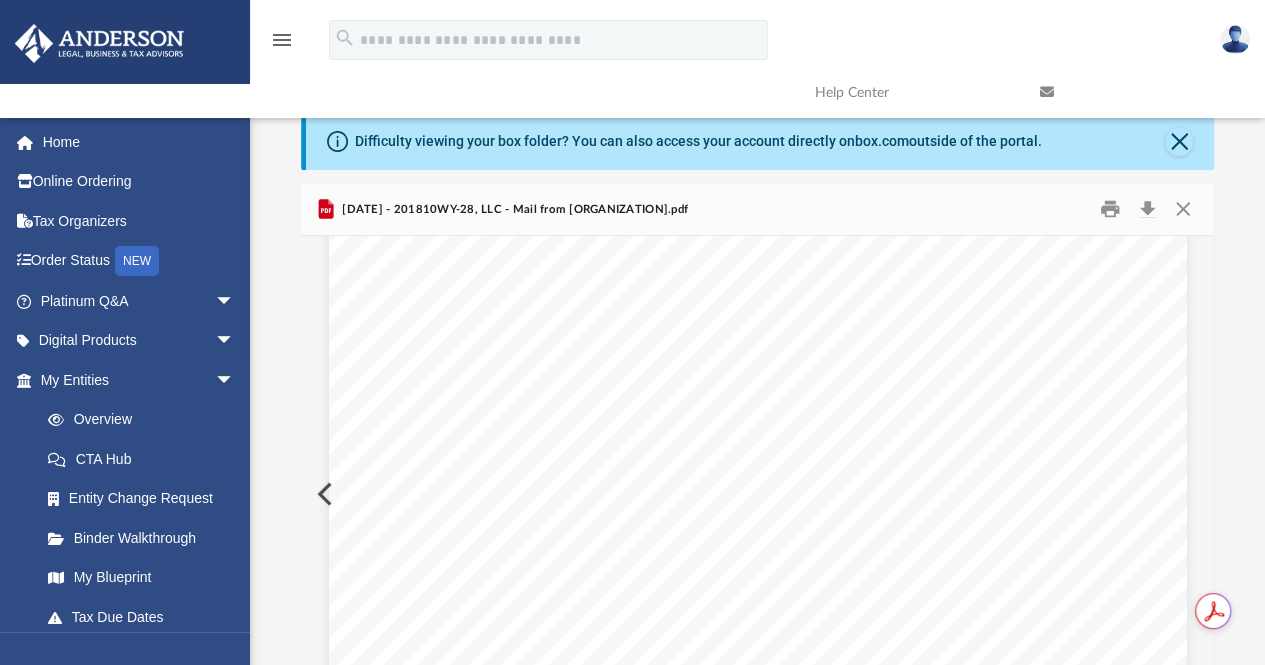 scroll, scrollTop: 26, scrollLeft: 0, axis: vertical 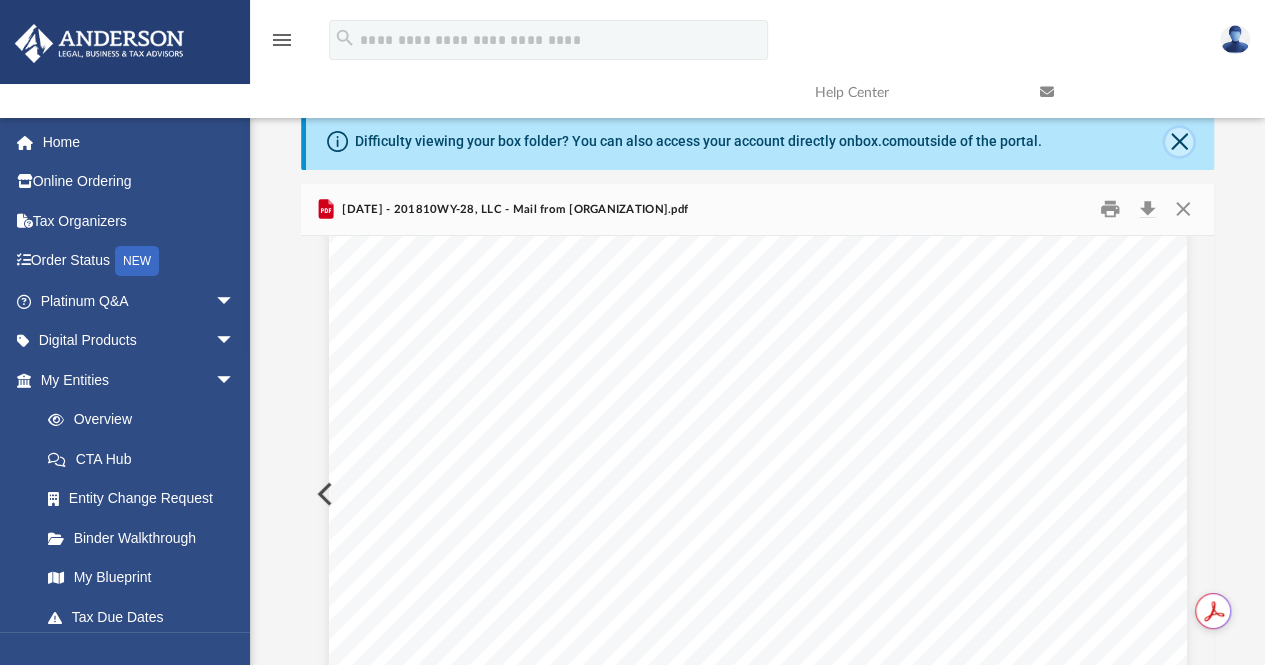 click 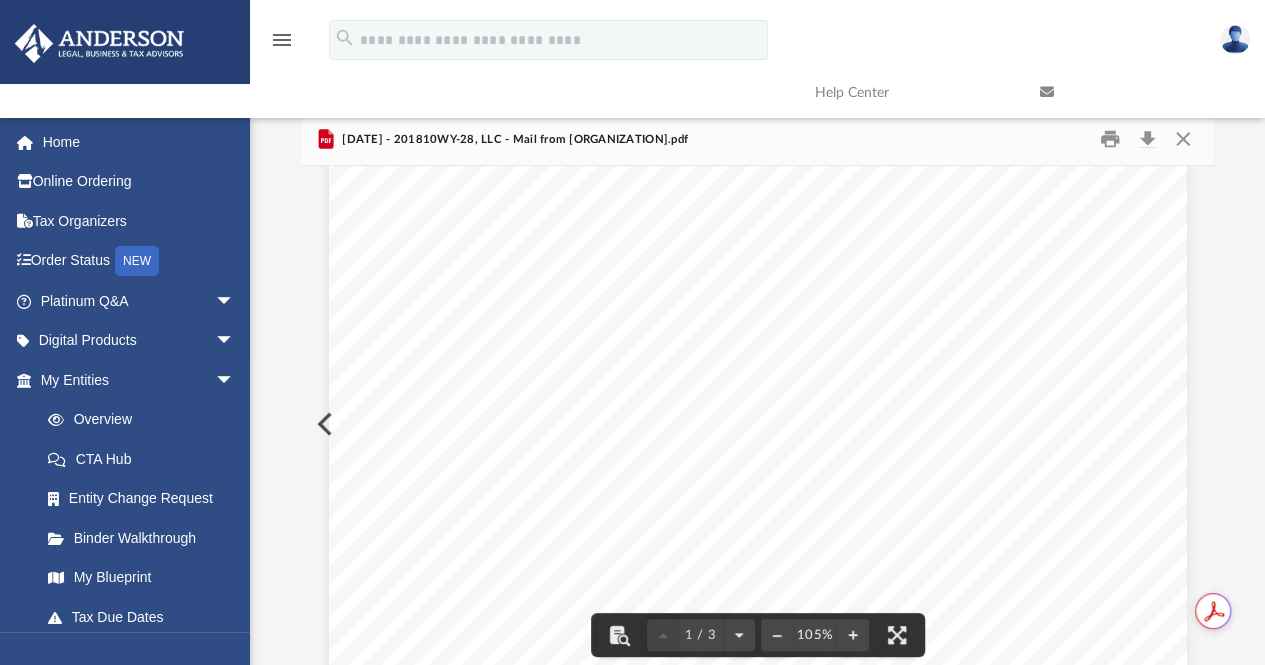 scroll, scrollTop: 381, scrollLeft: 0, axis: vertical 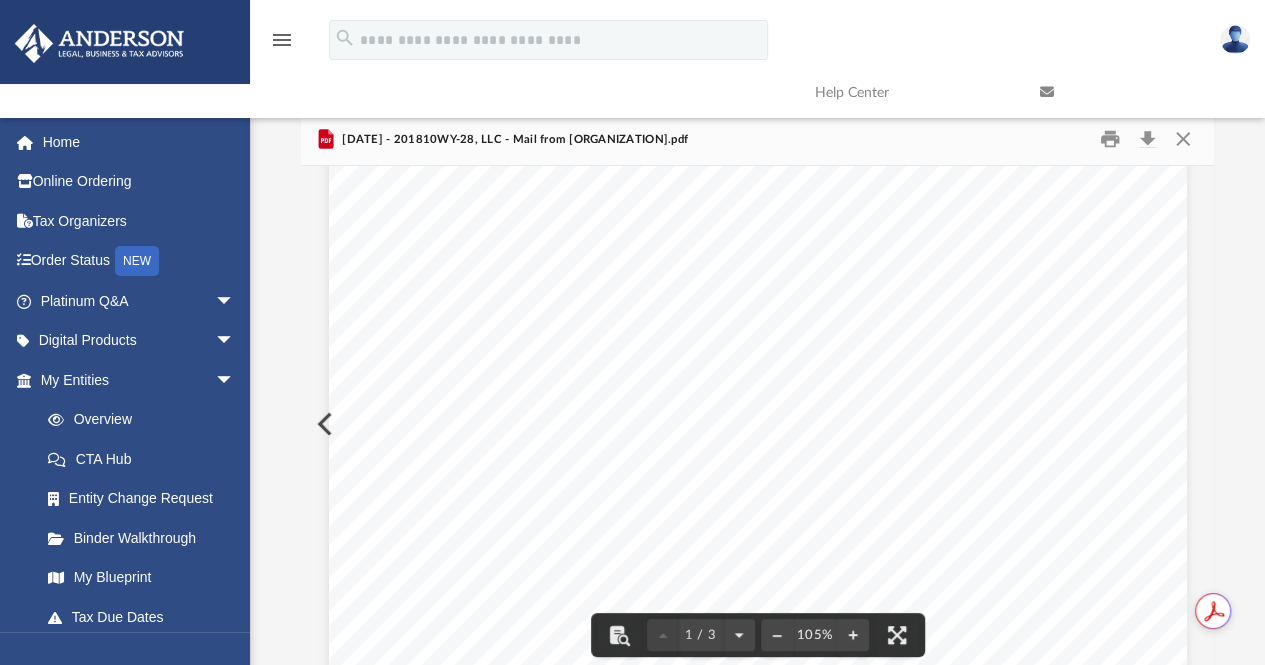 click at bounding box center [758, 1490] 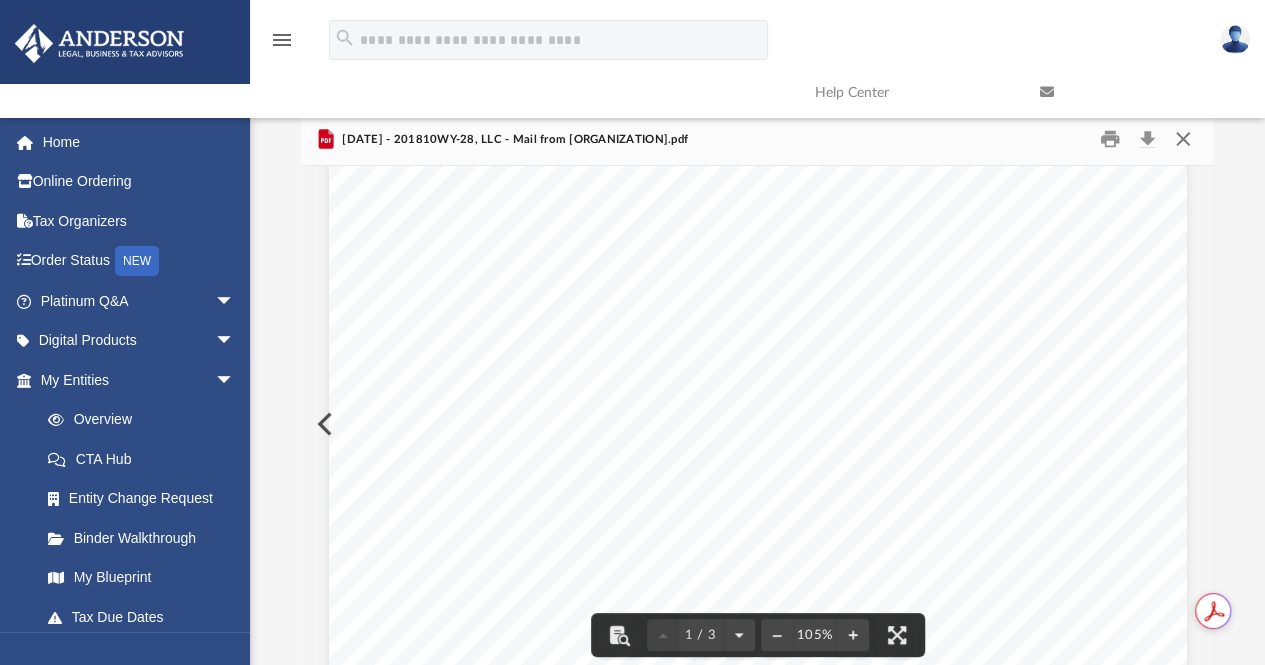 click at bounding box center (1183, 139) 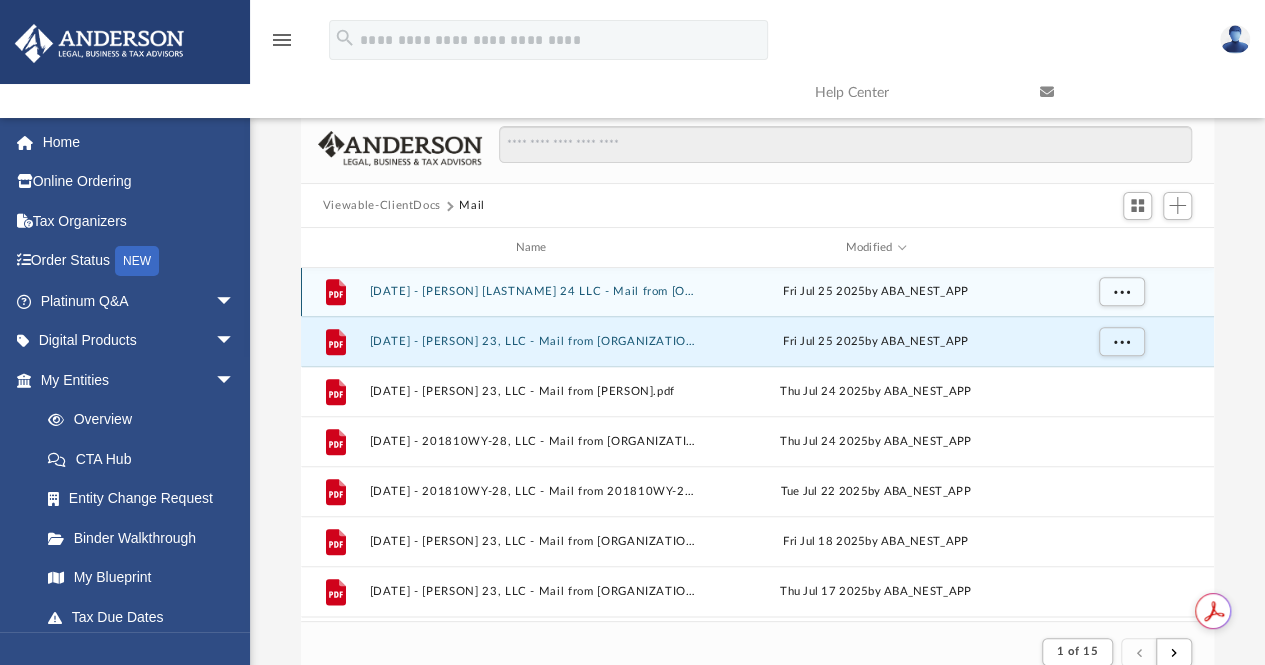 scroll, scrollTop: 1104, scrollLeft: 0, axis: vertical 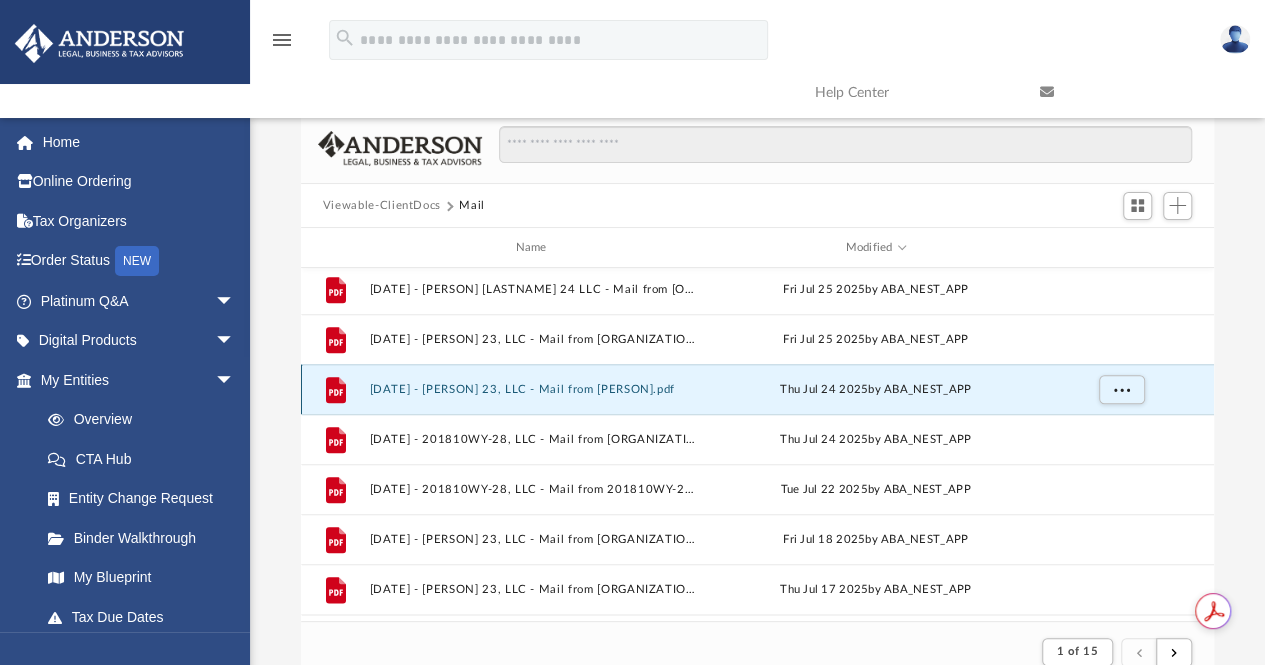 click on "[DATE] ([TIME]) - [LLC_NAME] - Mail from [FIRST] [LAST].pdf" at bounding box center [535, 389] 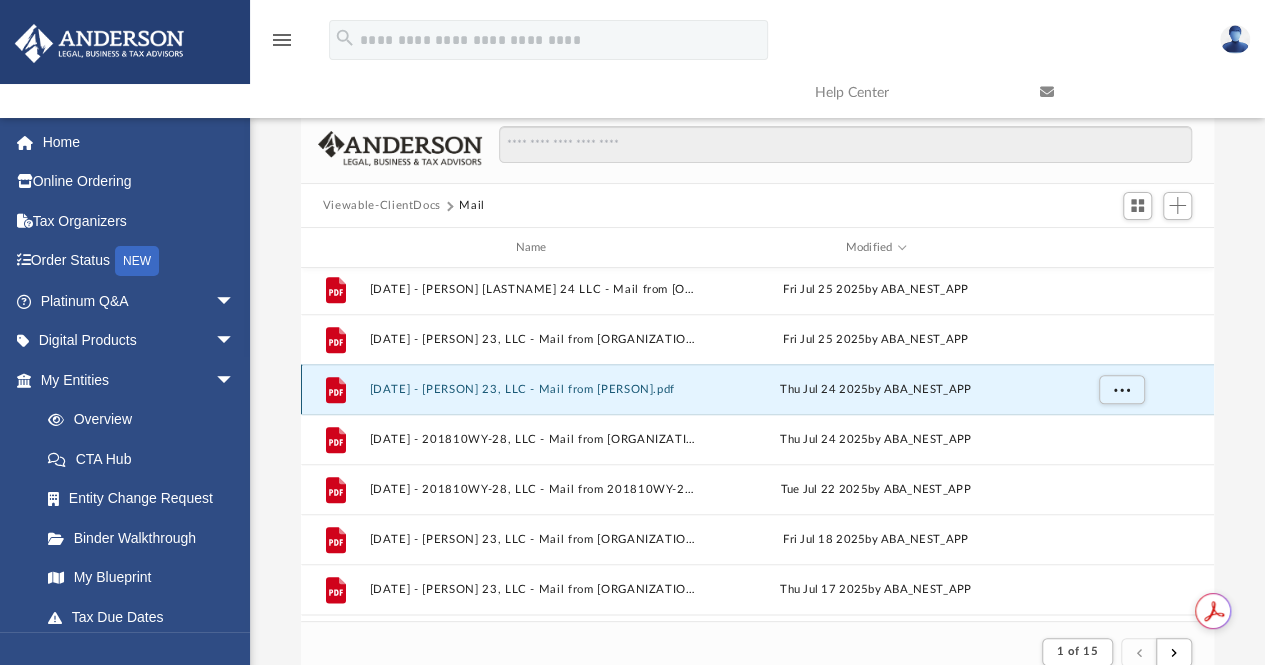 scroll, scrollTop: 17, scrollLeft: 0, axis: vertical 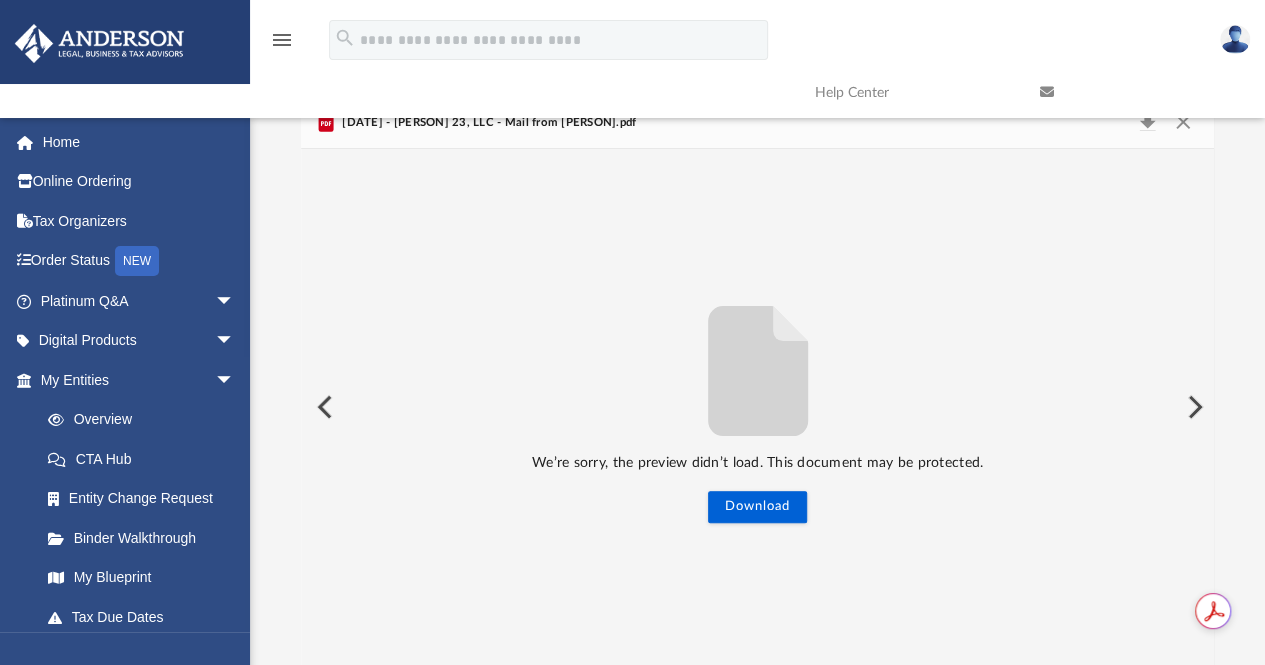 click at bounding box center [1193, 407] 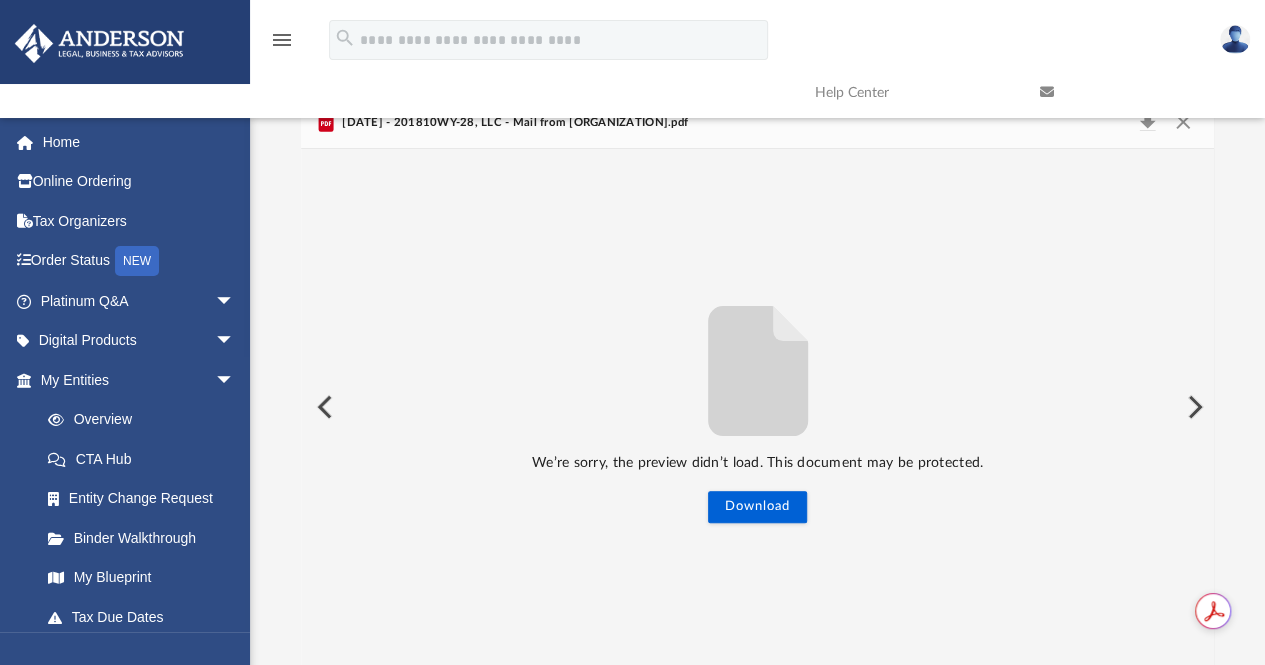 click at bounding box center [1193, 407] 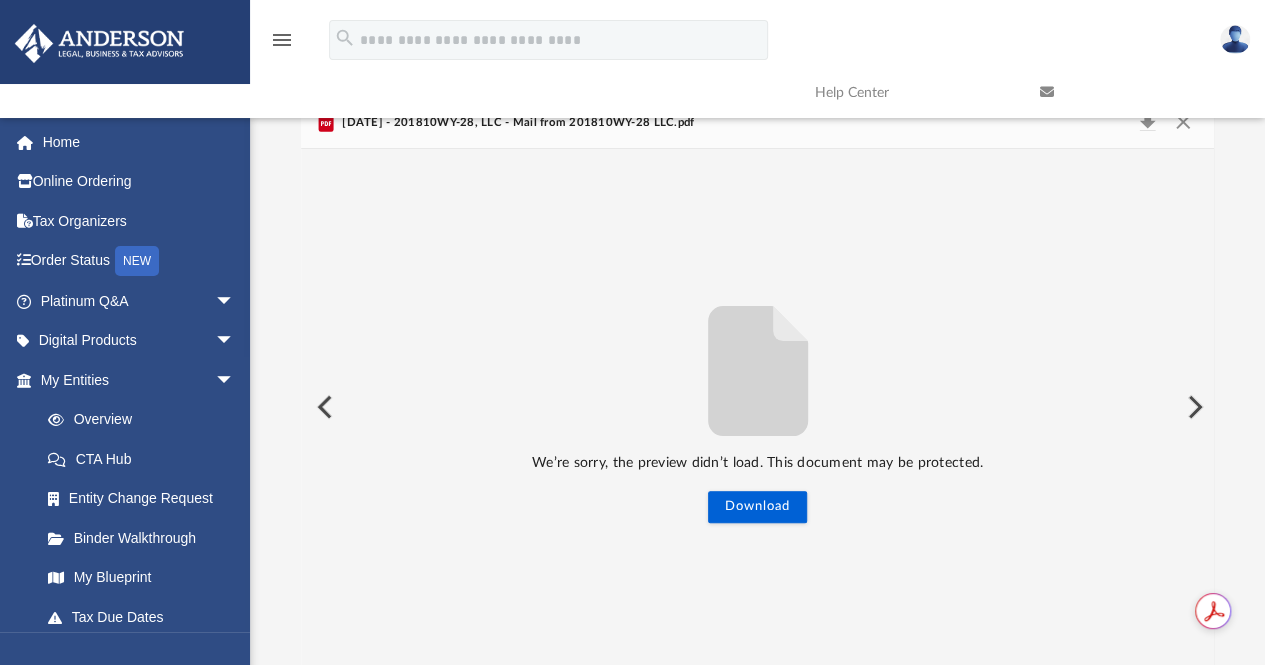 click at bounding box center (1193, 407) 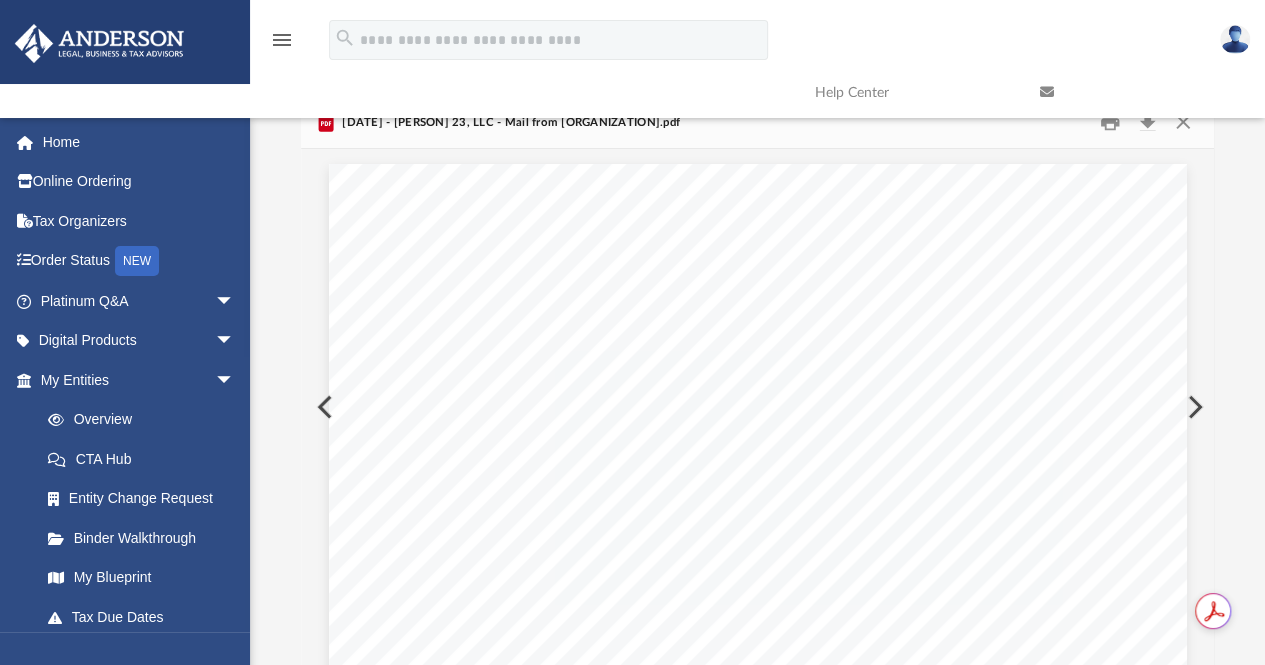 click at bounding box center [1193, 407] 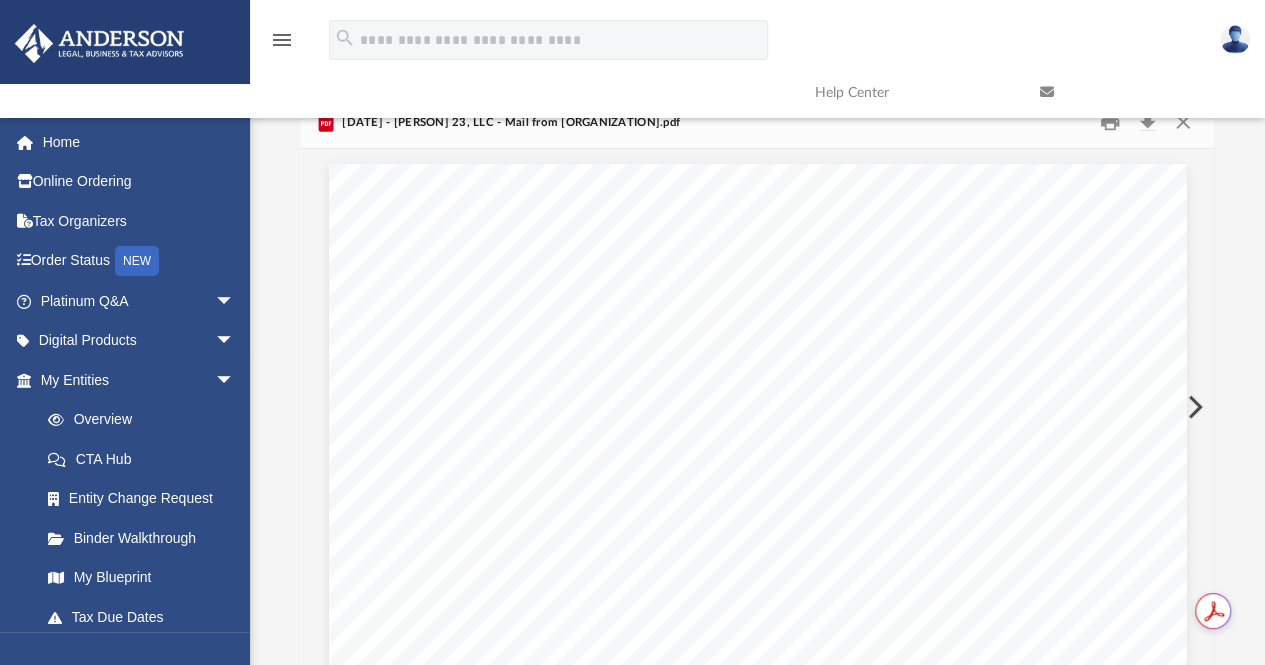 click at bounding box center [1193, 407] 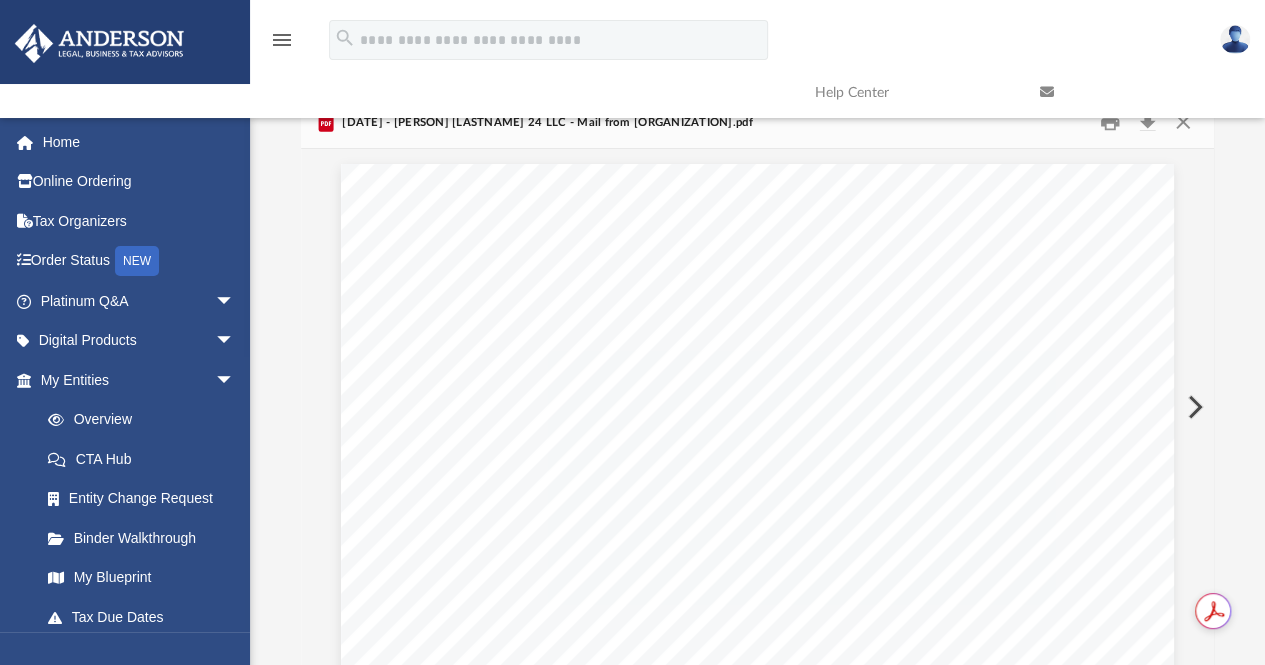 click at bounding box center (1193, 407) 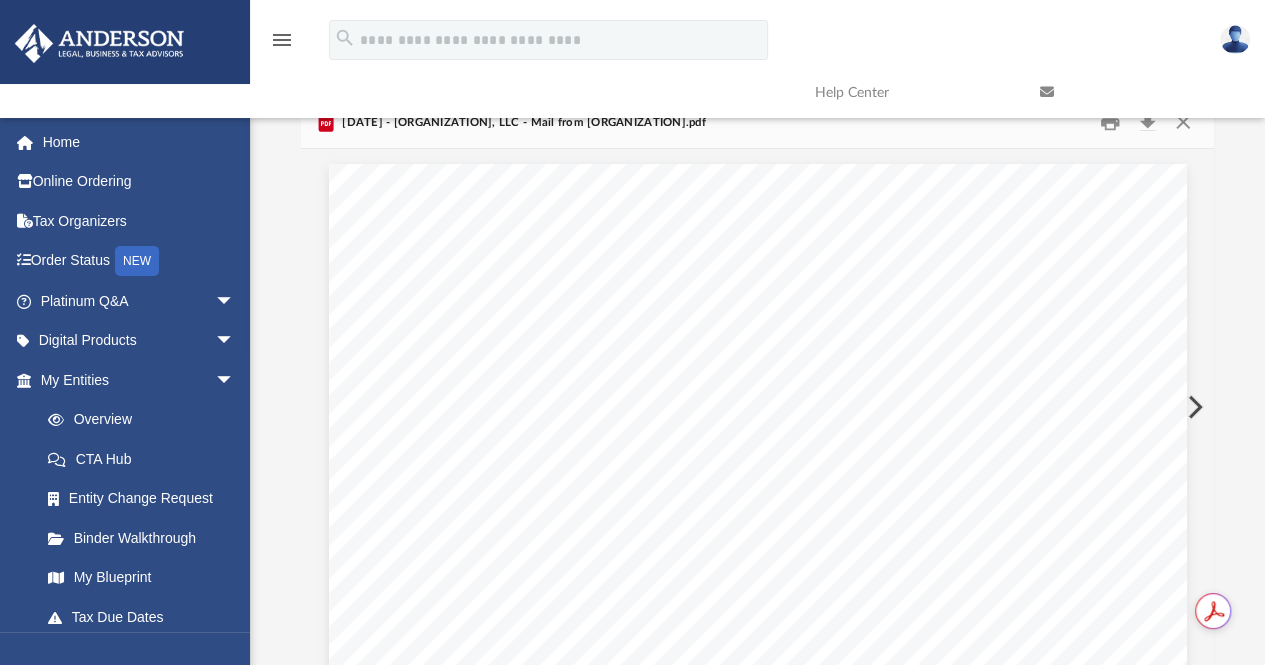 click at bounding box center (1193, 407) 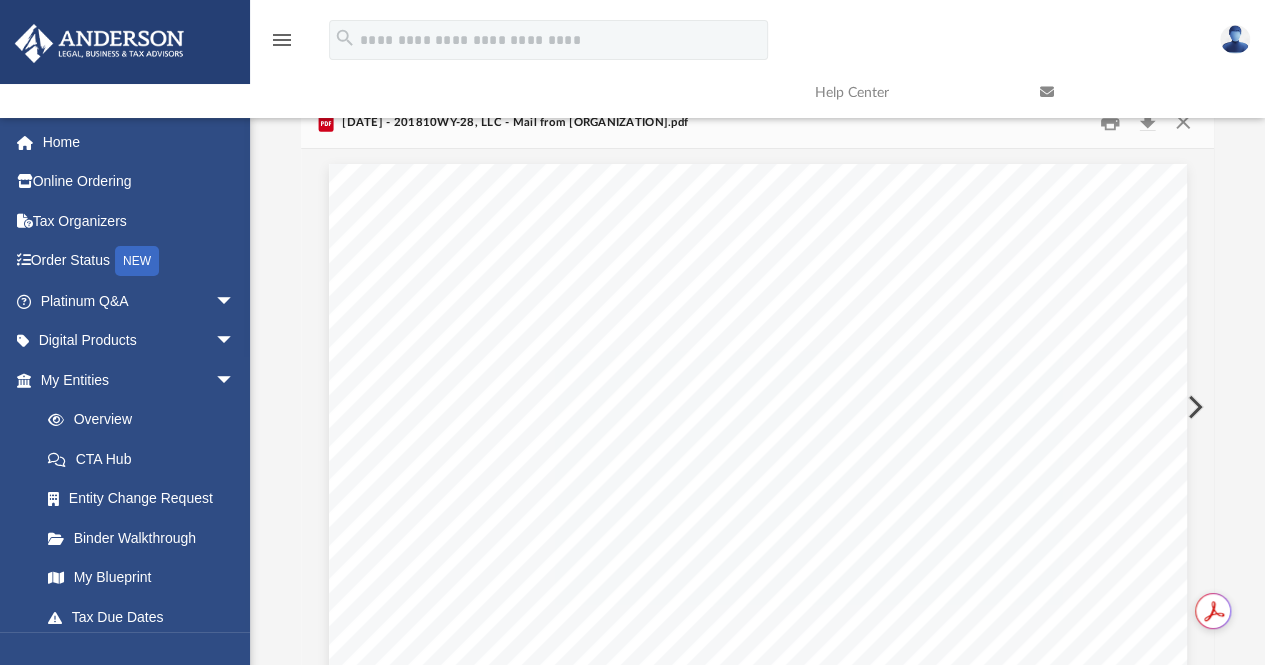 click at bounding box center [1193, 407] 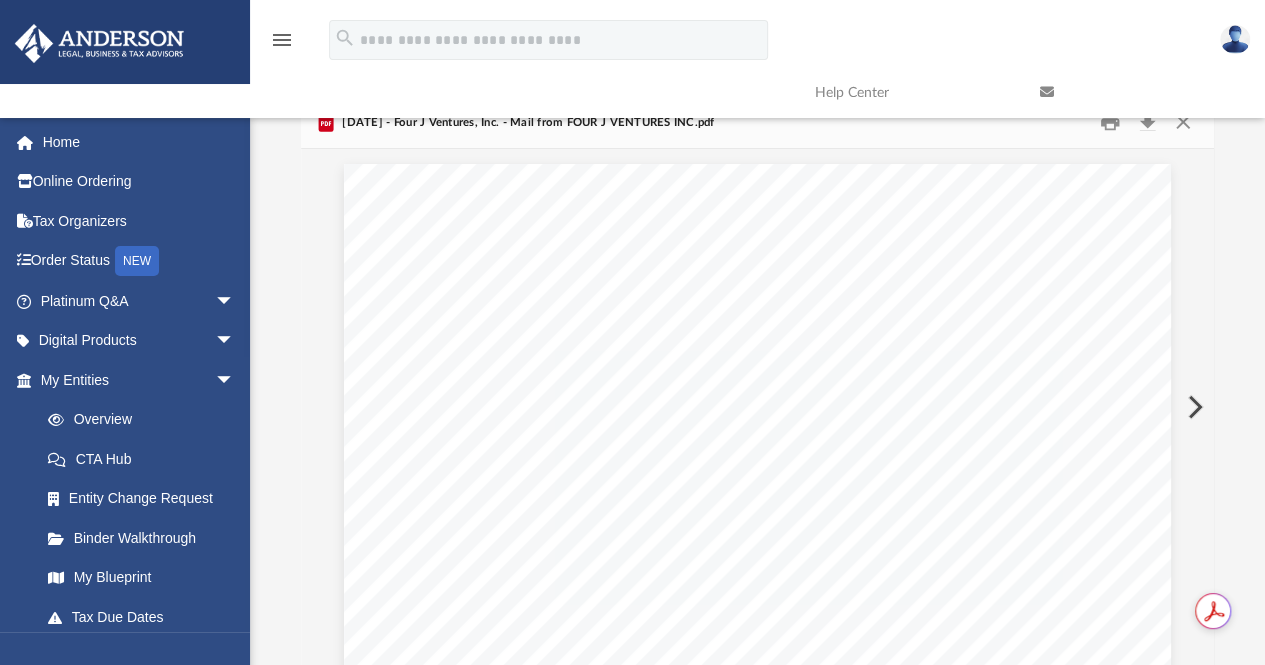 click at bounding box center (1193, 407) 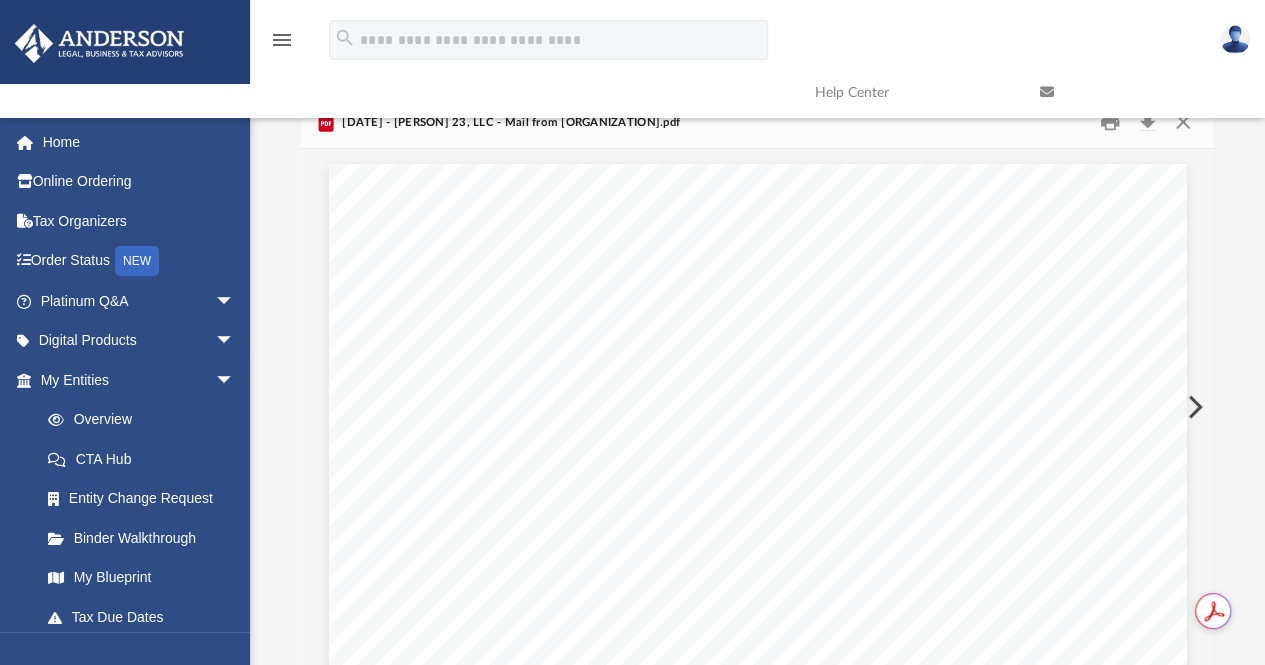 click at bounding box center [1193, 407] 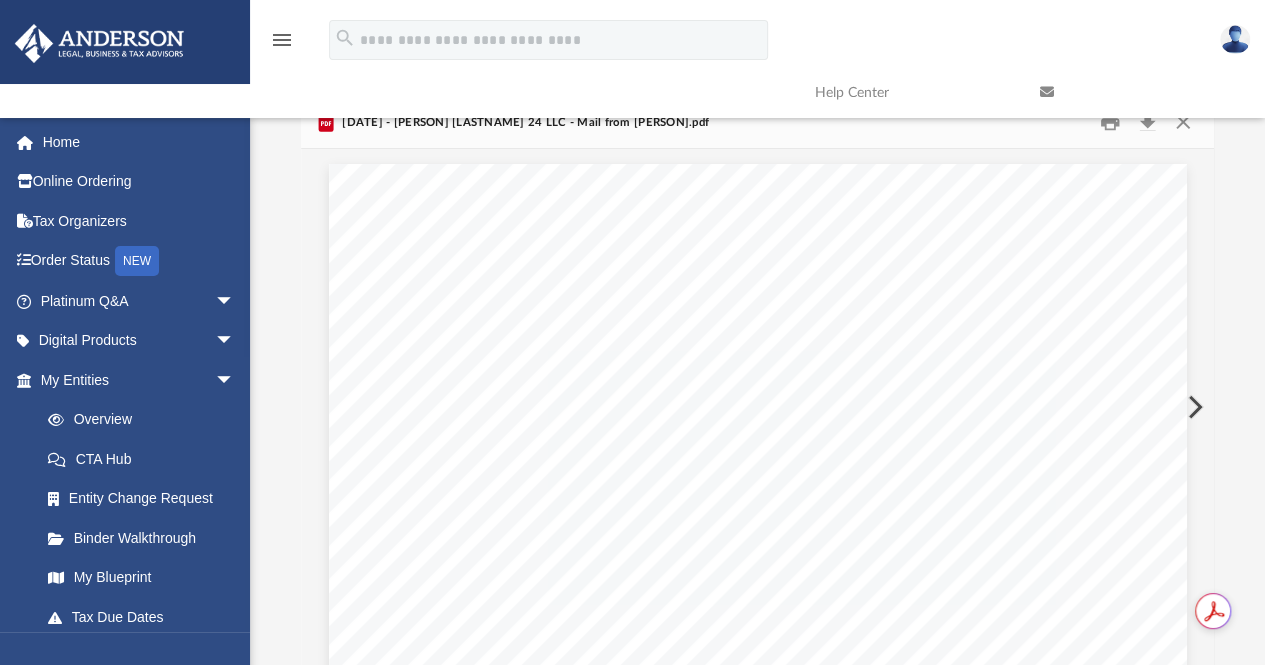 click at bounding box center (1193, 407) 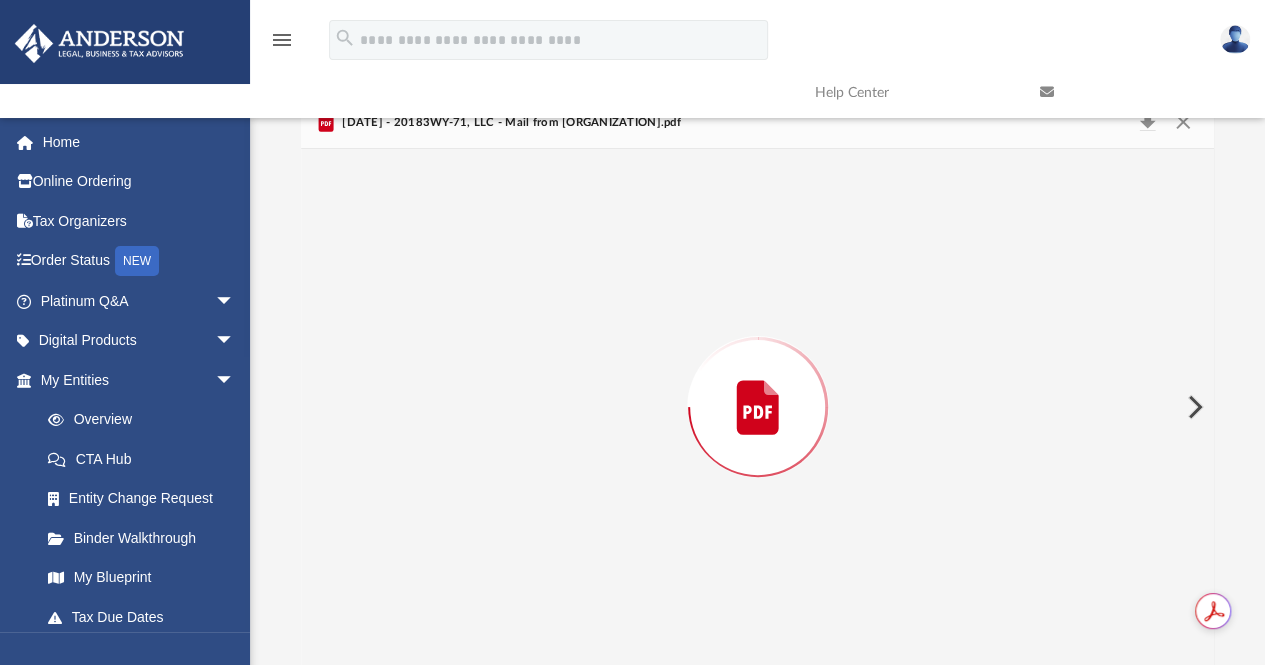 scroll, scrollTop: 1142, scrollLeft: 0, axis: vertical 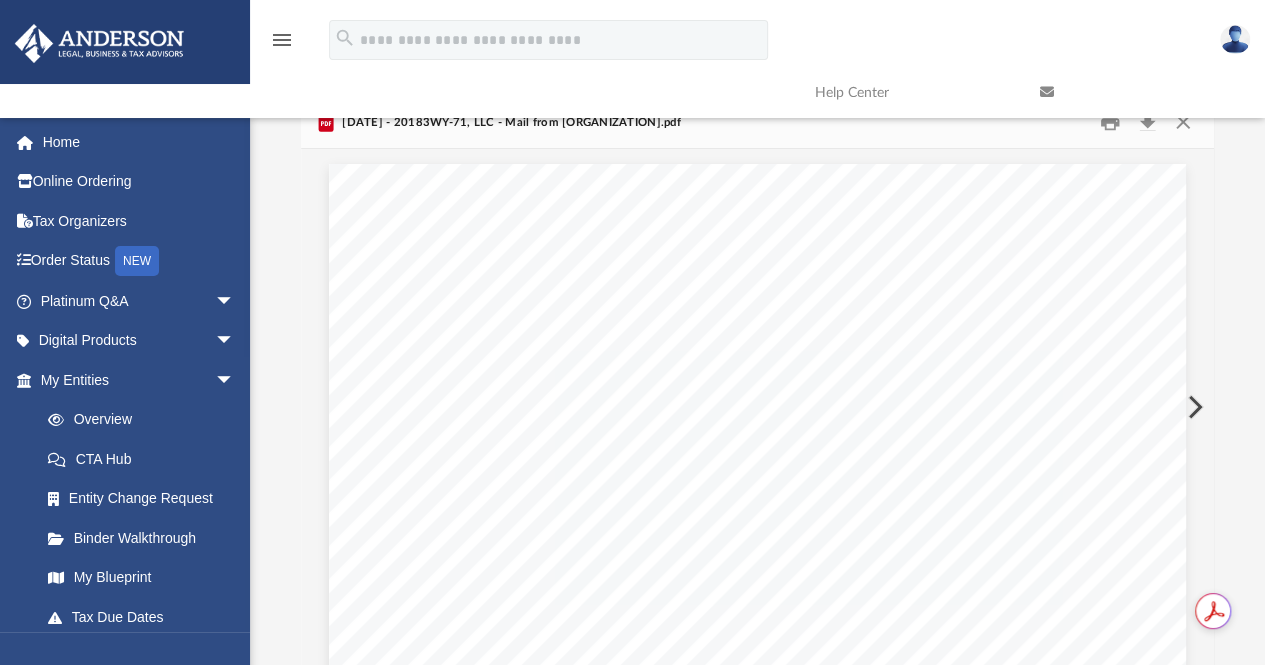 click at bounding box center (1193, 407) 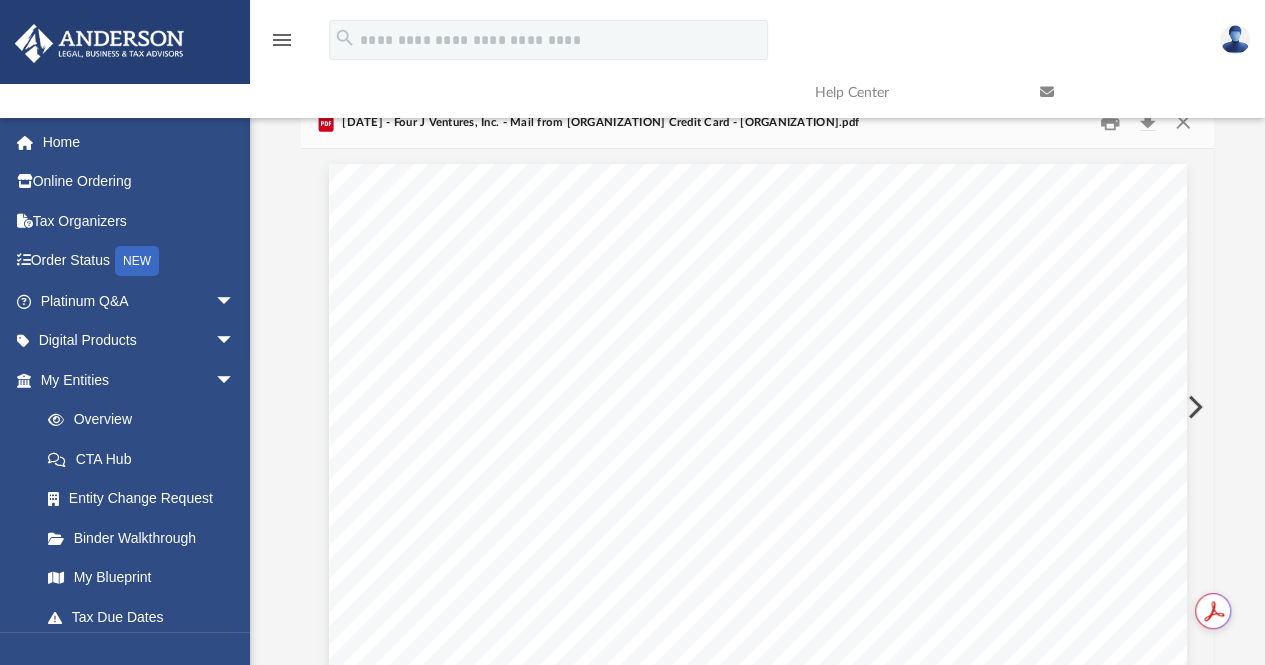 click at bounding box center [1193, 407] 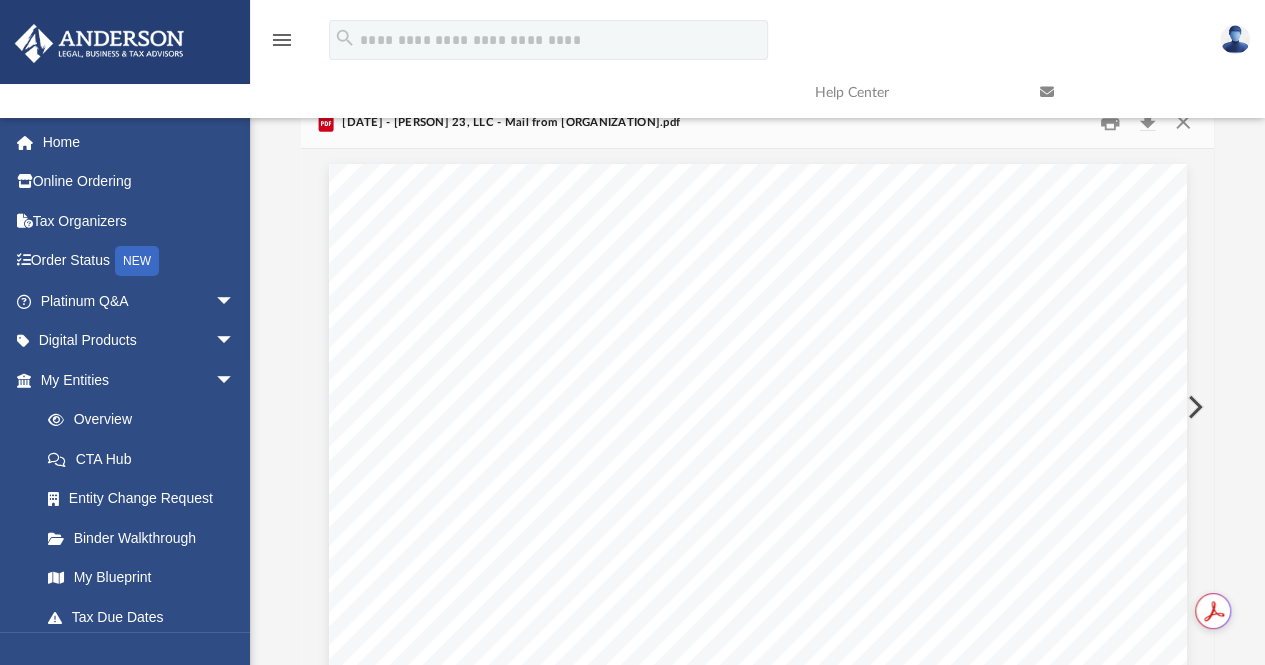 click at bounding box center [1193, 407] 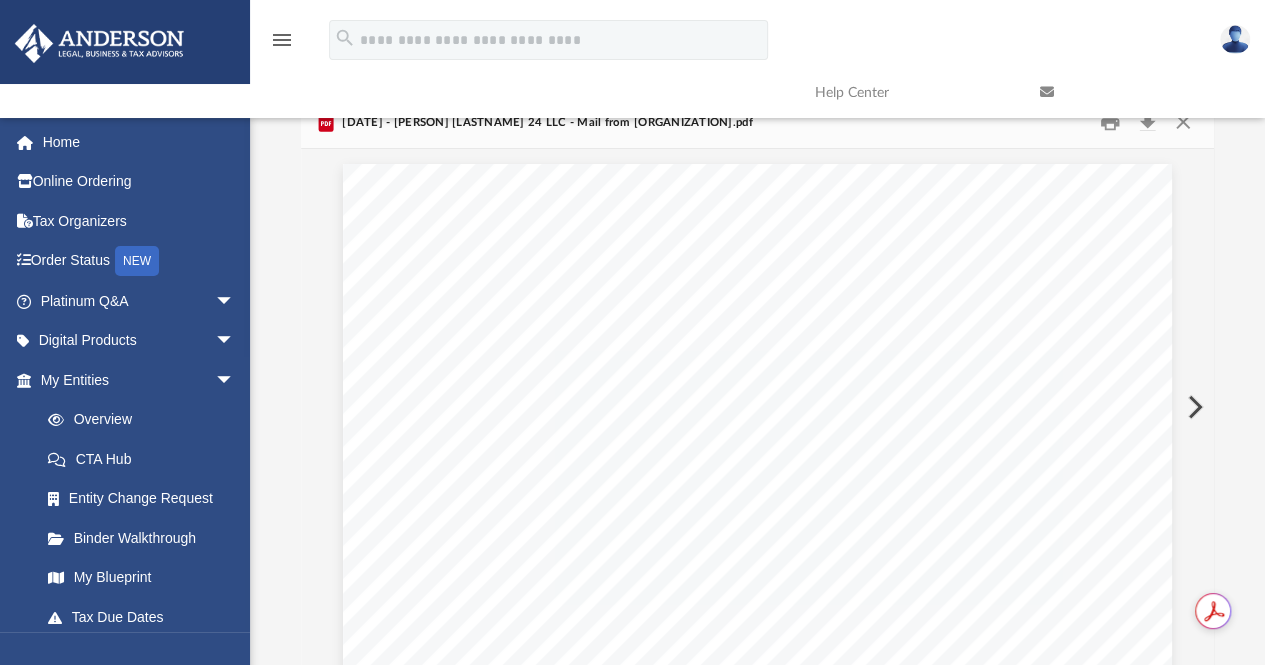 click at bounding box center (1193, 407) 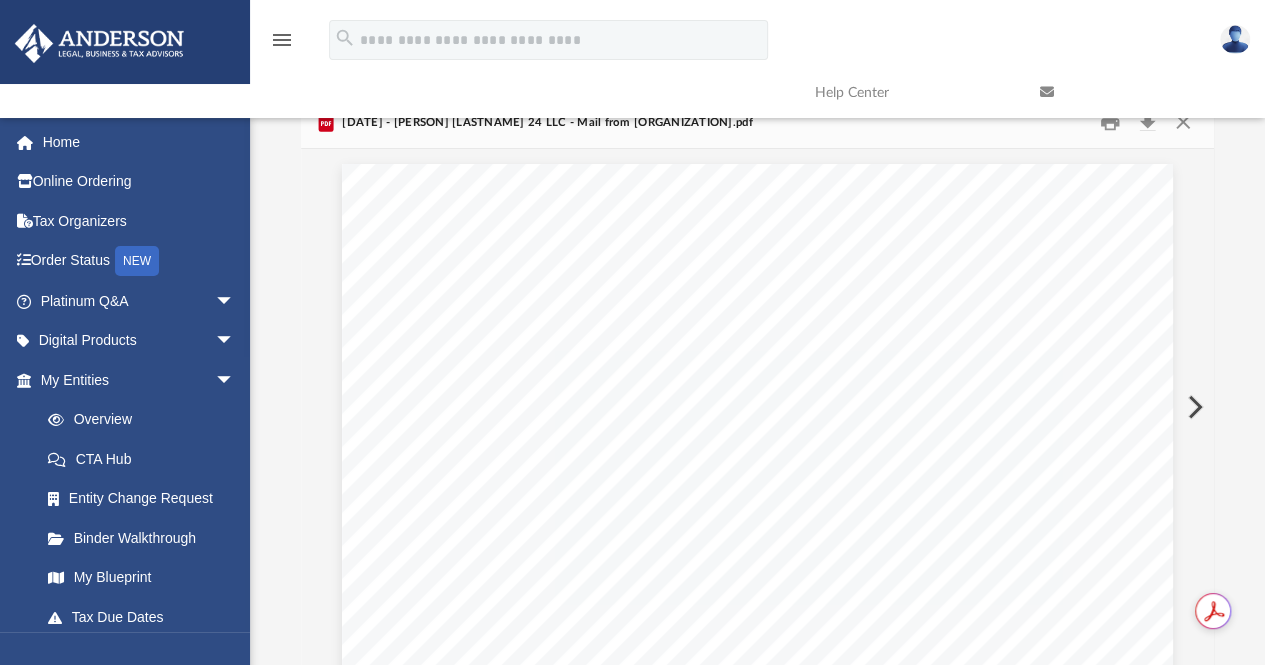 click at bounding box center [1193, 407] 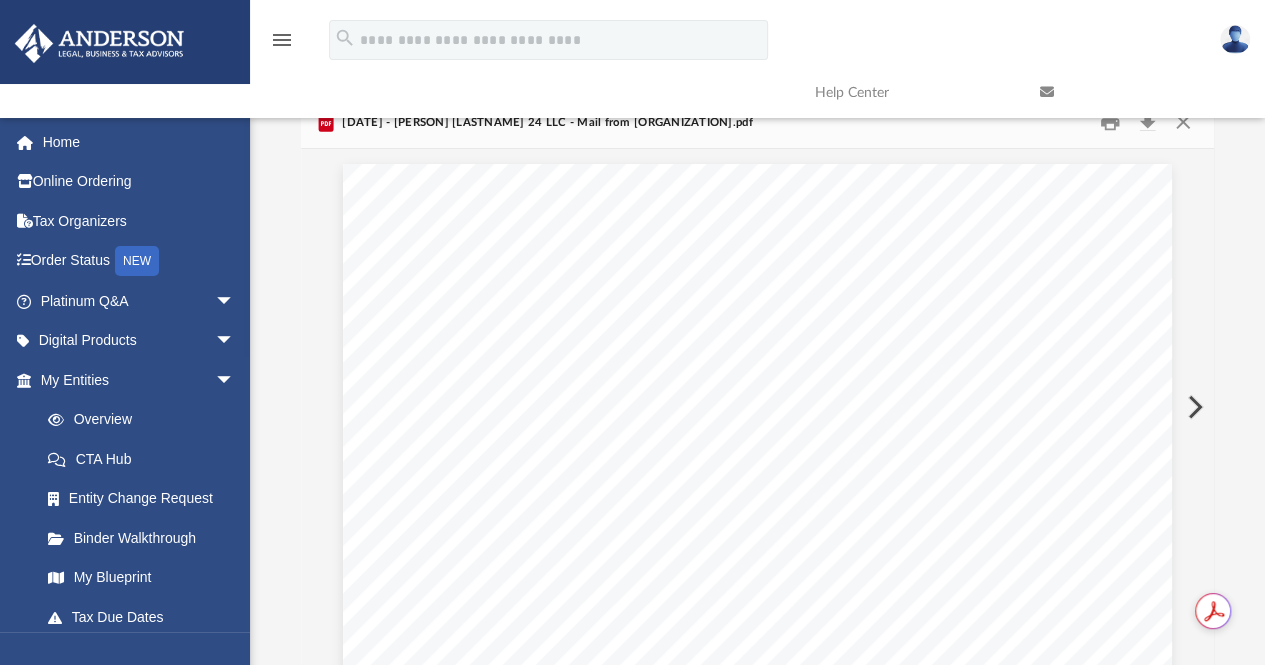 click at bounding box center [1193, 407] 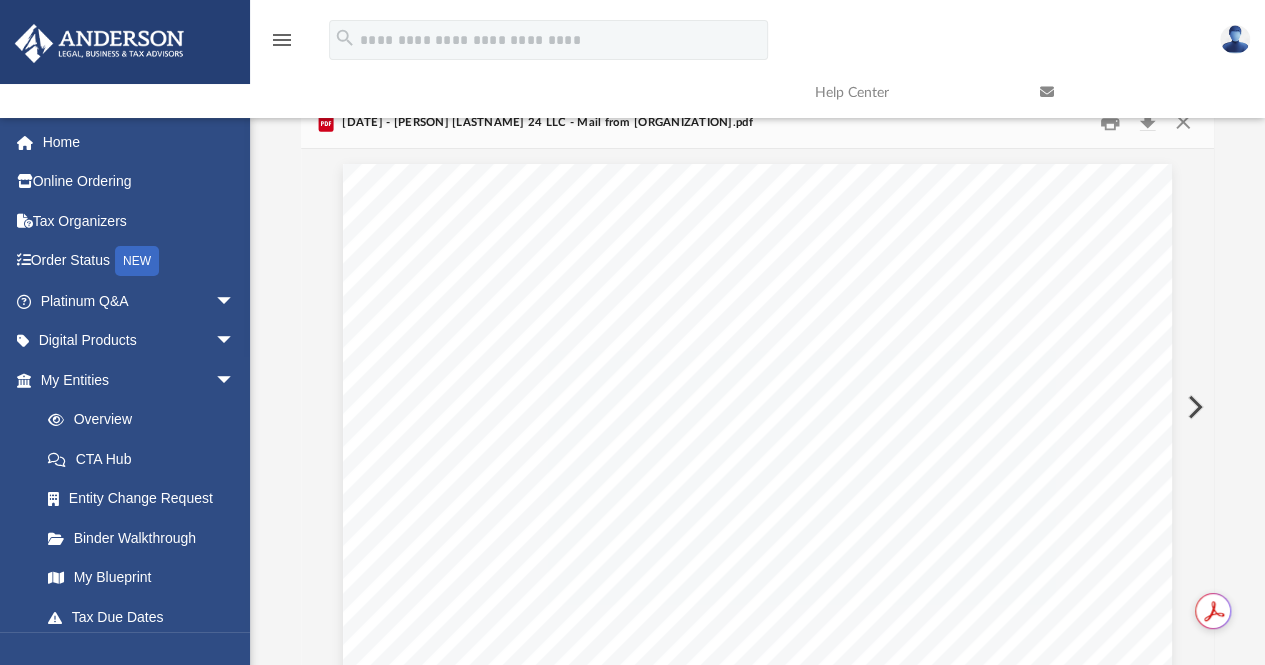 click at bounding box center [1193, 407] 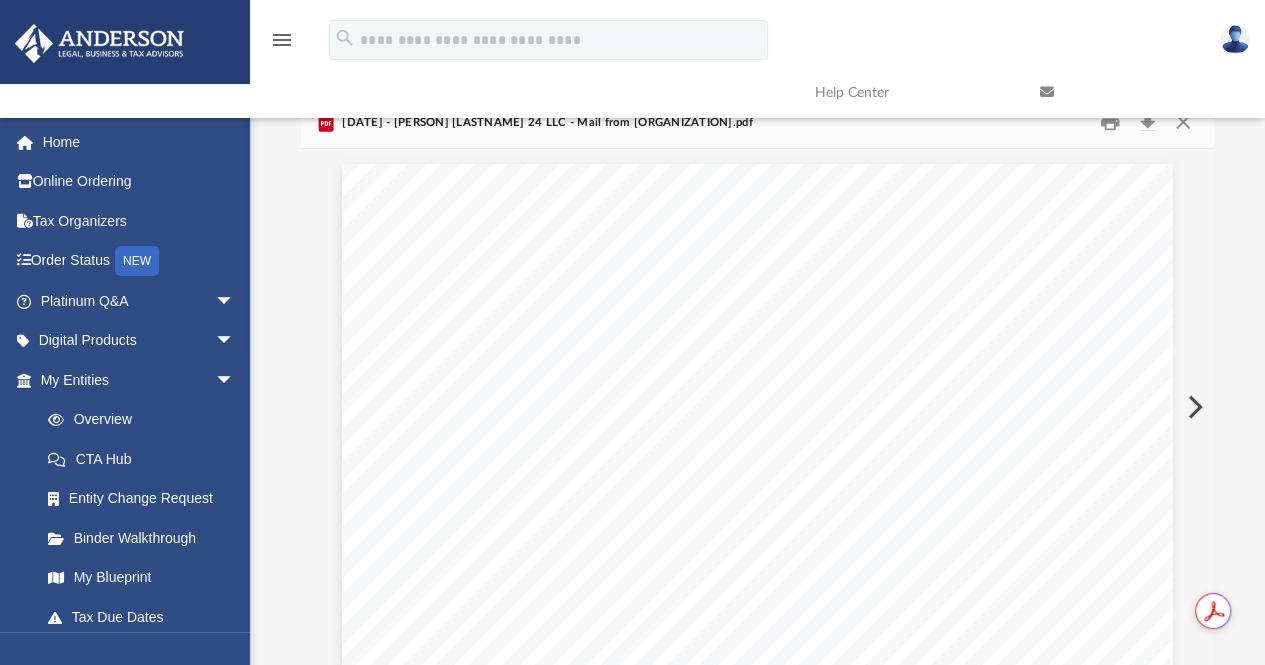 click at bounding box center (1193, 407) 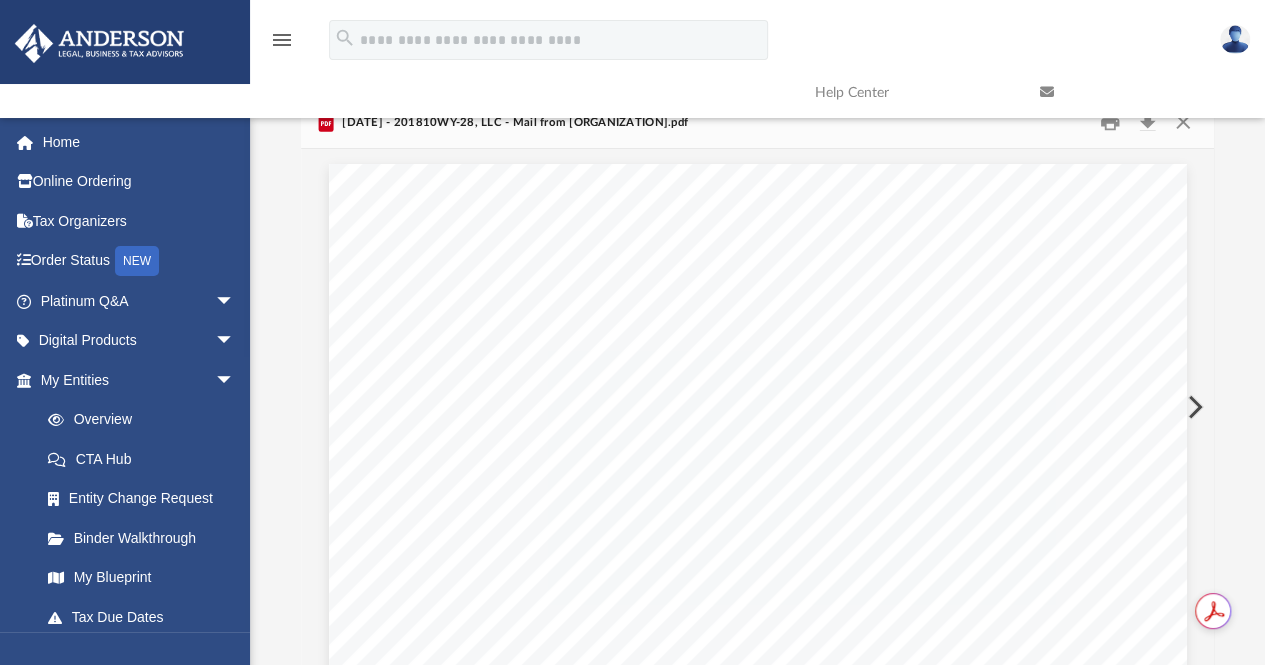 click at bounding box center (1193, 407) 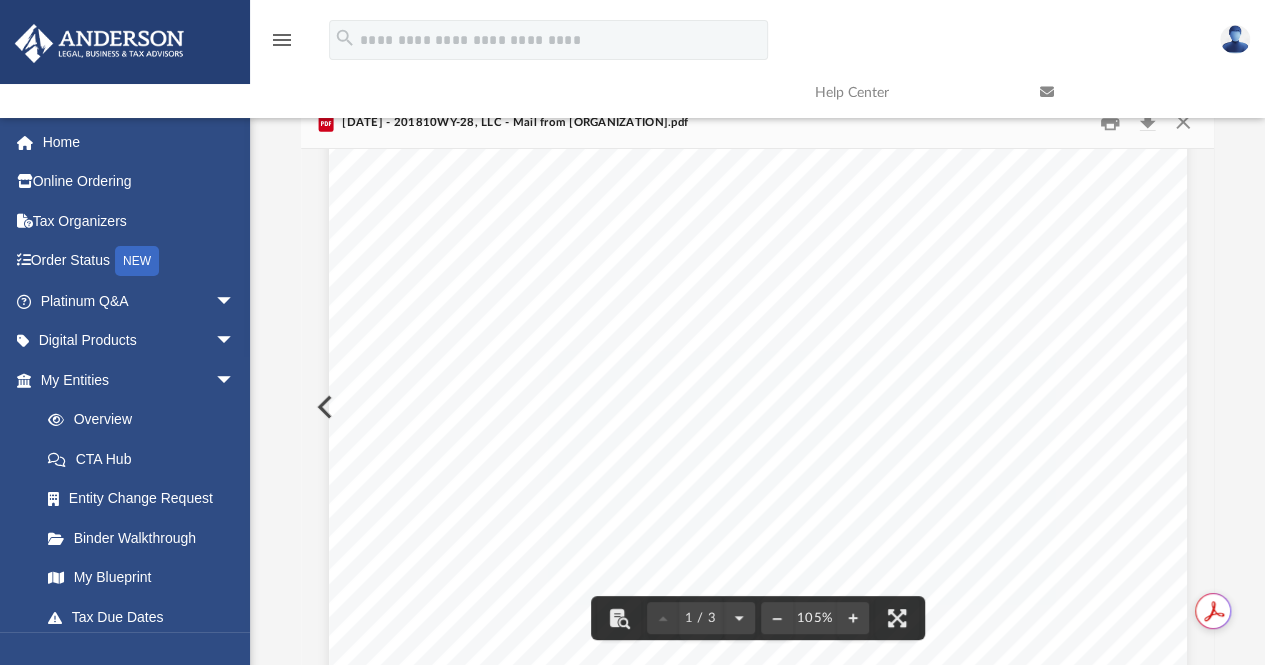 scroll, scrollTop: 0, scrollLeft: 0, axis: both 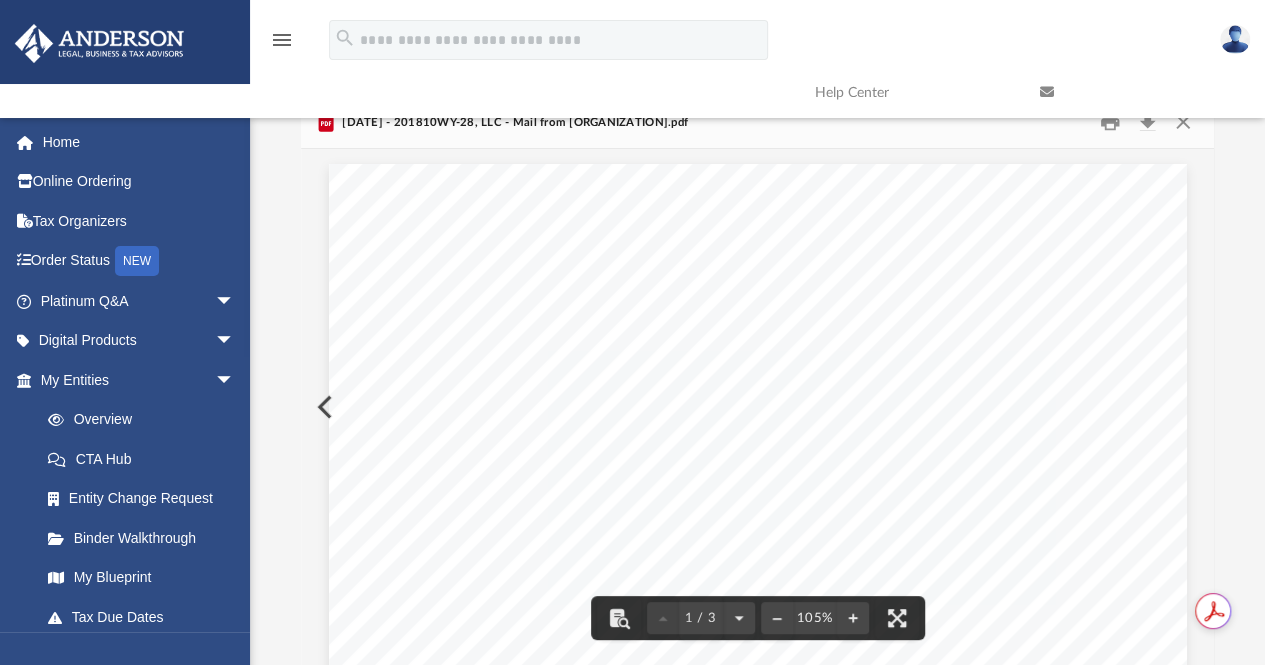 click at bounding box center (1137, 92) 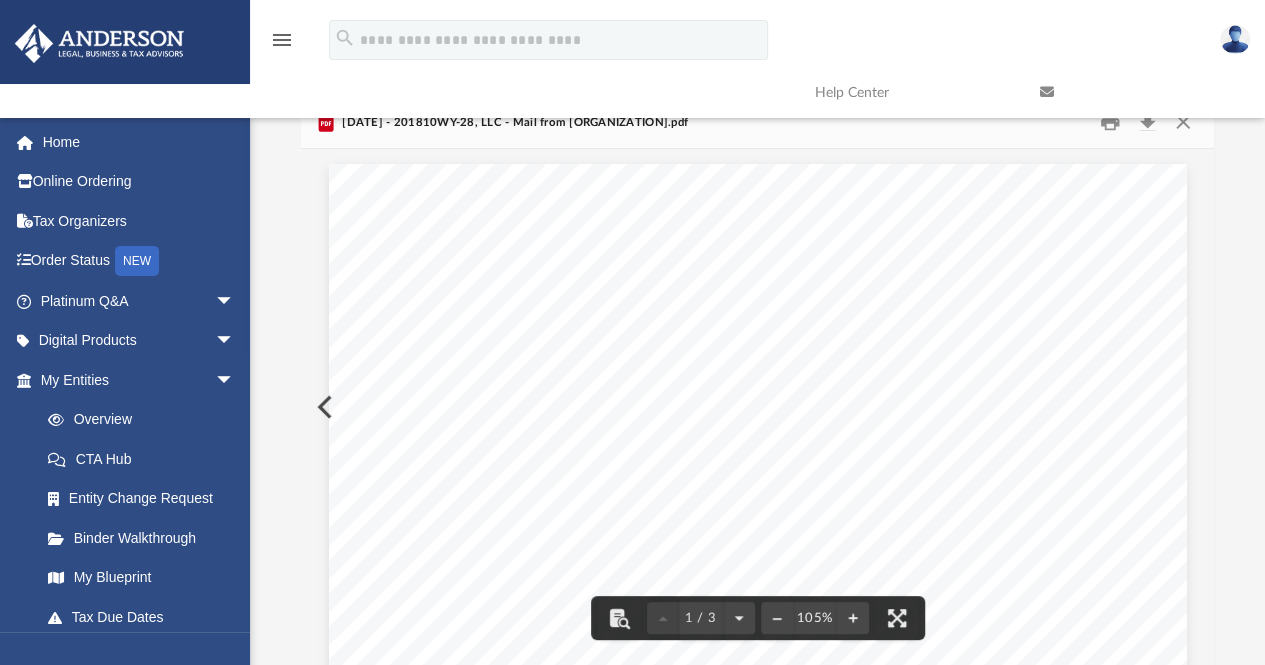 scroll, scrollTop: 0, scrollLeft: 0, axis: both 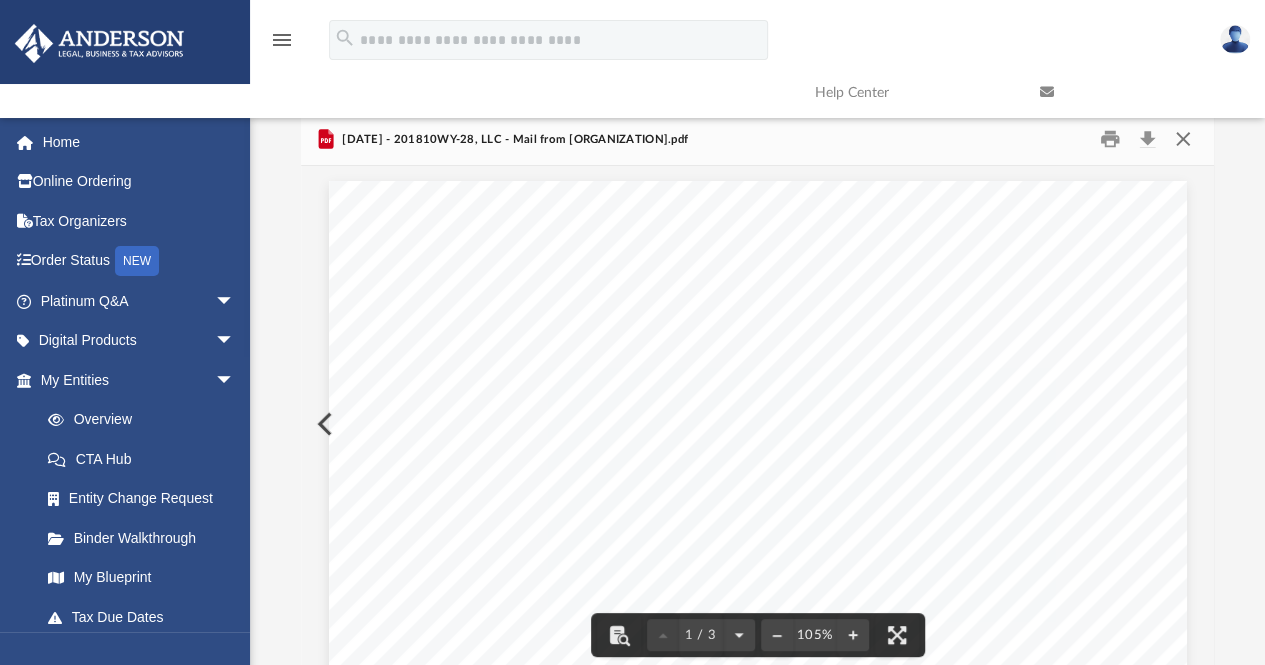click at bounding box center [1183, 139] 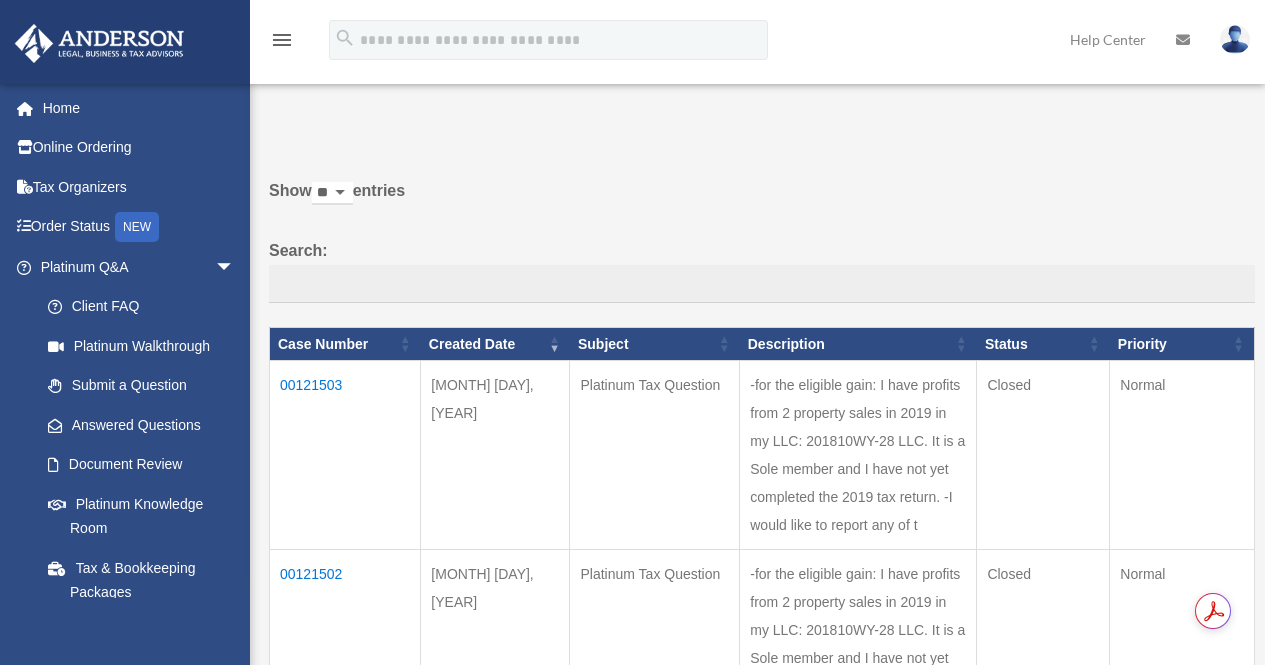 scroll, scrollTop: 0, scrollLeft: 0, axis: both 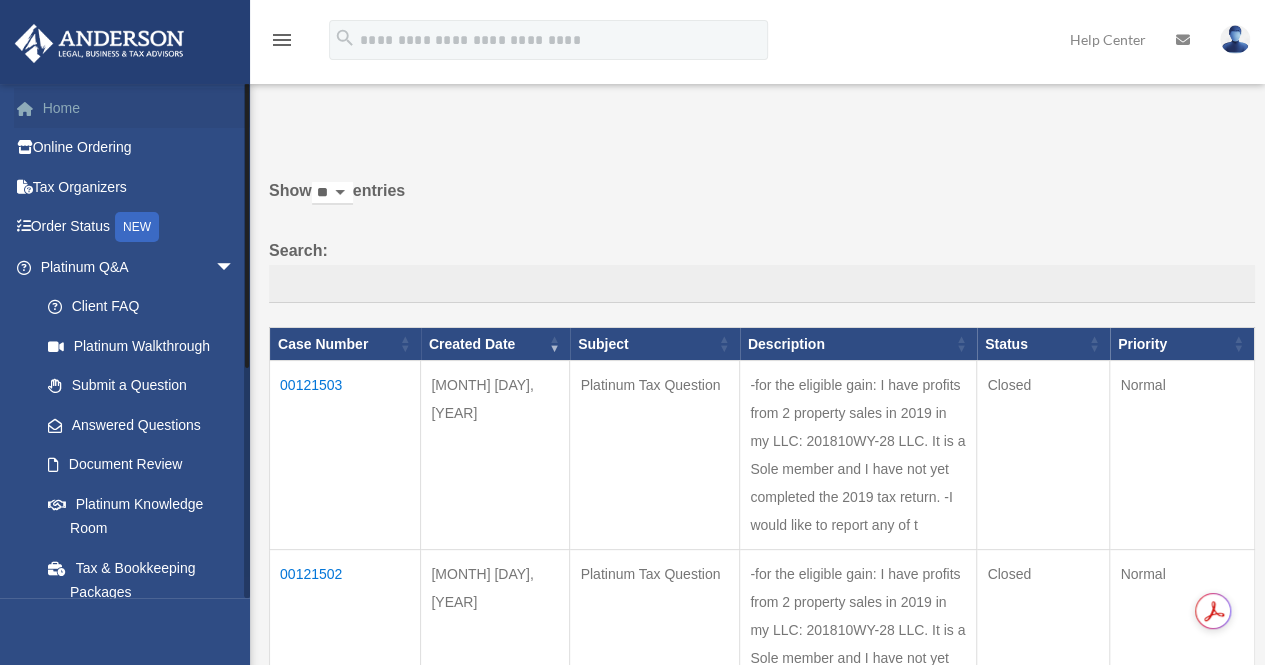 click on "Home" at bounding box center [139, 108] 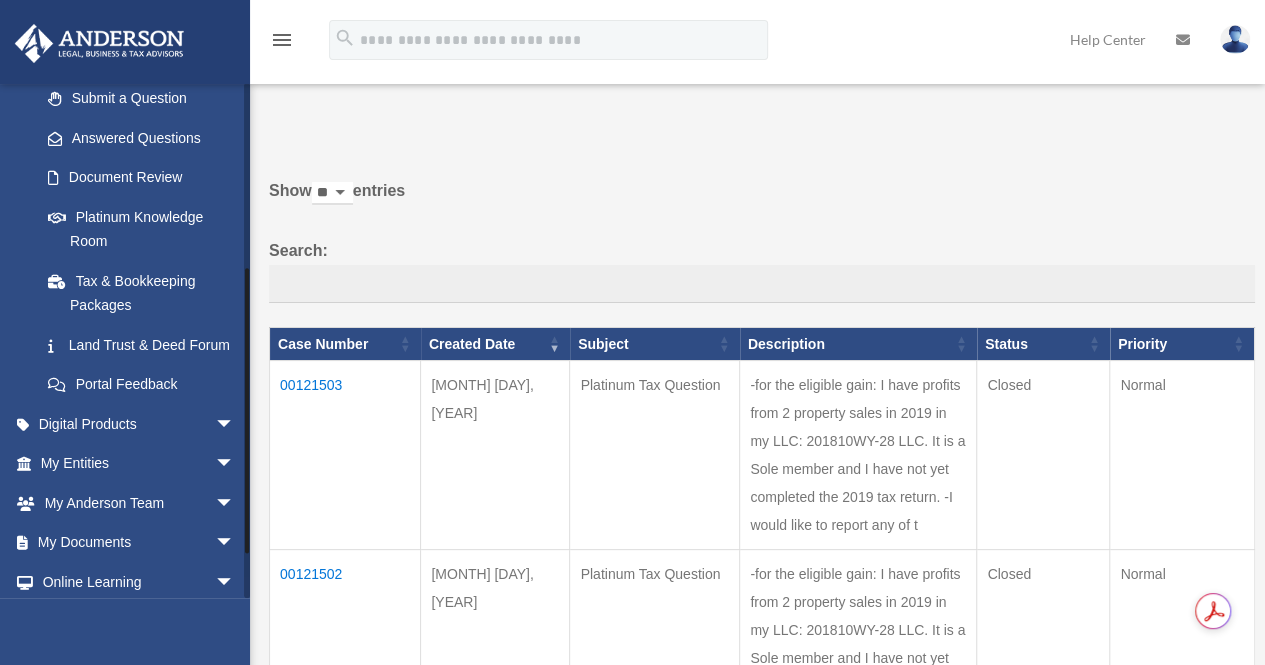 scroll, scrollTop: 334, scrollLeft: 0, axis: vertical 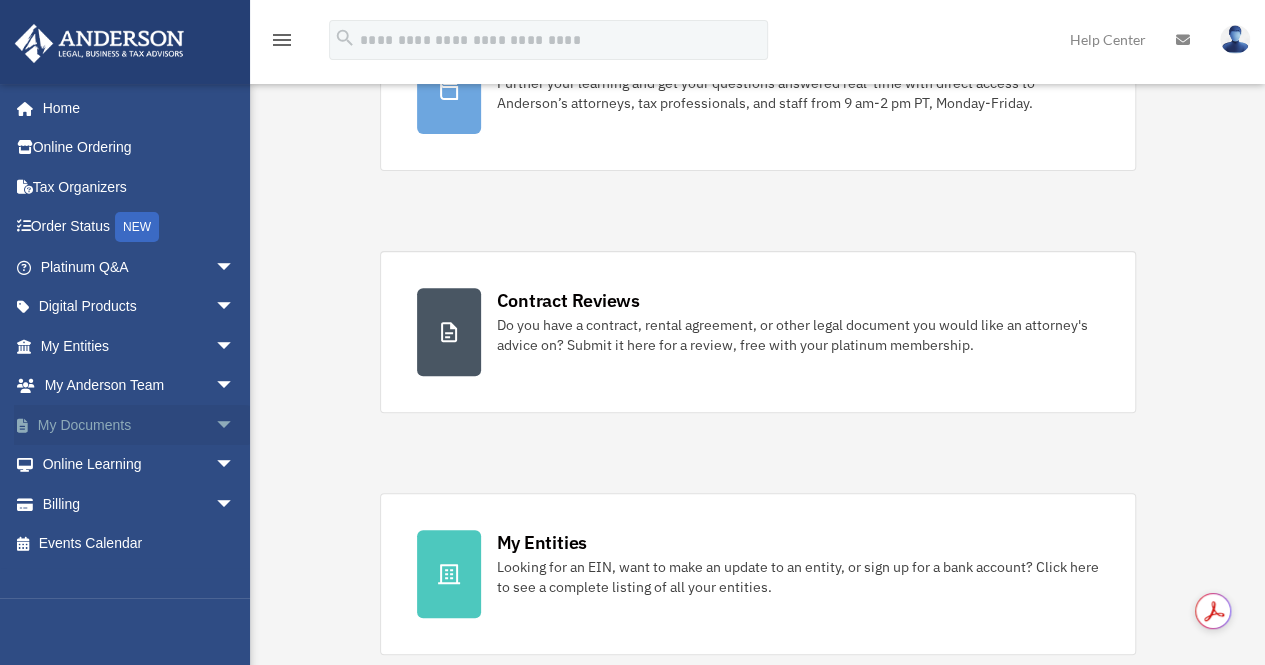 click on "My Documents arrow_drop_down" at bounding box center (139, 425) 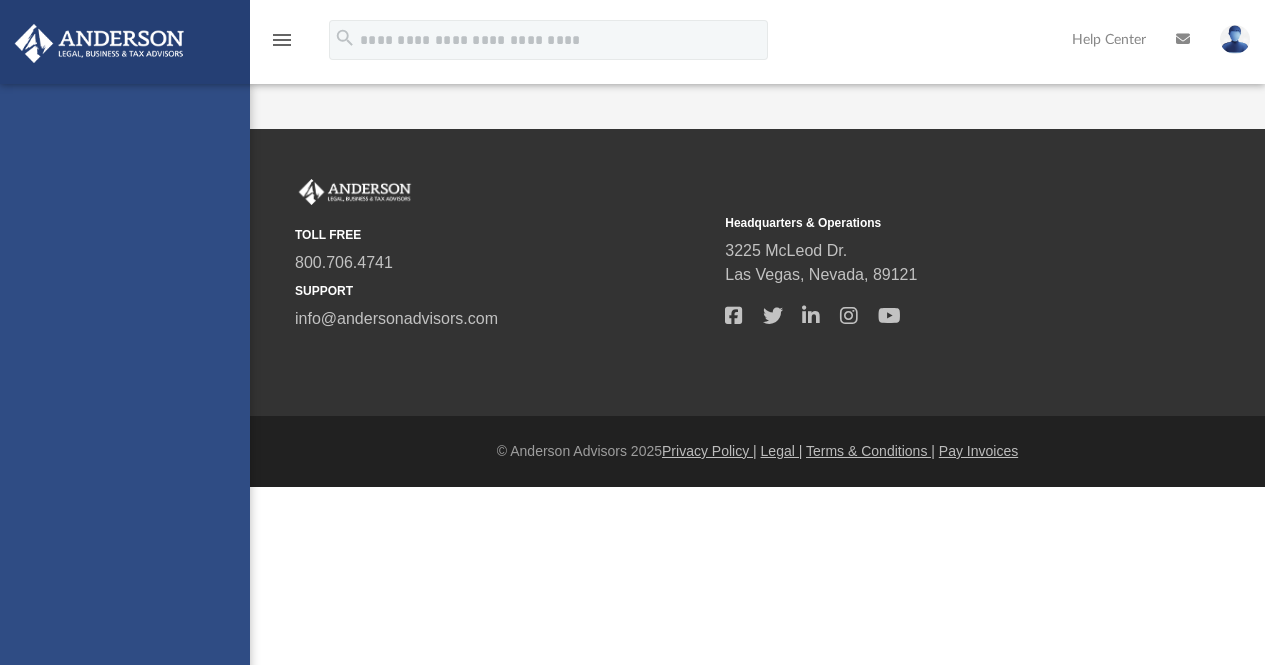scroll, scrollTop: 0, scrollLeft: 0, axis: both 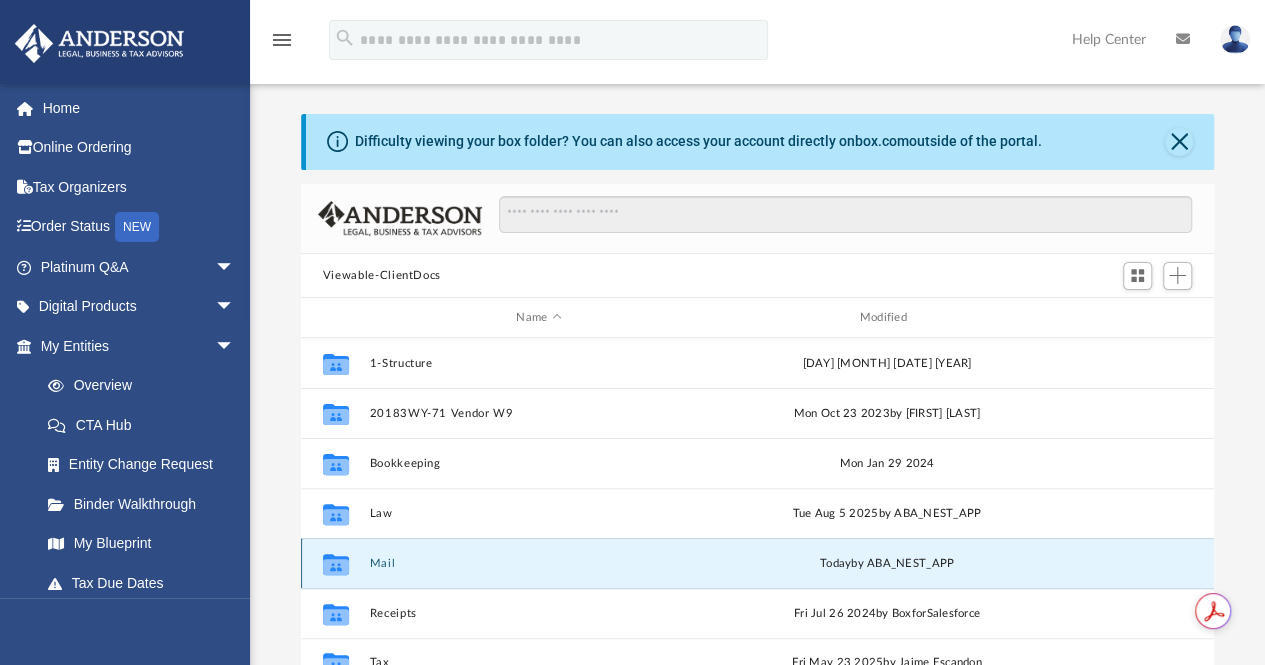 click on "Mail" at bounding box center [538, 563] 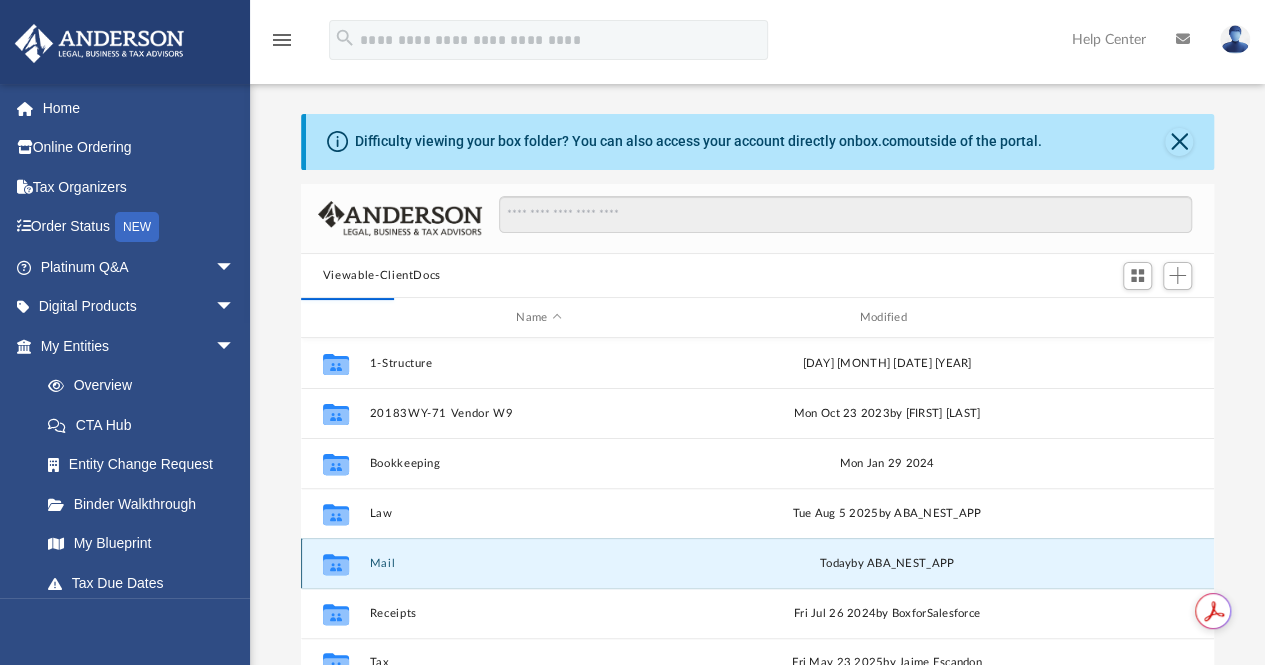 click on "Mail" at bounding box center [538, 563] 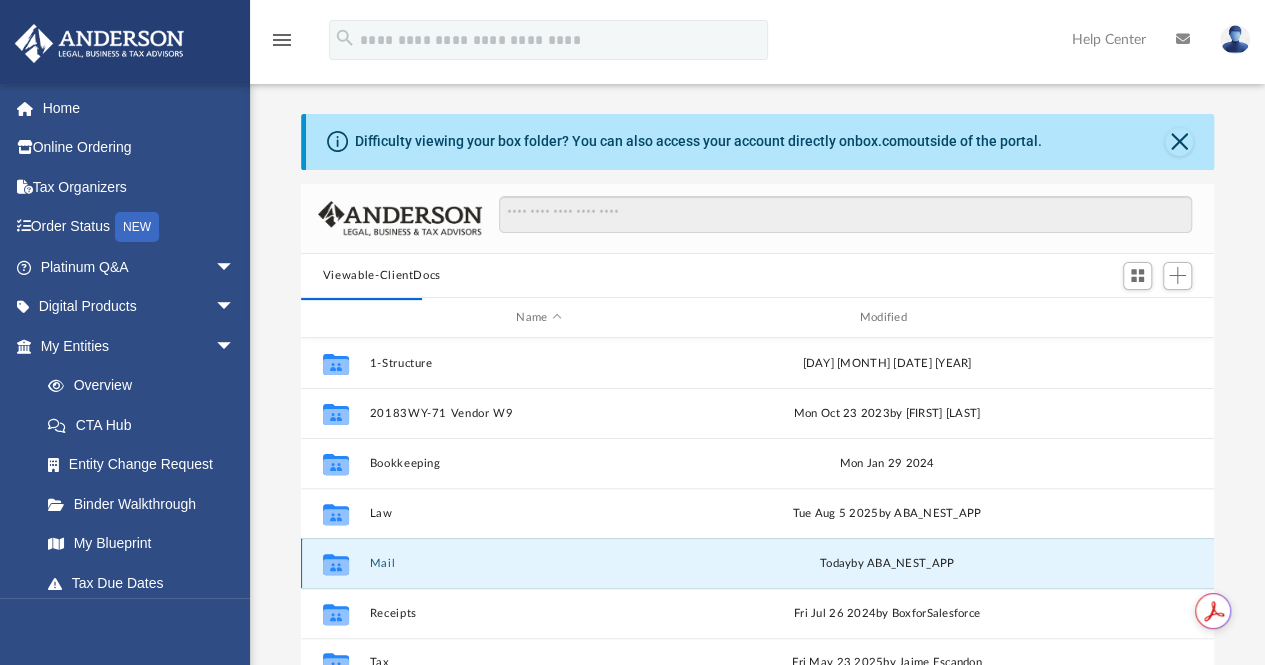 click on "Mail" at bounding box center (538, 563) 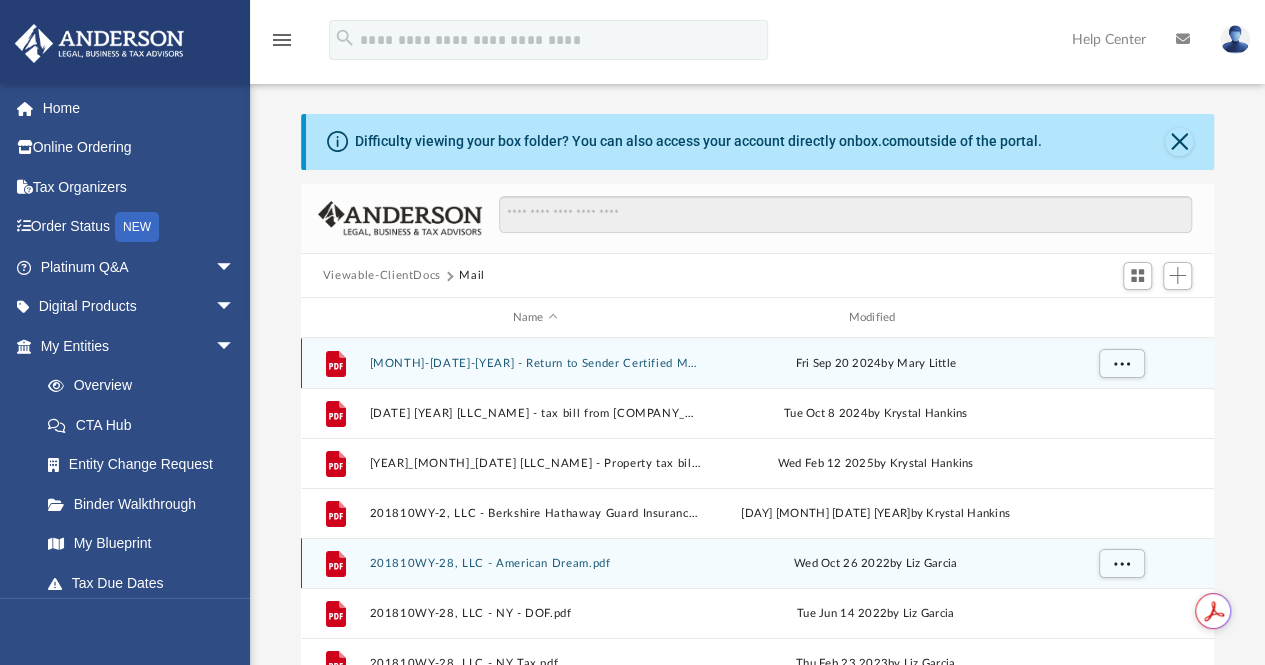 scroll, scrollTop: 378, scrollLeft: 898, axis: both 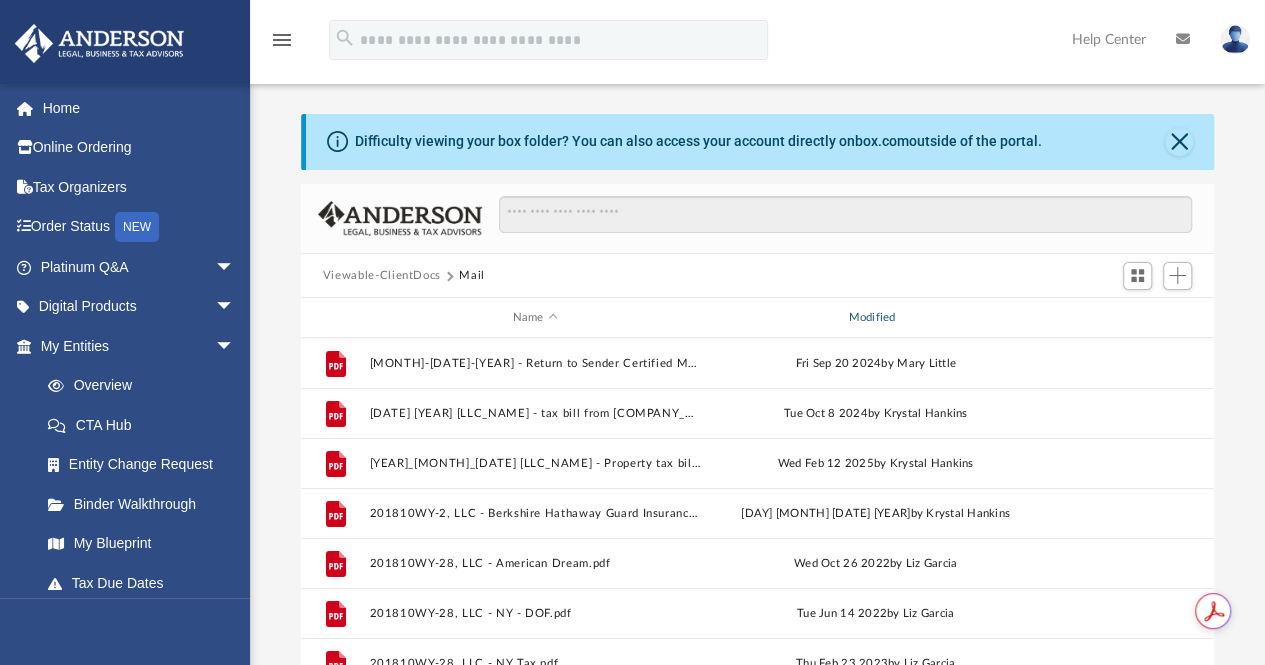 click on "Modified" at bounding box center [875, 318] 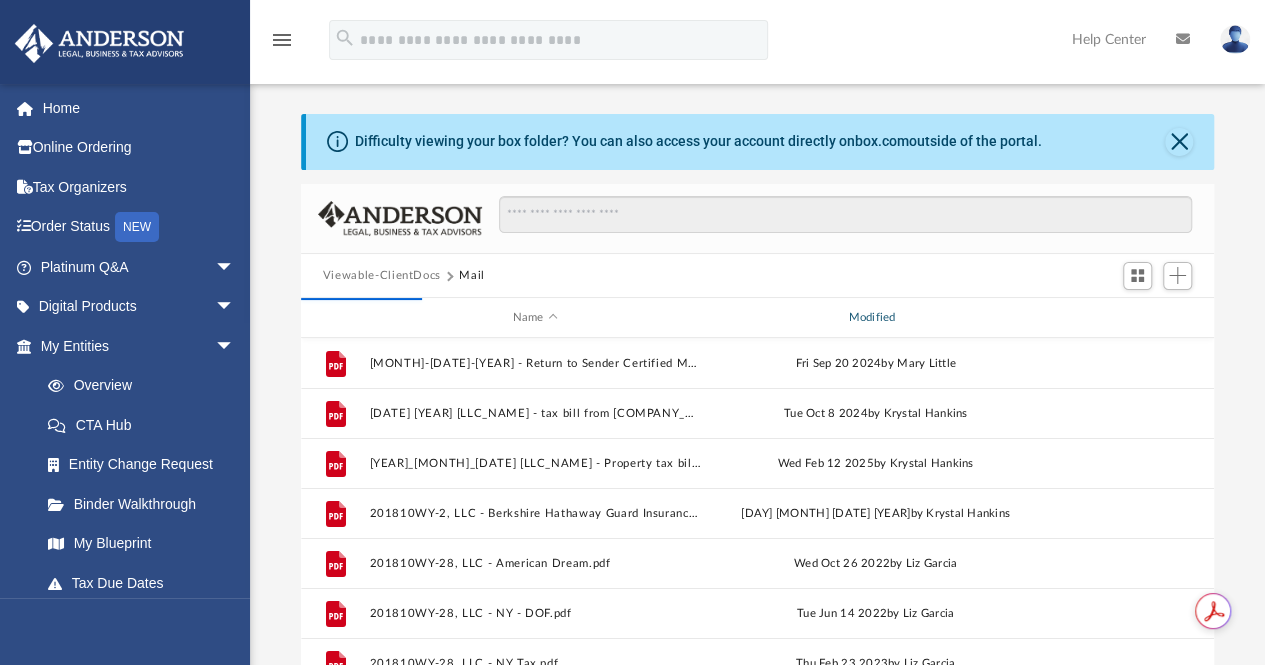 click on "Modified" at bounding box center (875, 318) 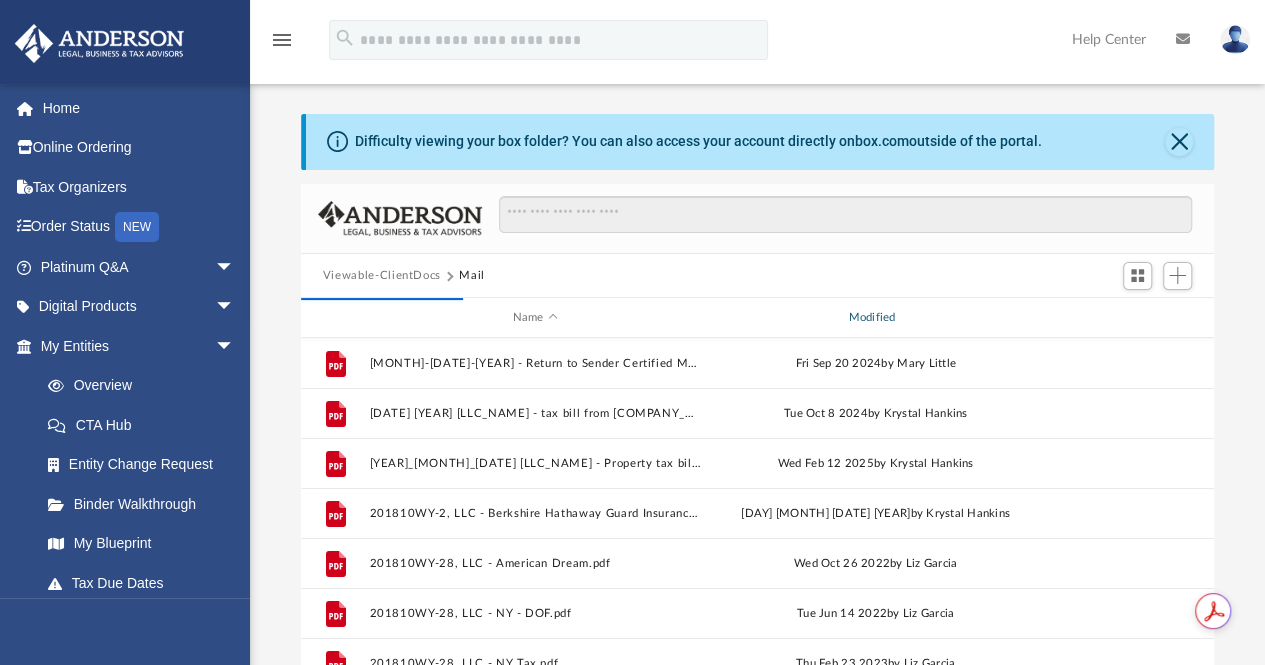 click on "Modified" at bounding box center (875, 318) 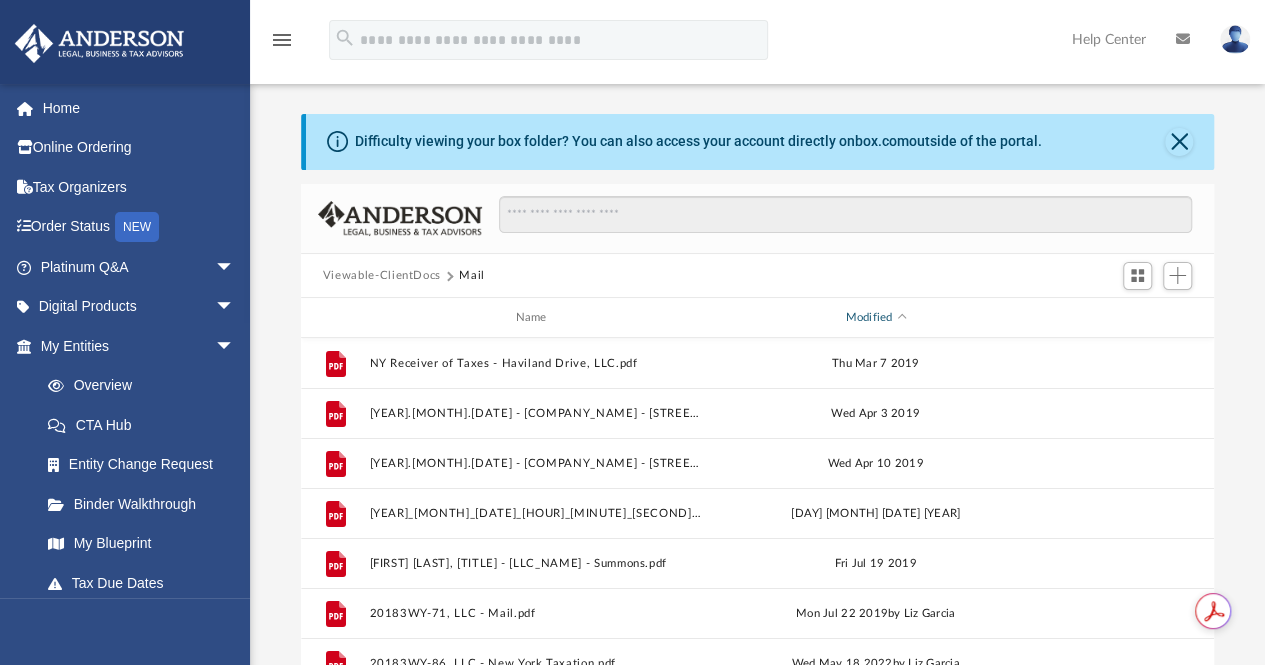 click on "Modified" at bounding box center [875, 318] 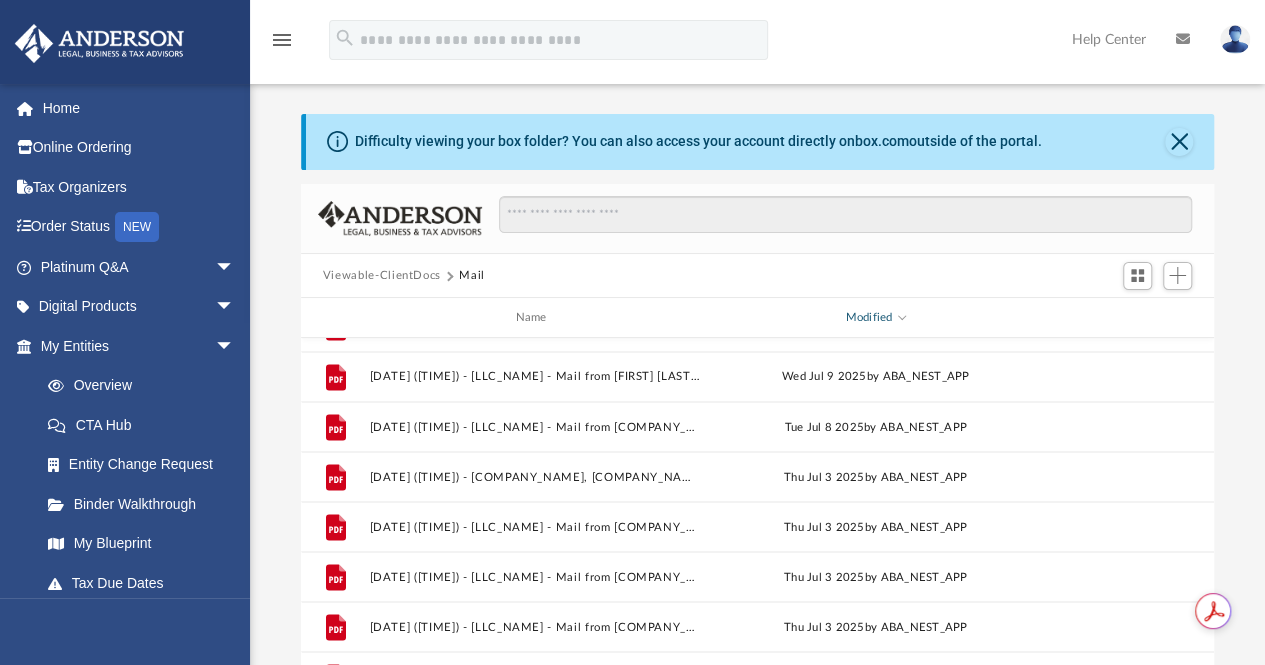 scroll, scrollTop: 1855, scrollLeft: 0, axis: vertical 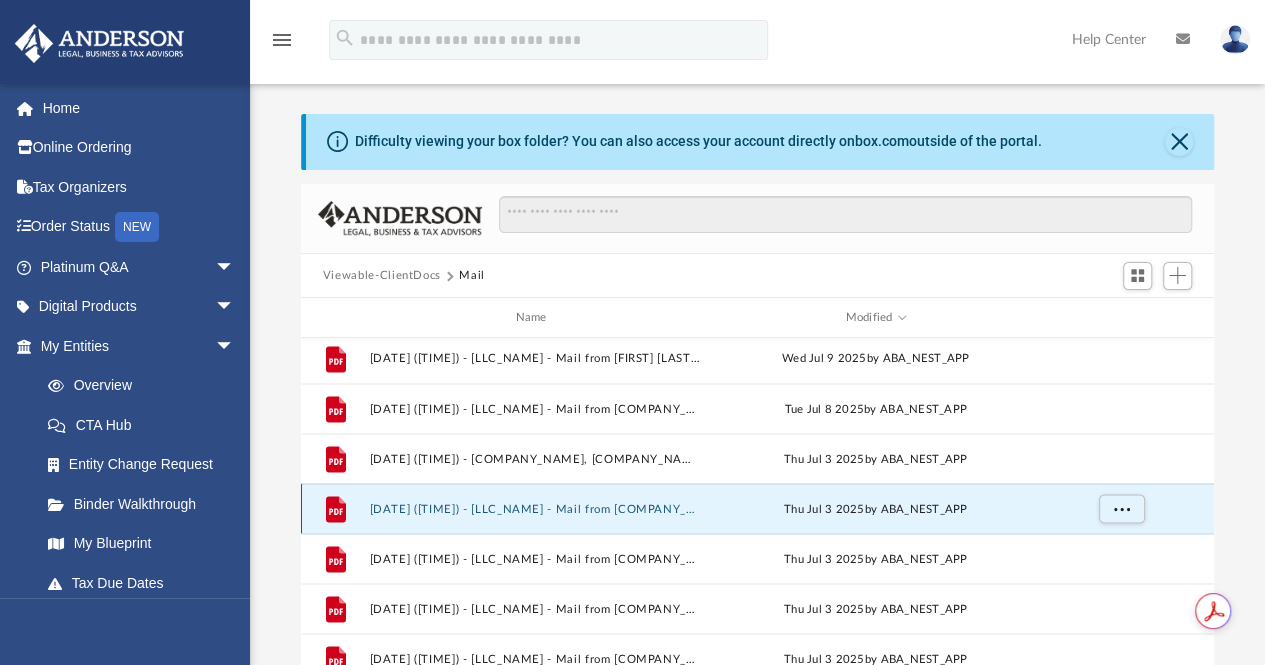 click on "[DATE] ([TIME]) - [LLC_NAME] - Mail from [COMPANY_NAME].pdf" at bounding box center (535, 508) 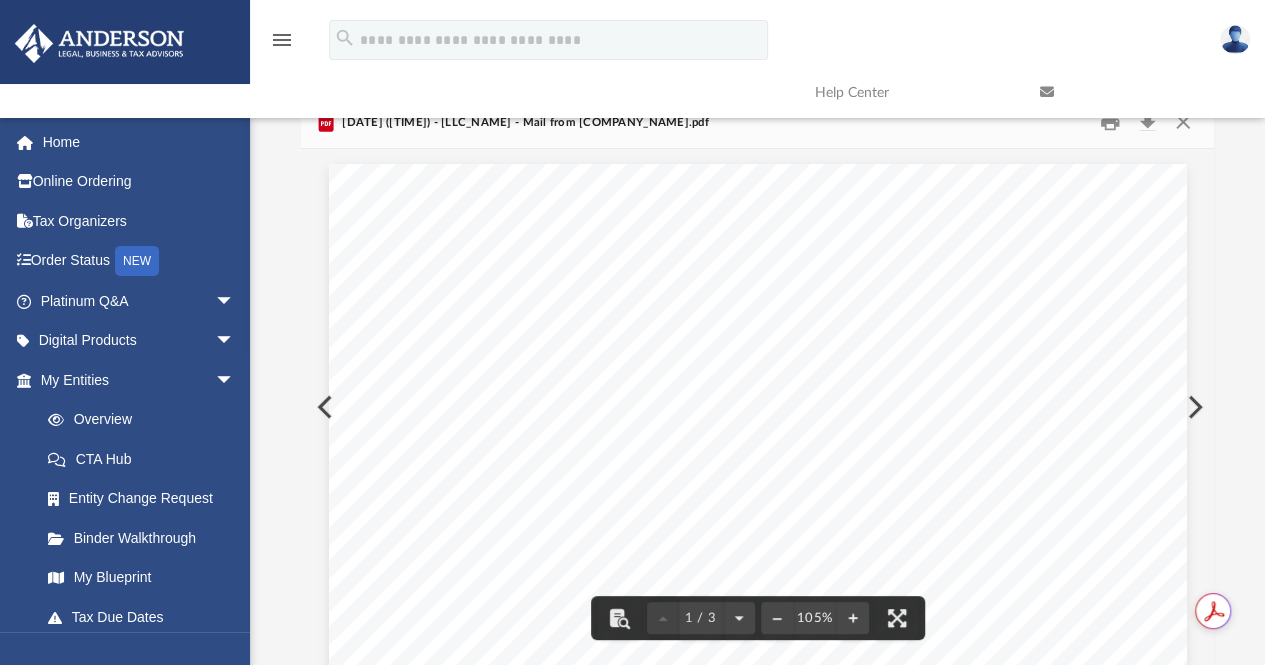 click at bounding box center [1193, 407] 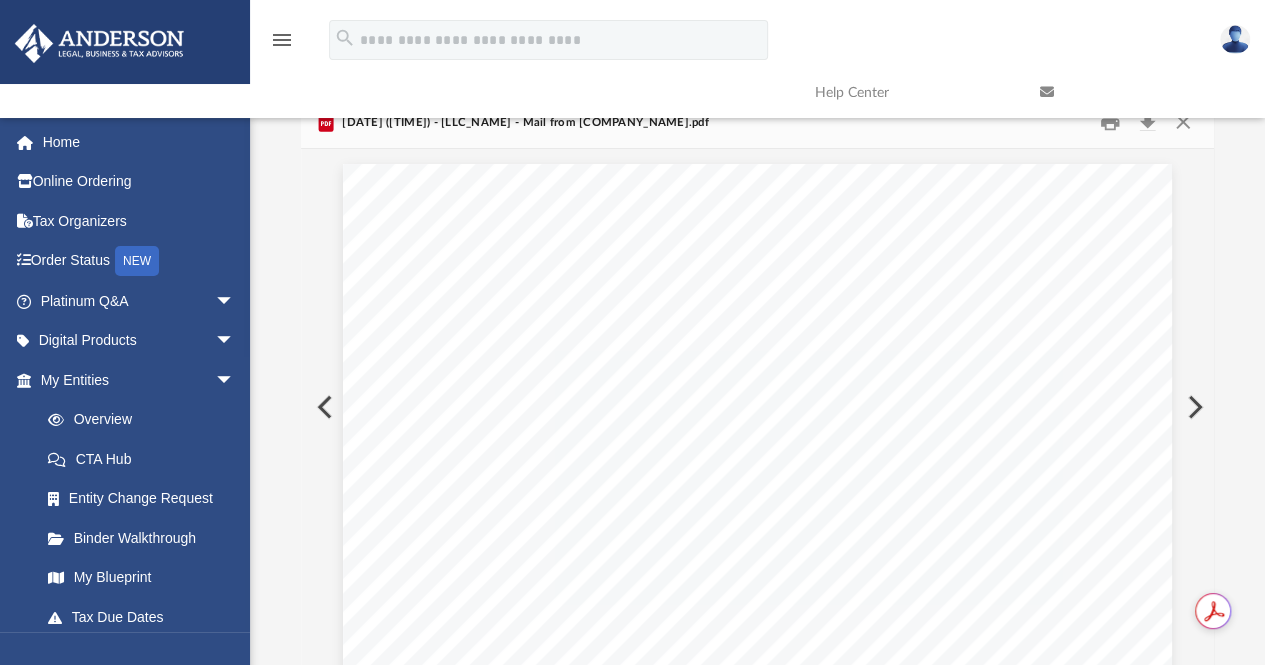 click at bounding box center [1193, 407] 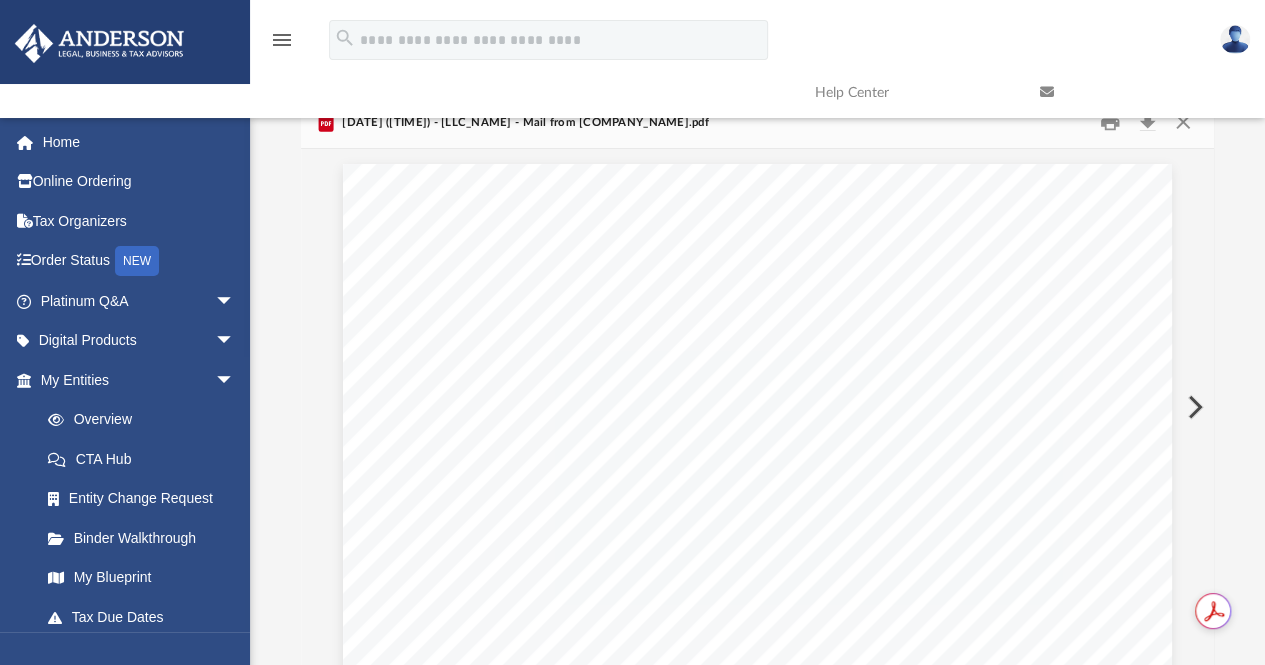 click at bounding box center (1193, 407) 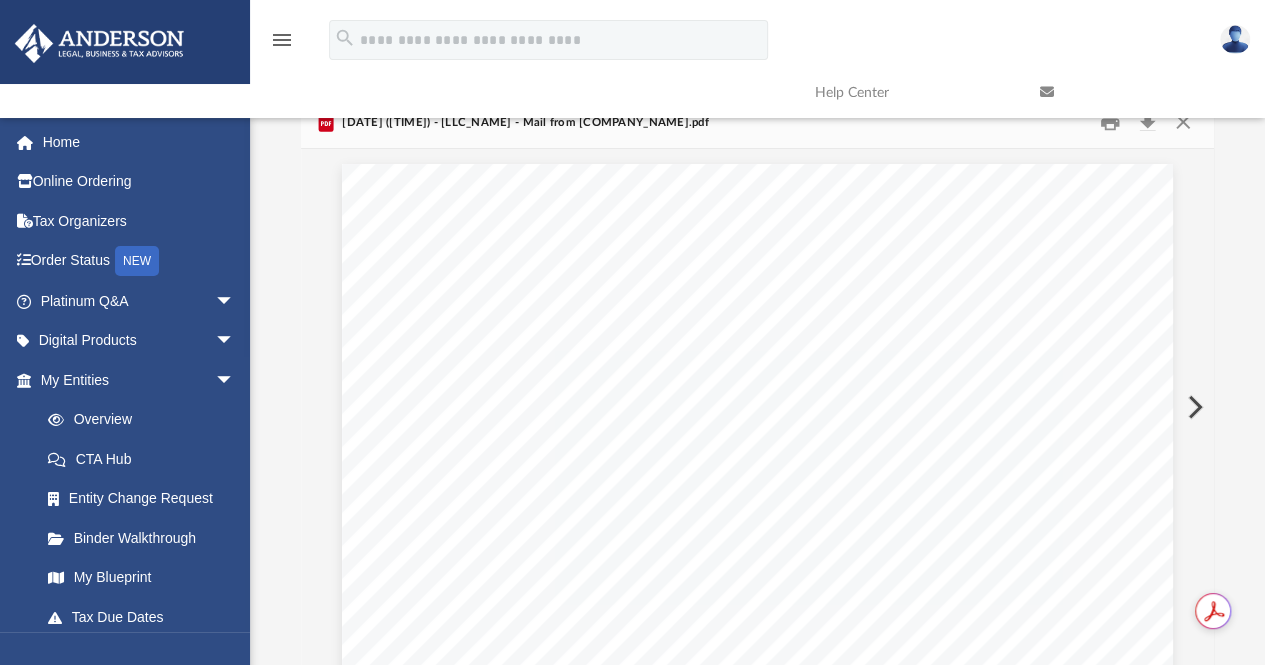click at bounding box center [1193, 407] 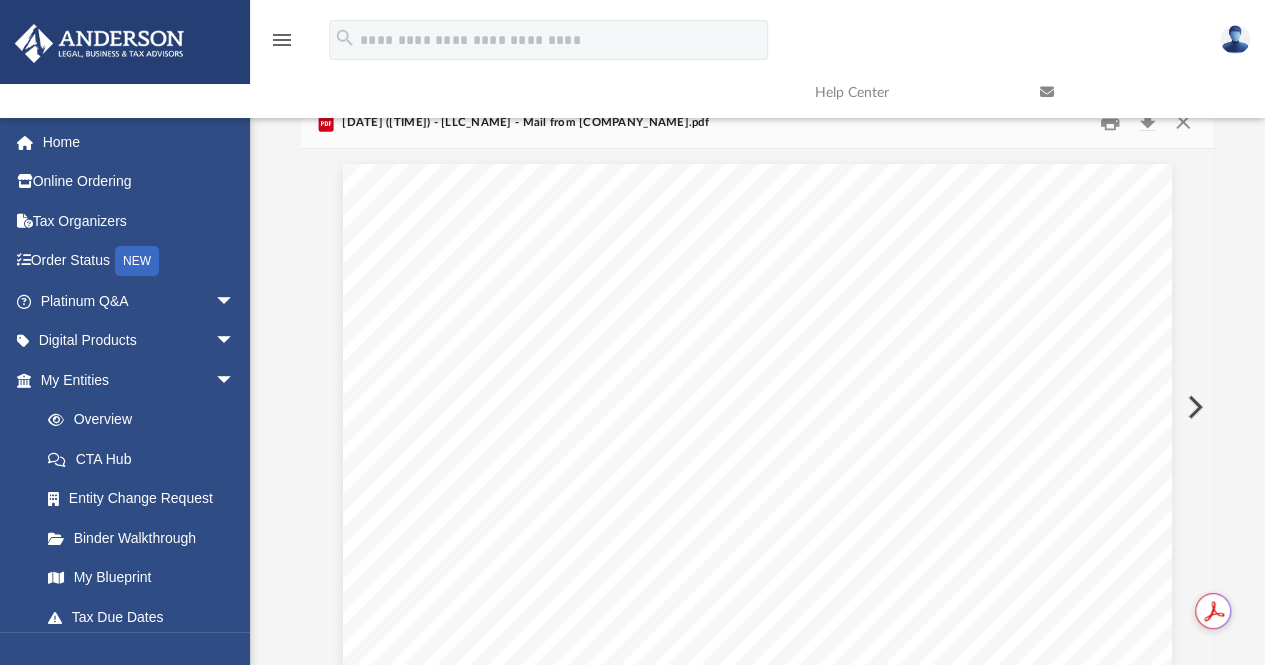click at bounding box center (1193, 407) 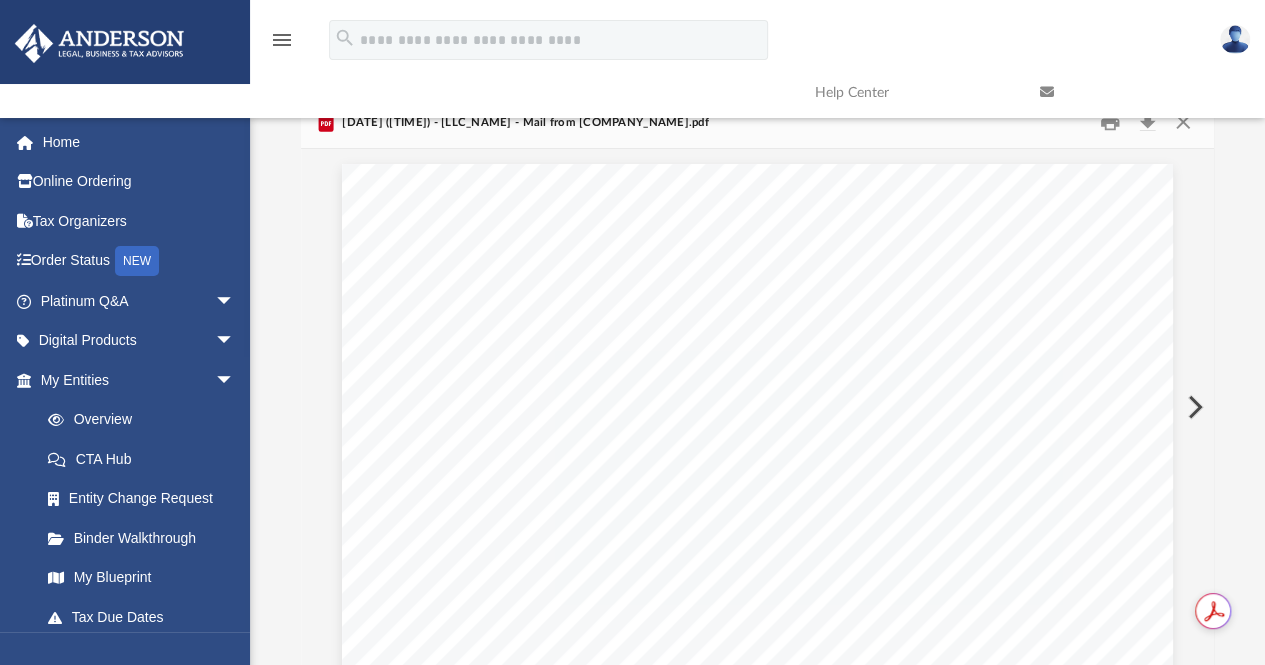 click at bounding box center [1193, 407] 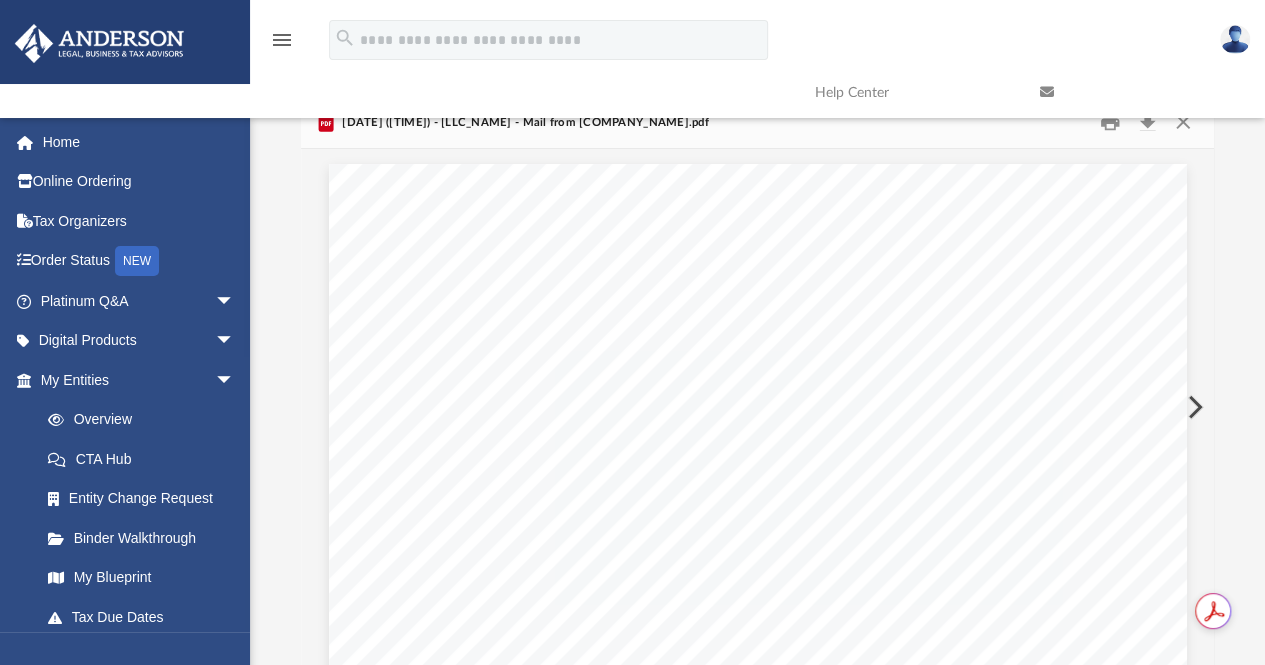 click at bounding box center [1193, 407] 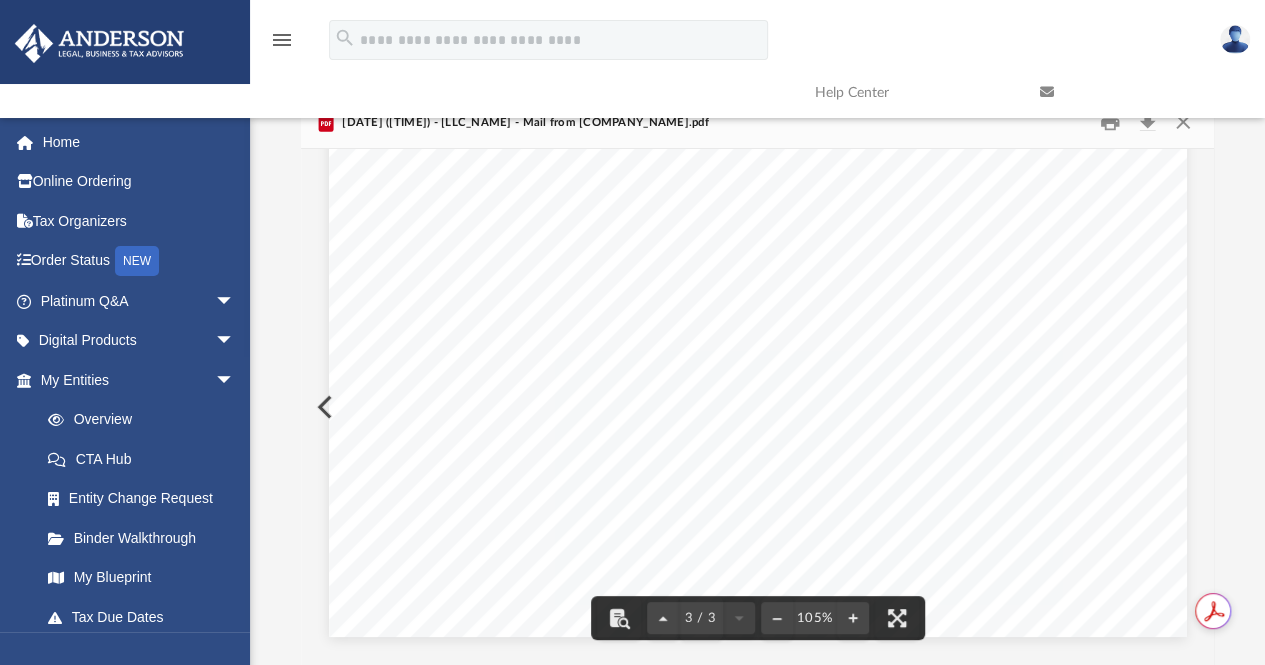 scroll, scrollTop: 2894, scrollLeft: 0, axis: vertical 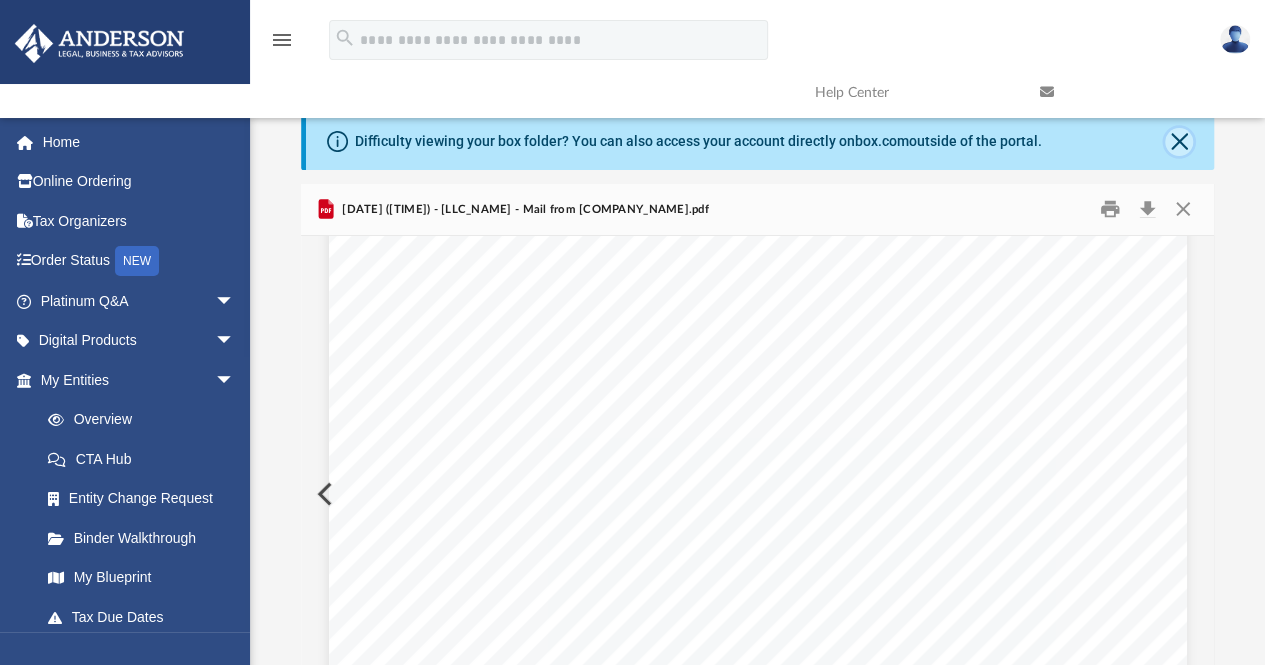 click 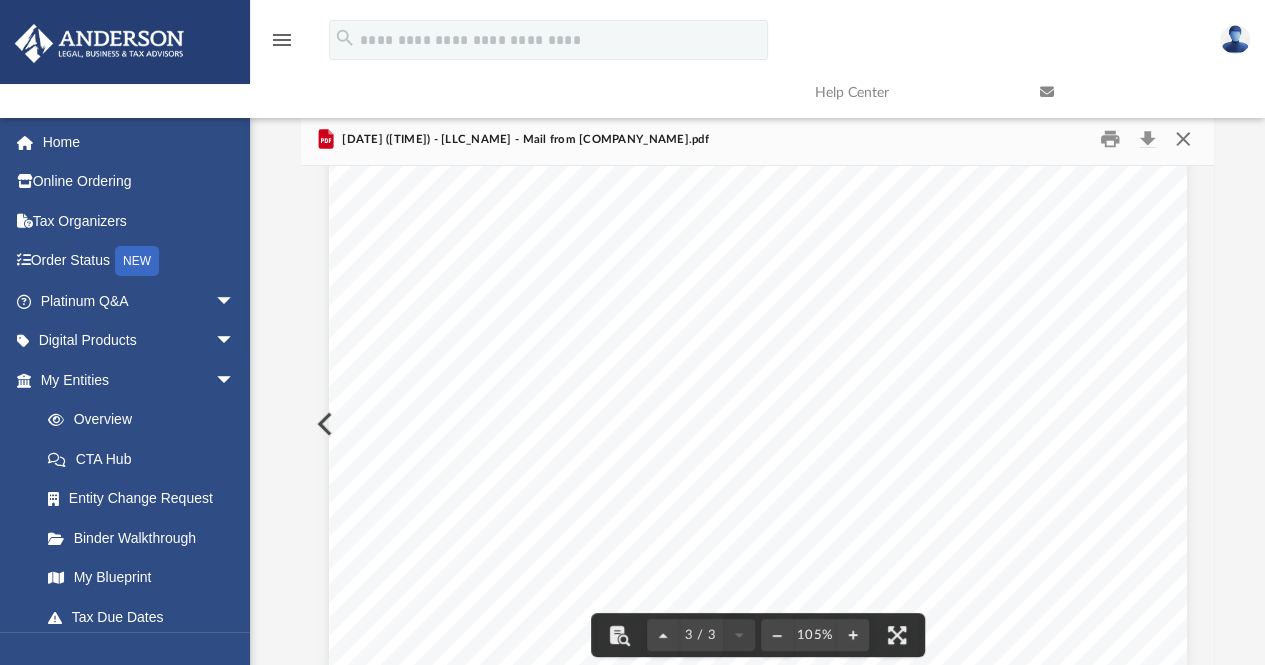 click at bounding box center [1183, 139] 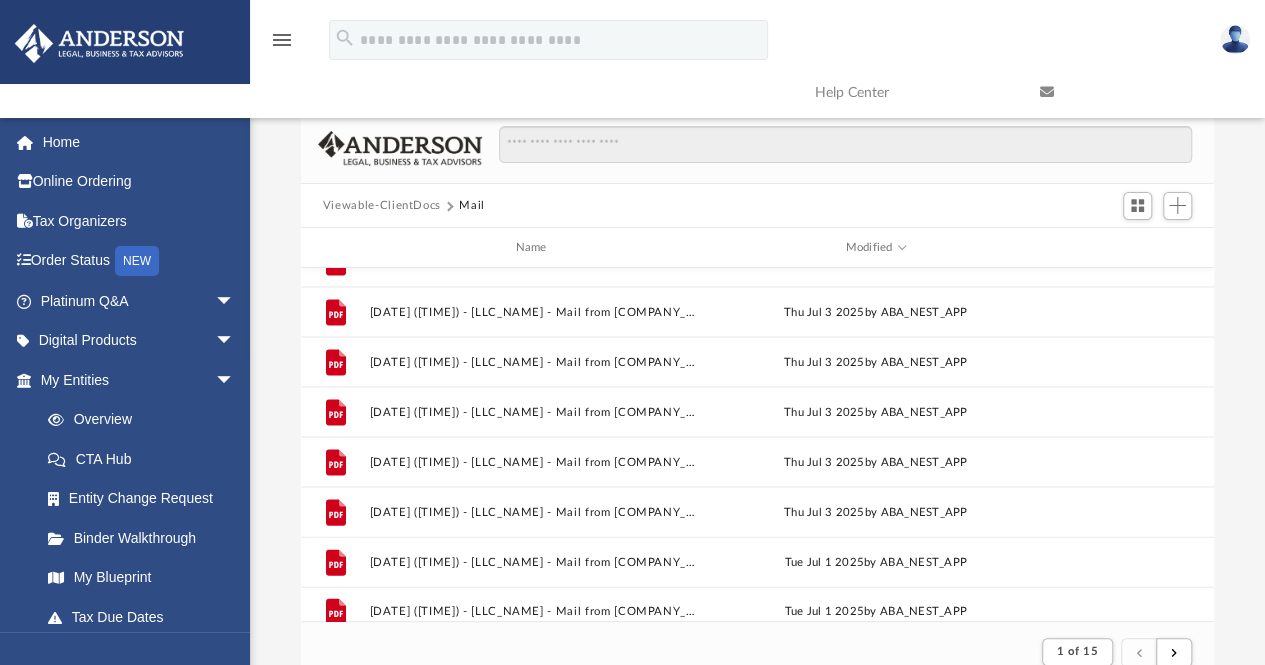 scroll, scrollTop: 2146, scrollLeft: 0, axis: vertical 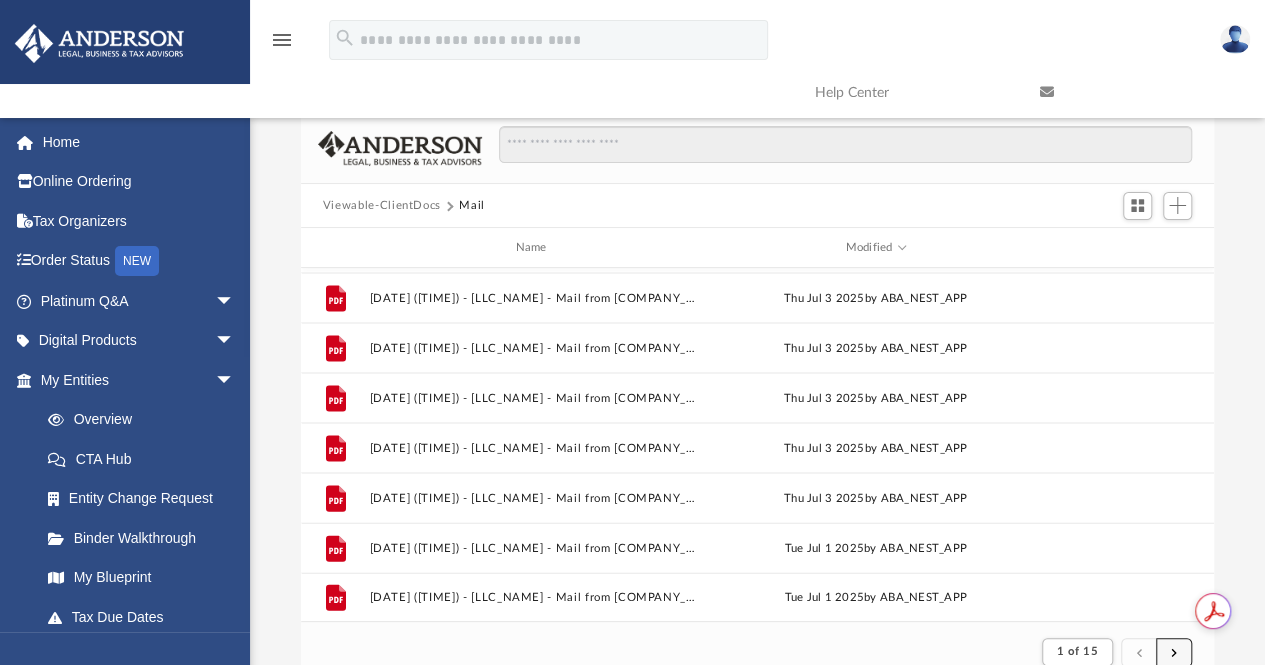 click at bounding box center [1174, 652] 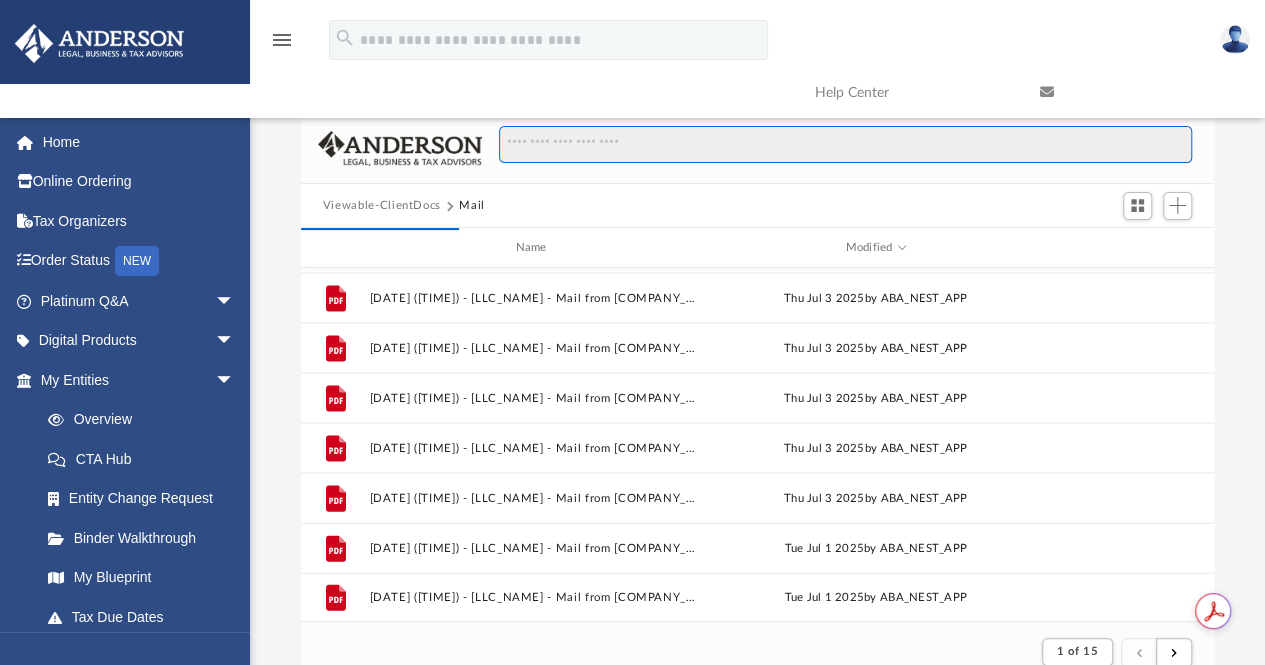 click at bounding box center [845, 145] 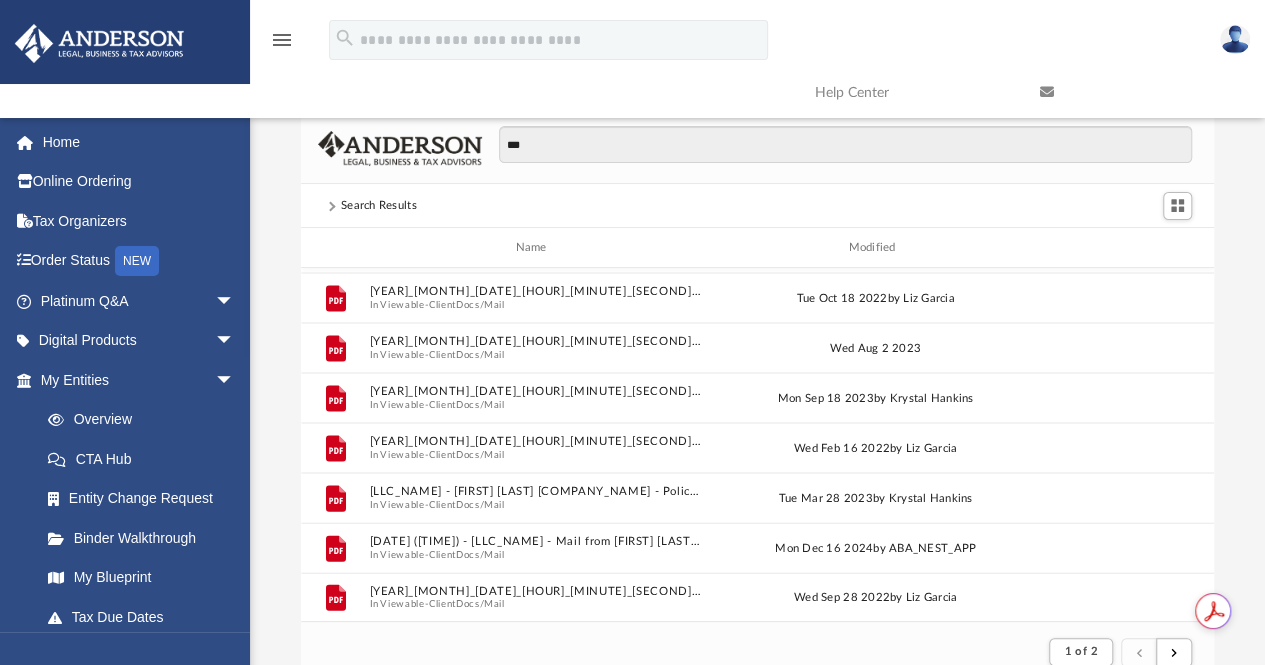 click on "Modified" at bounding box center [875, 248] 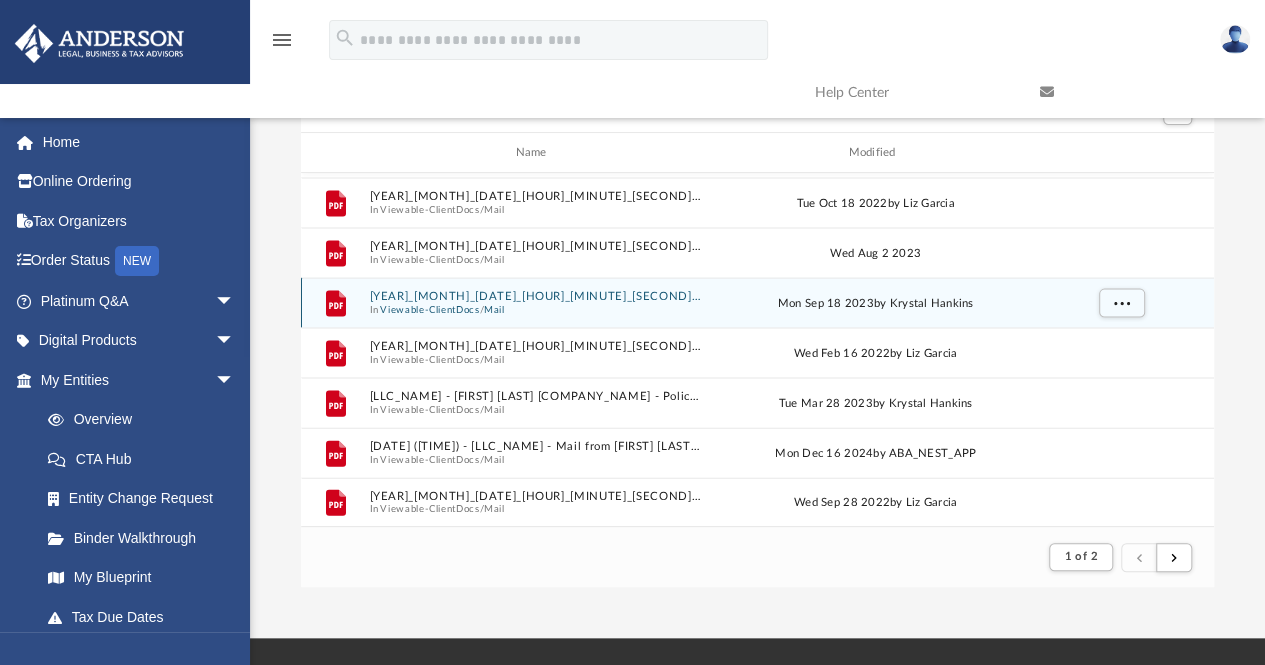 scroll, scrollTop: 97, scrollLeft: 0, axis: vertical 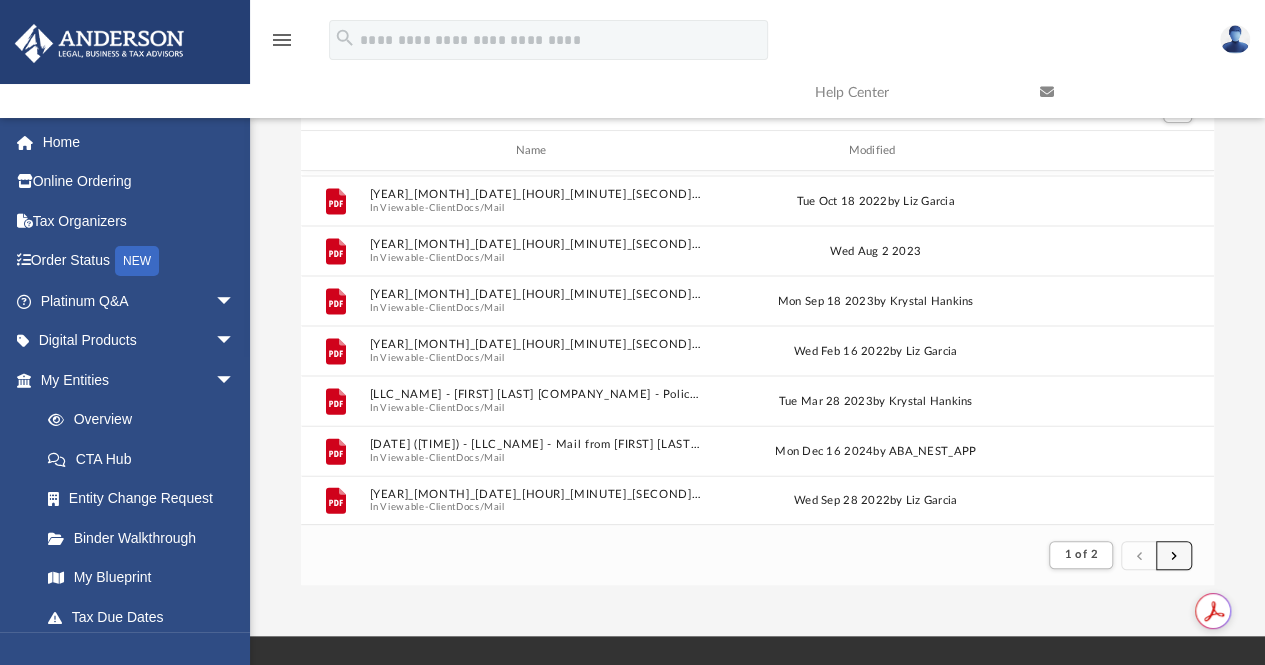 click at bounding box center [1174, 554] 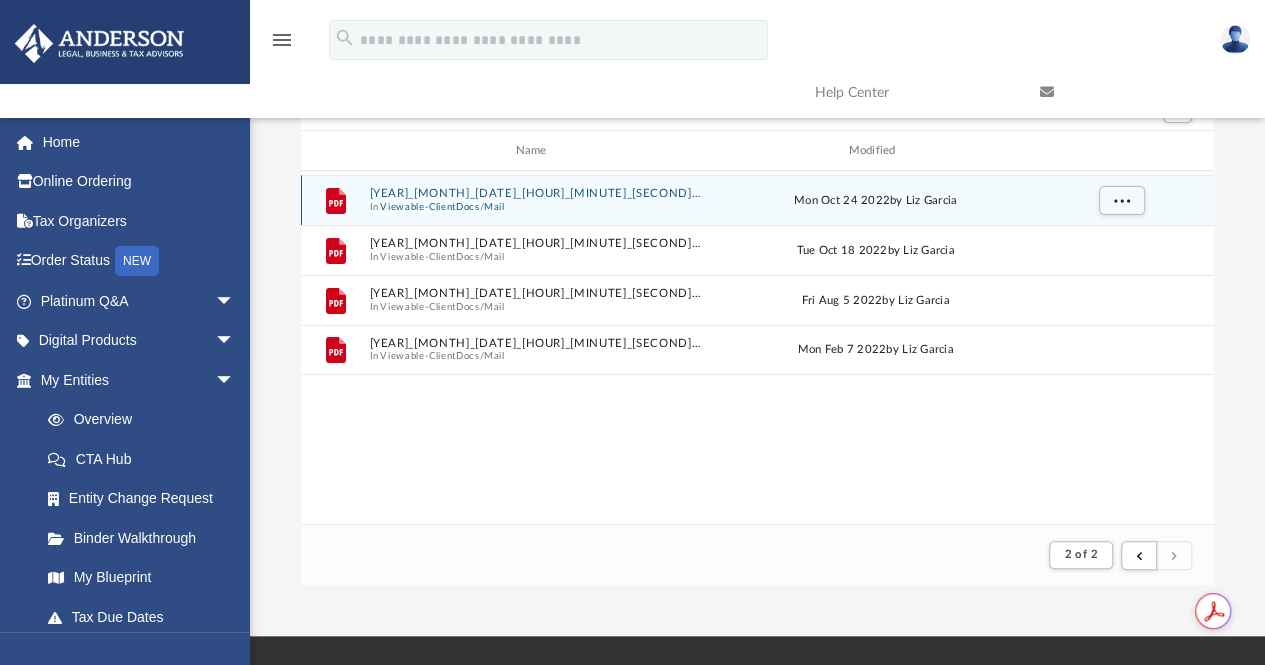 scroll, scrollTop: 0, scrollLeft: 0, axis: both 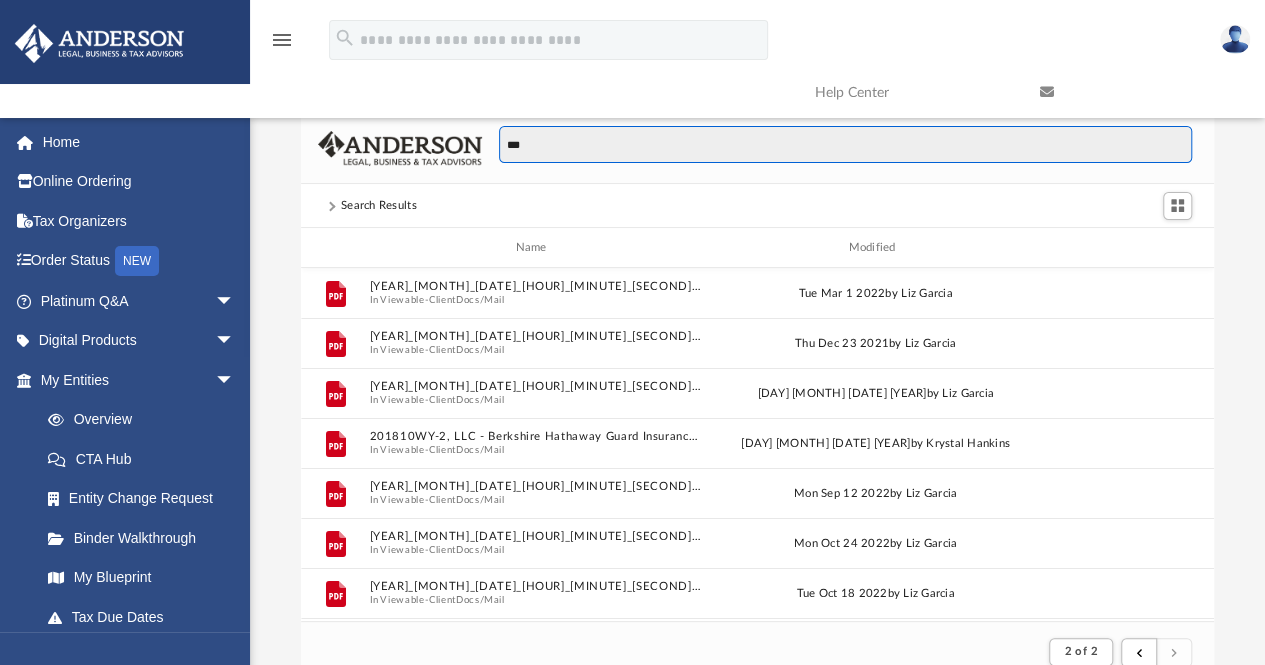 click on "***" at bounding box center (845, 145) 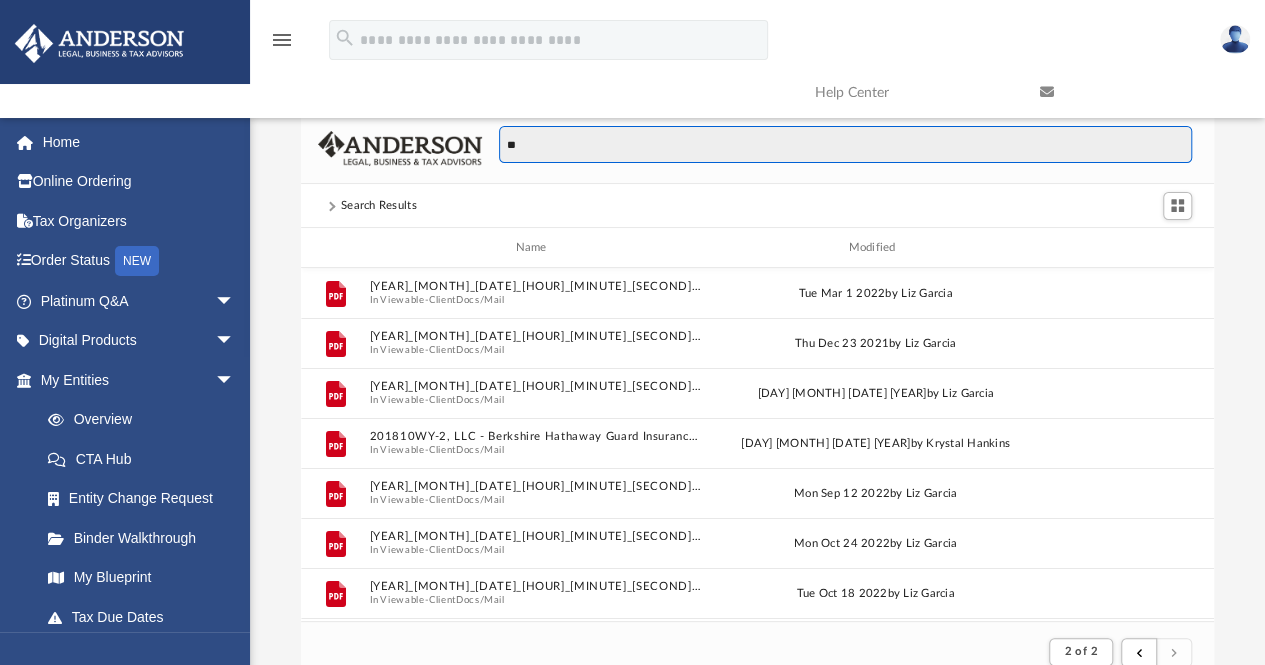 type on "*" 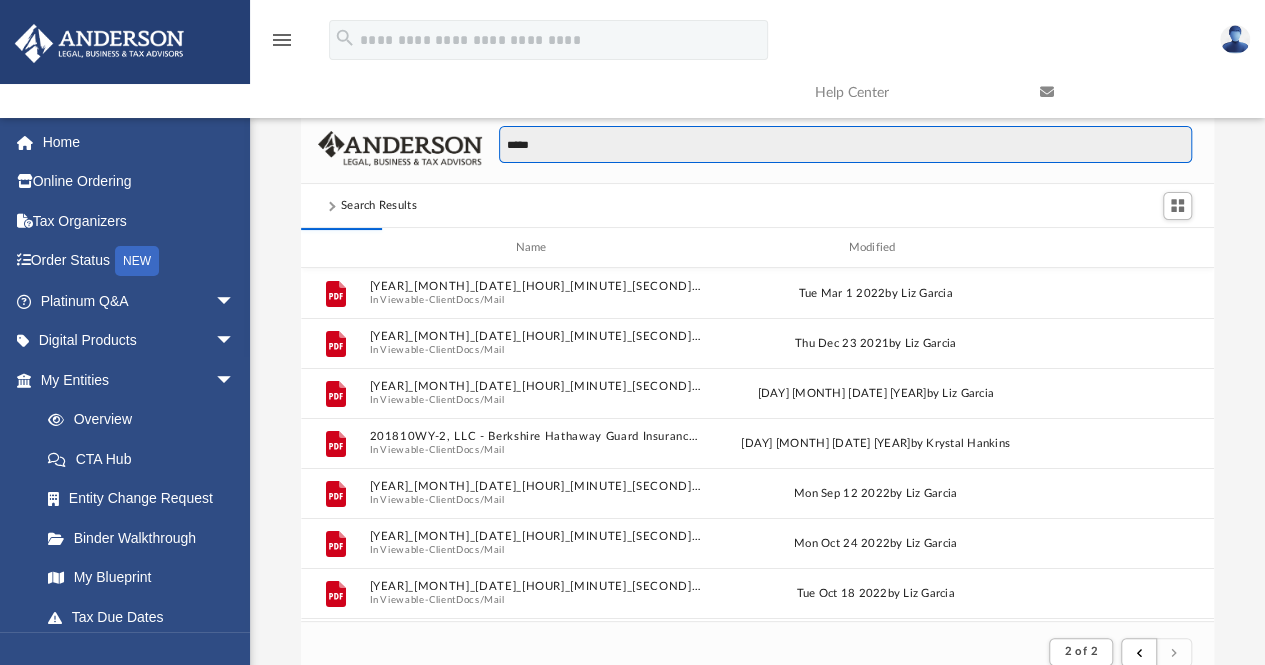 type on "*****" 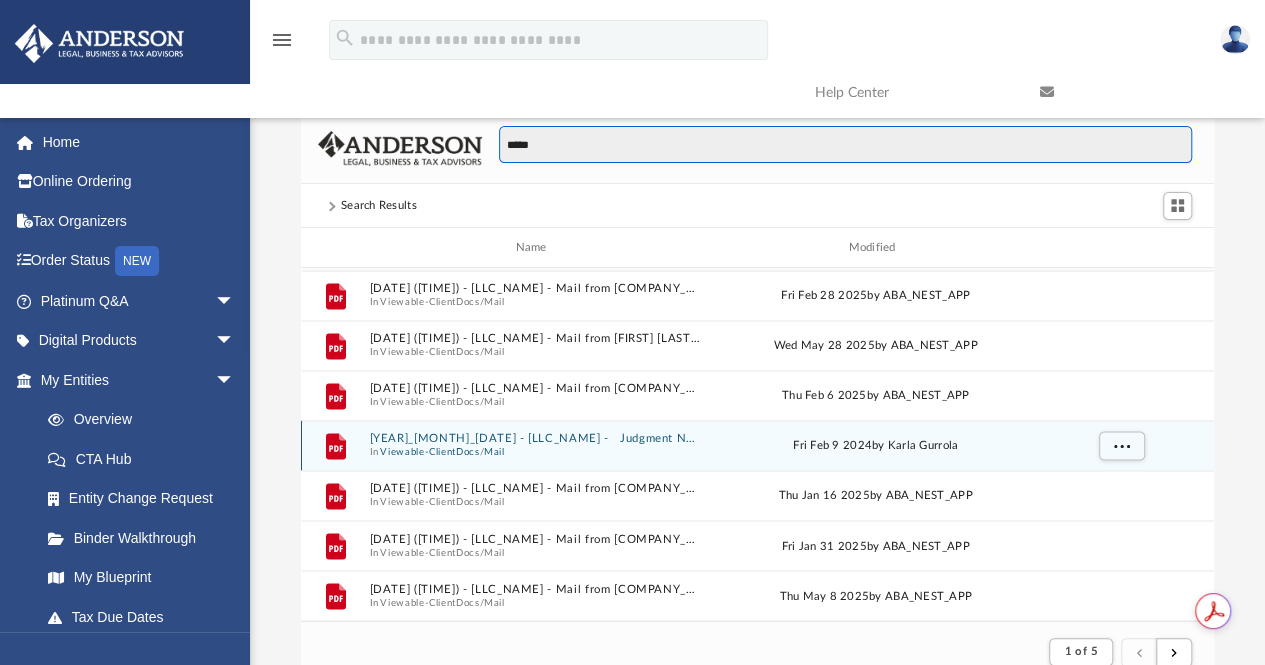 scroll, scrollTop: 1647, scrollLeft: 0, axis: vertical 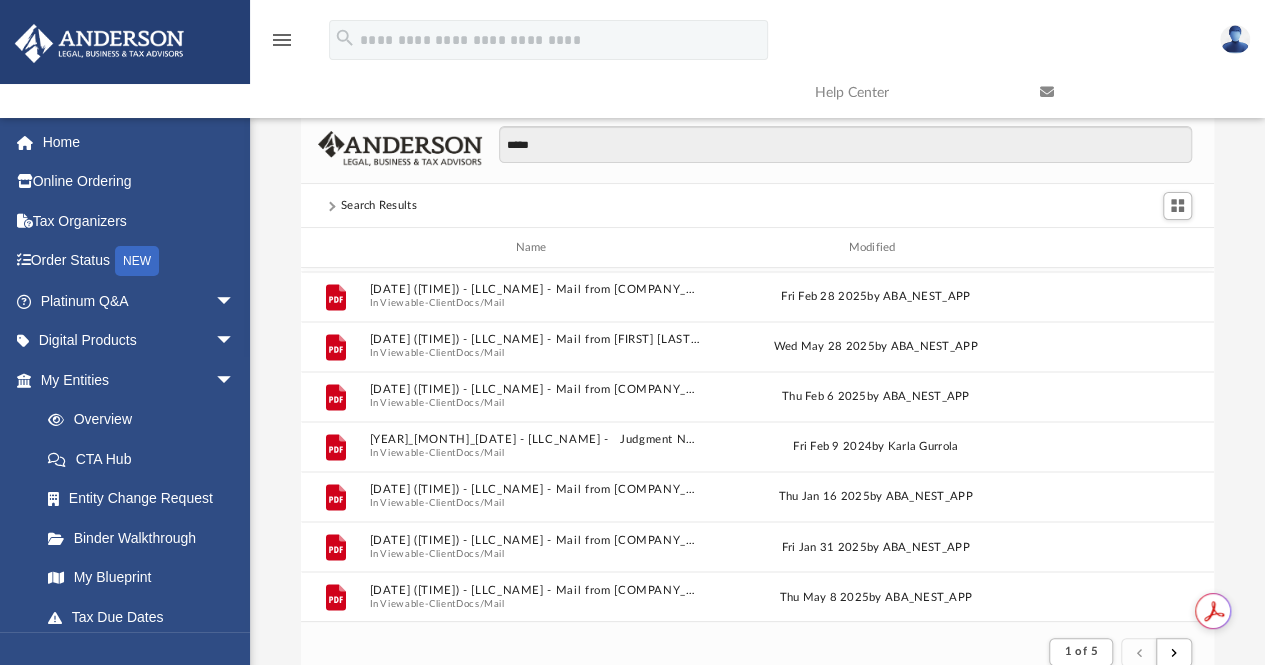 click on "Modified" at bounding box center [875, 248] 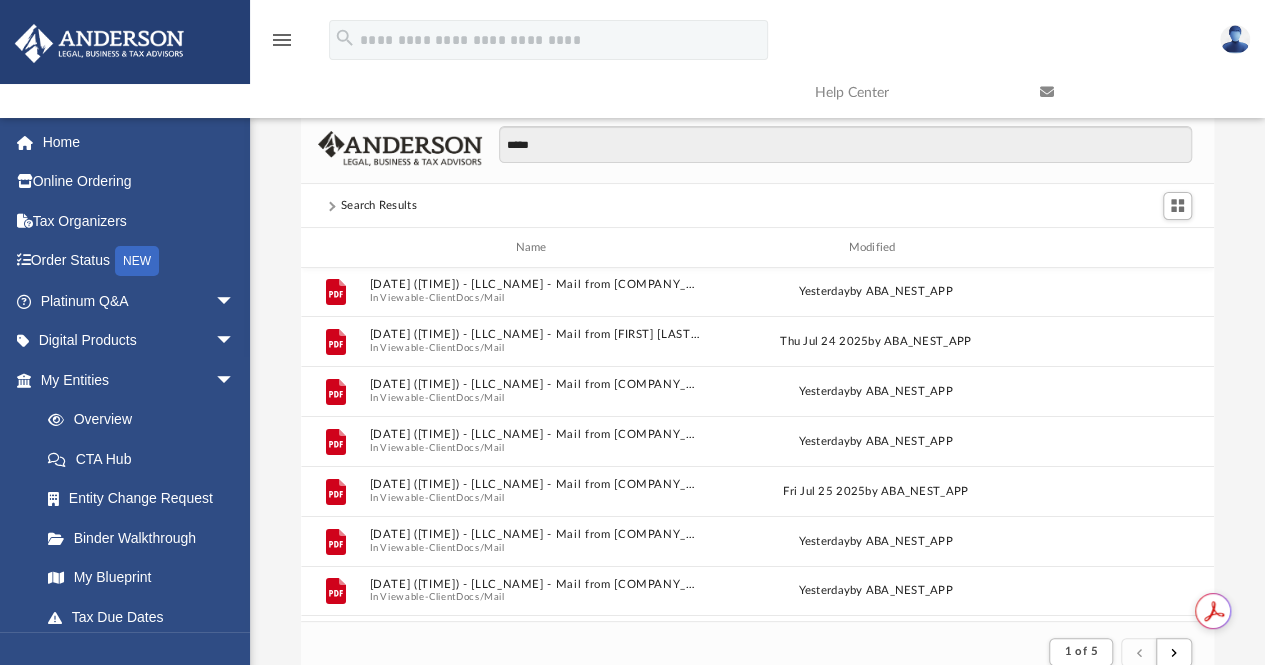 scroll, scrollTop: 0, scrollLeft: 0, axis: both 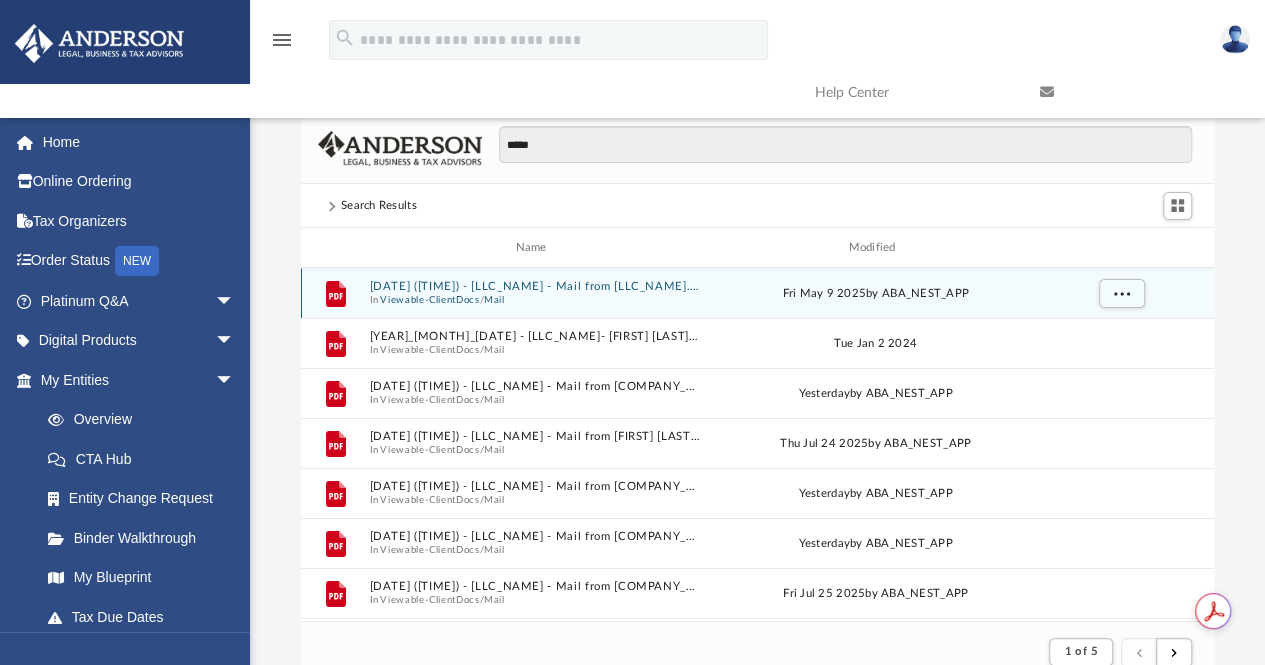 click on "[DATE] ([TIME]) - [LLC_NAME] - Mail from [LLC_NAME].pdf" at bounding box center [535, 286] 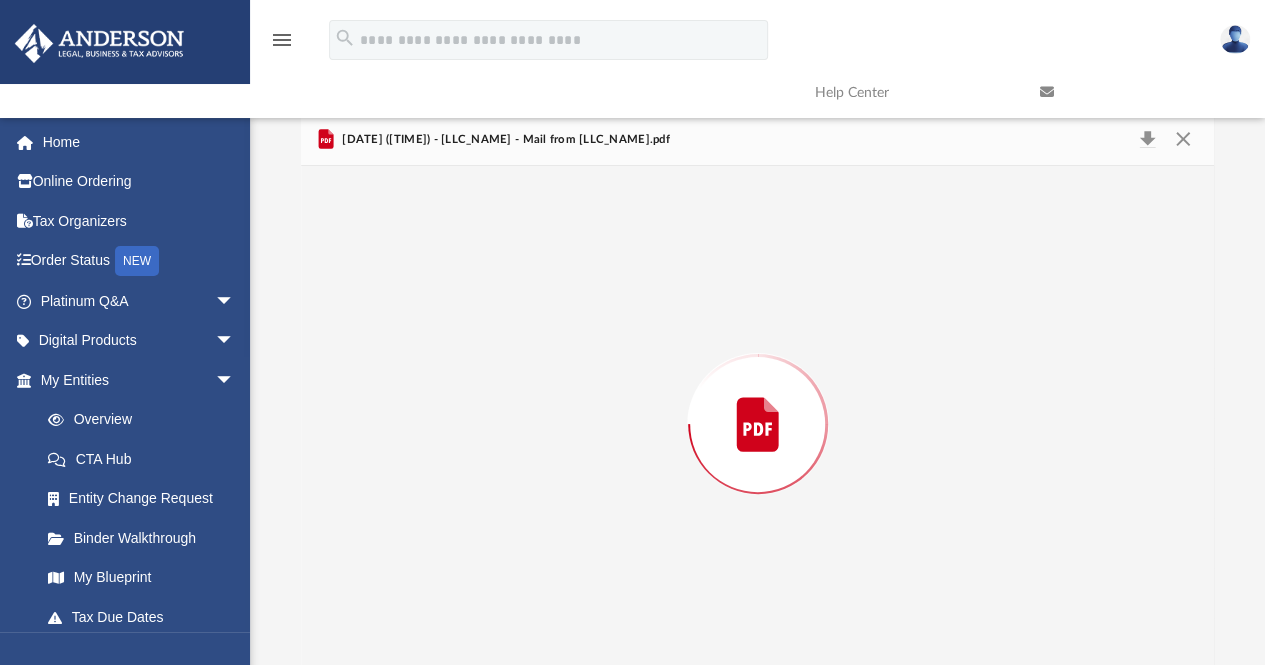 scroll, scrollTop: 17, scrollLeft: 0, axis: vertical 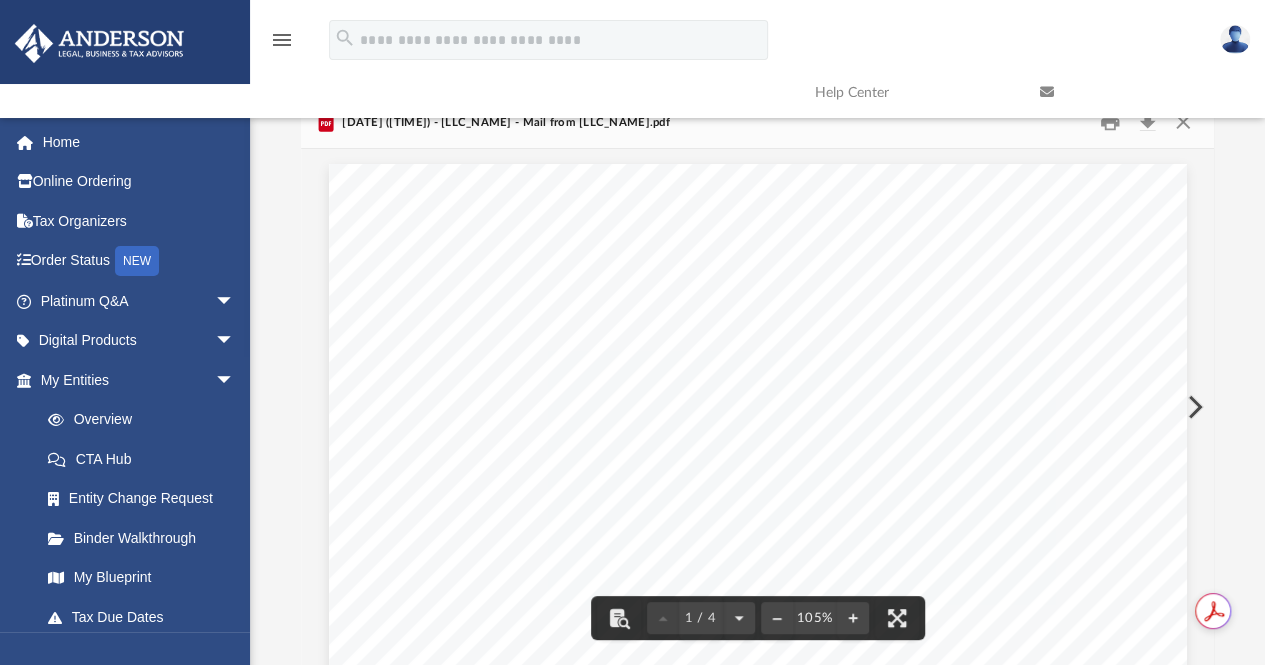 click at bounding box center [1193, 407] 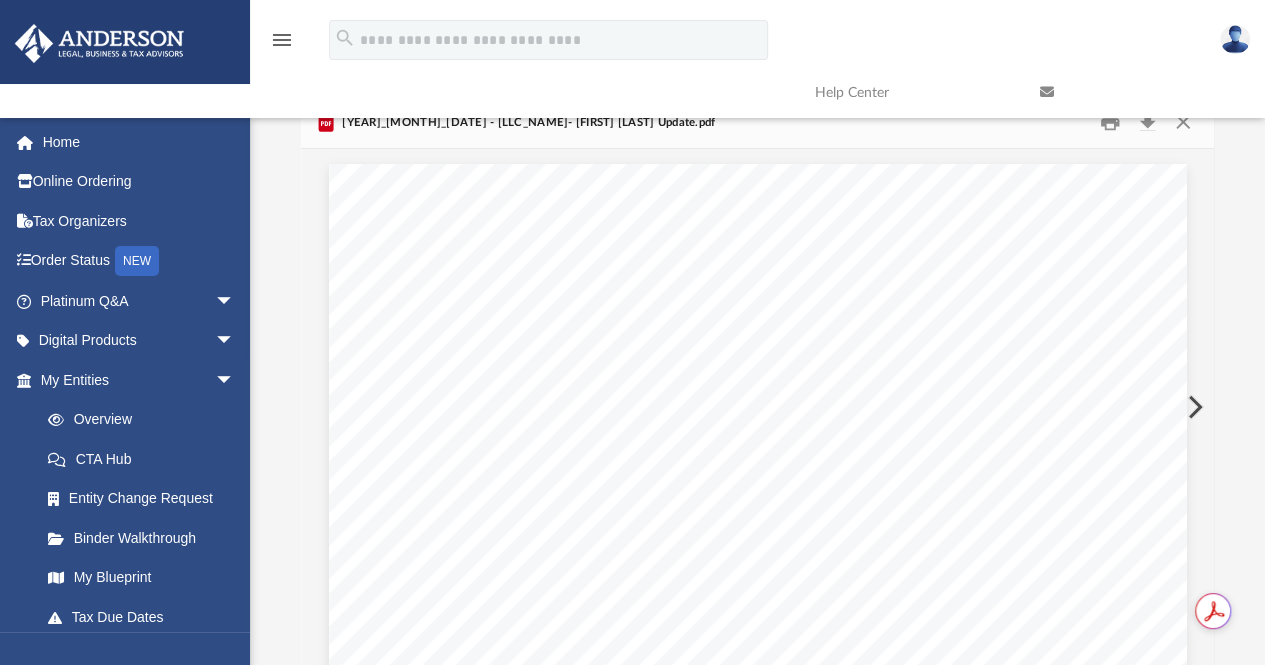 click at bounding box center [1193, 407] 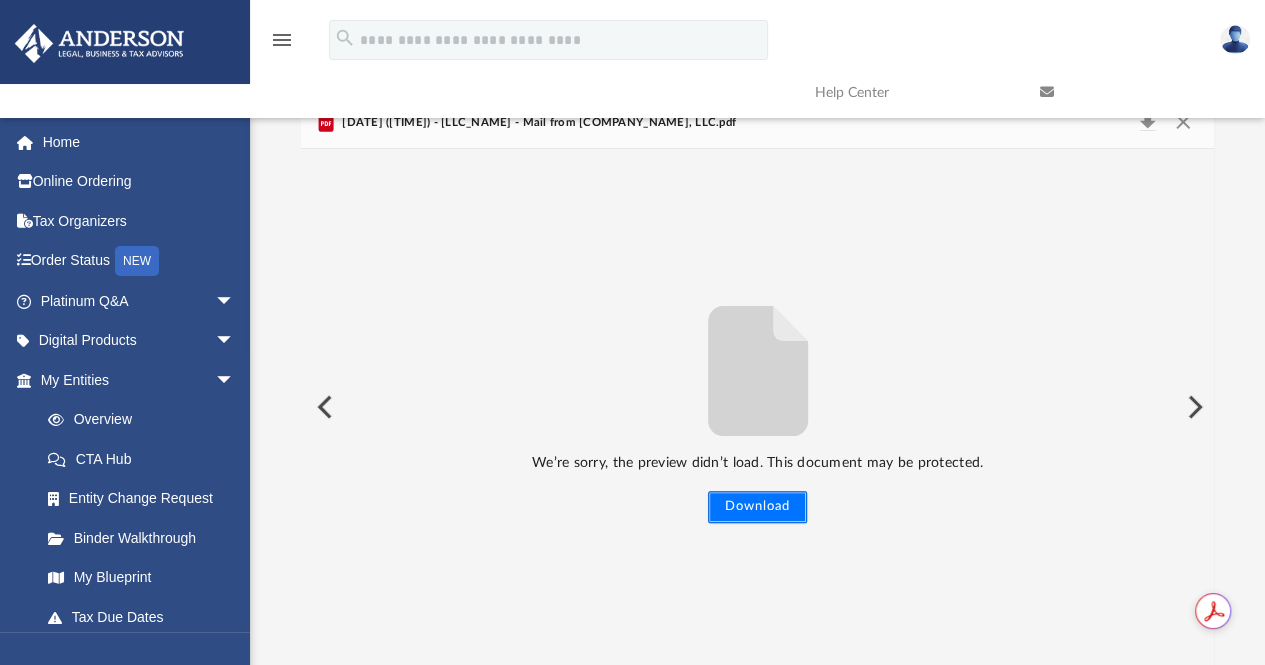 click on "Download" at bounding box center [757, 507] 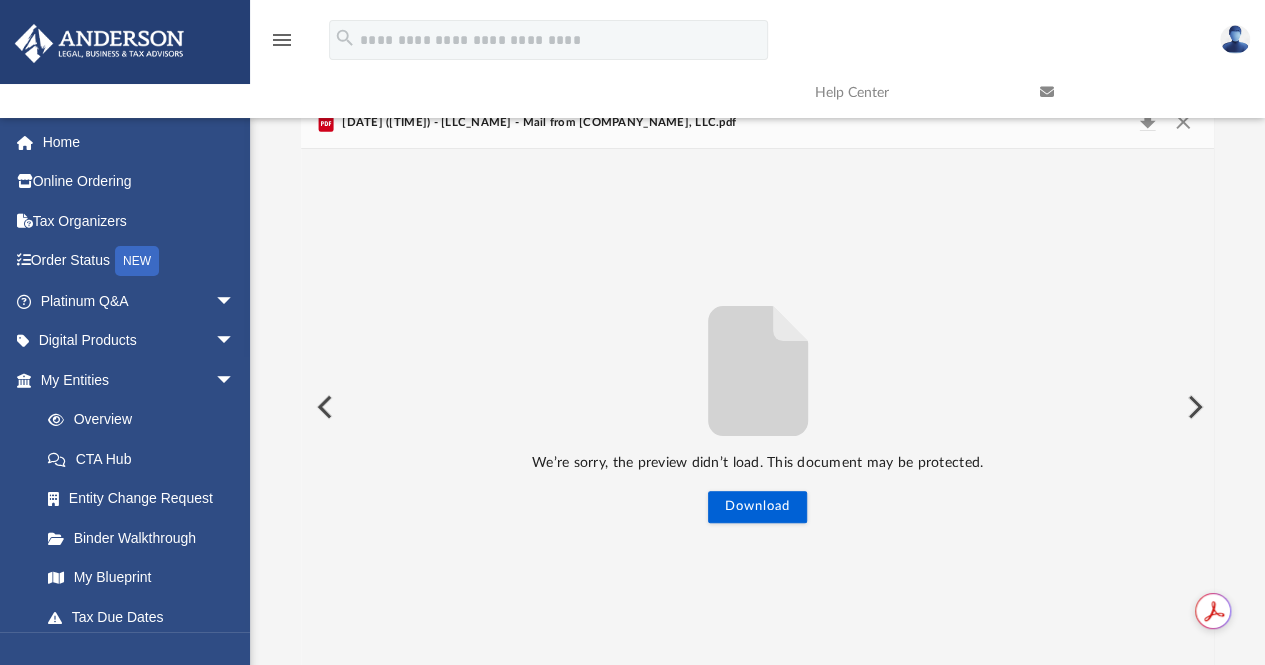 click at bounding box center [1193, 407] 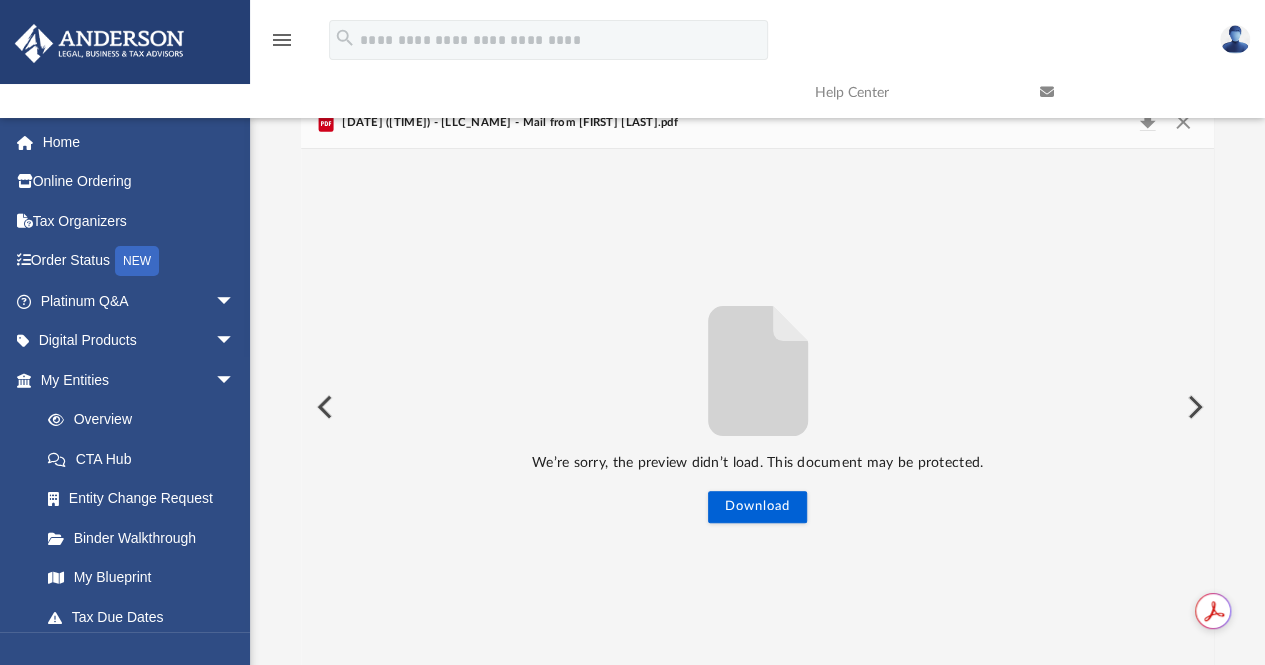 click at bounding box center (1193, 407) 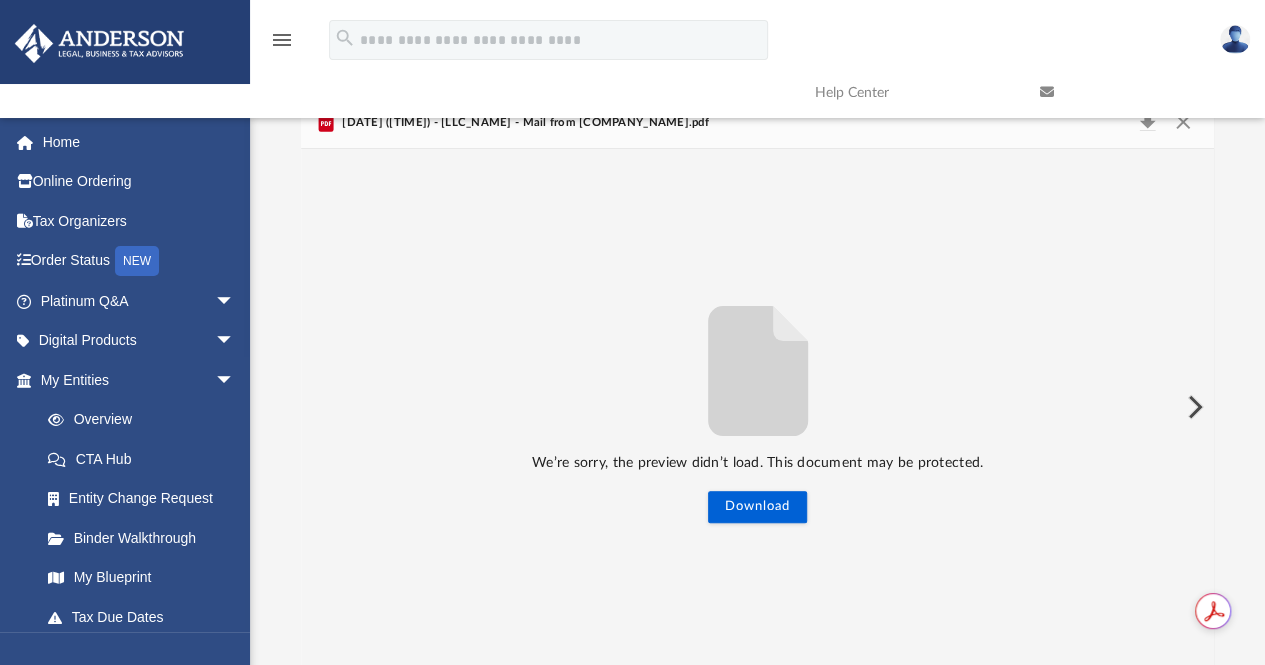 click at bounding box center [1193, 407] 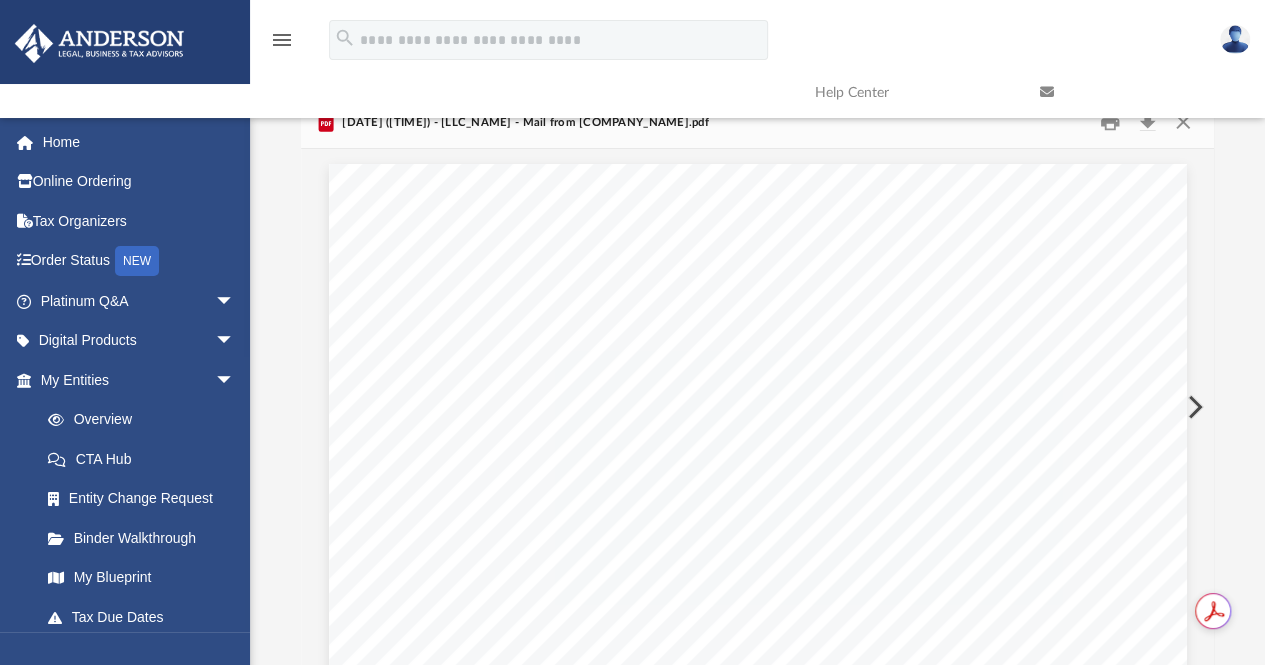 click at bounding box center [1193, 407] 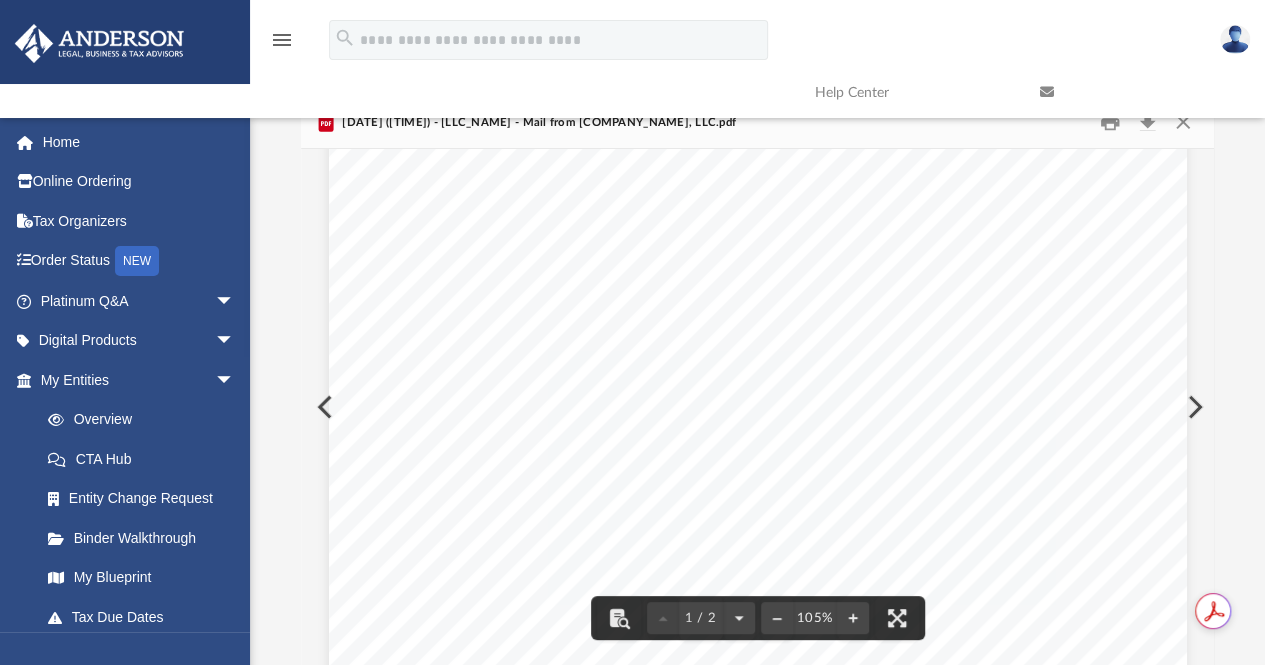 scroll, scrollTop: 126, scrollLeft: 0, axis: vertical 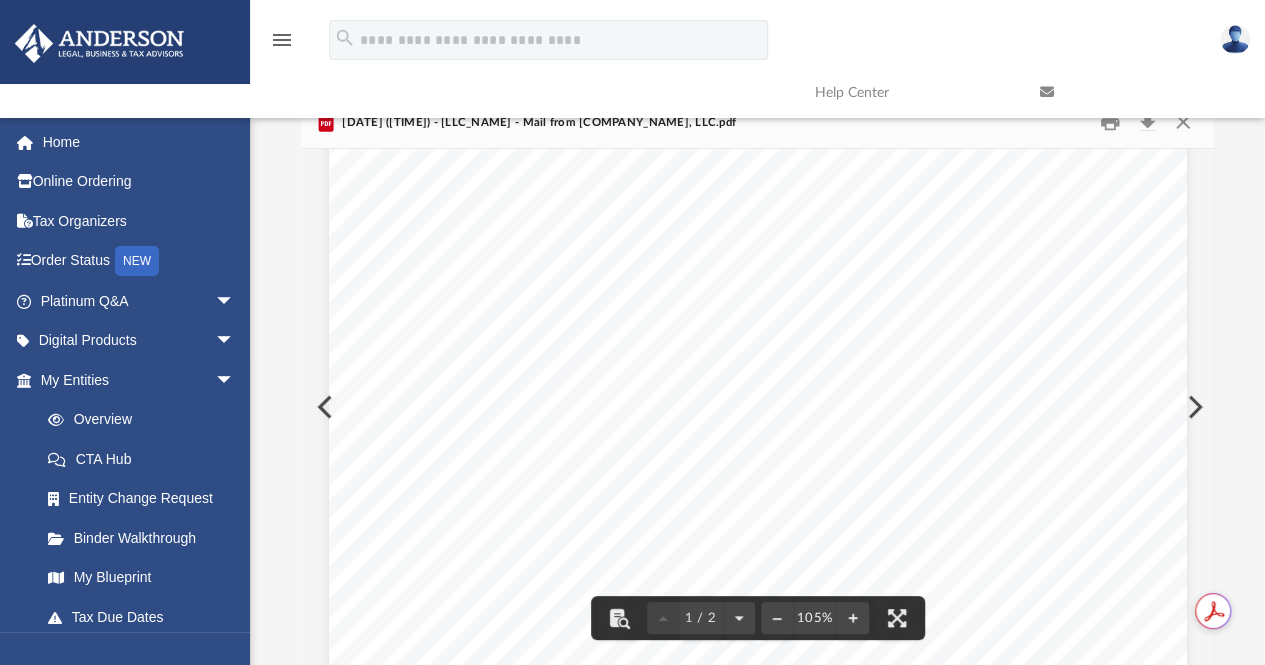 click at bounding box center [1193, 407] 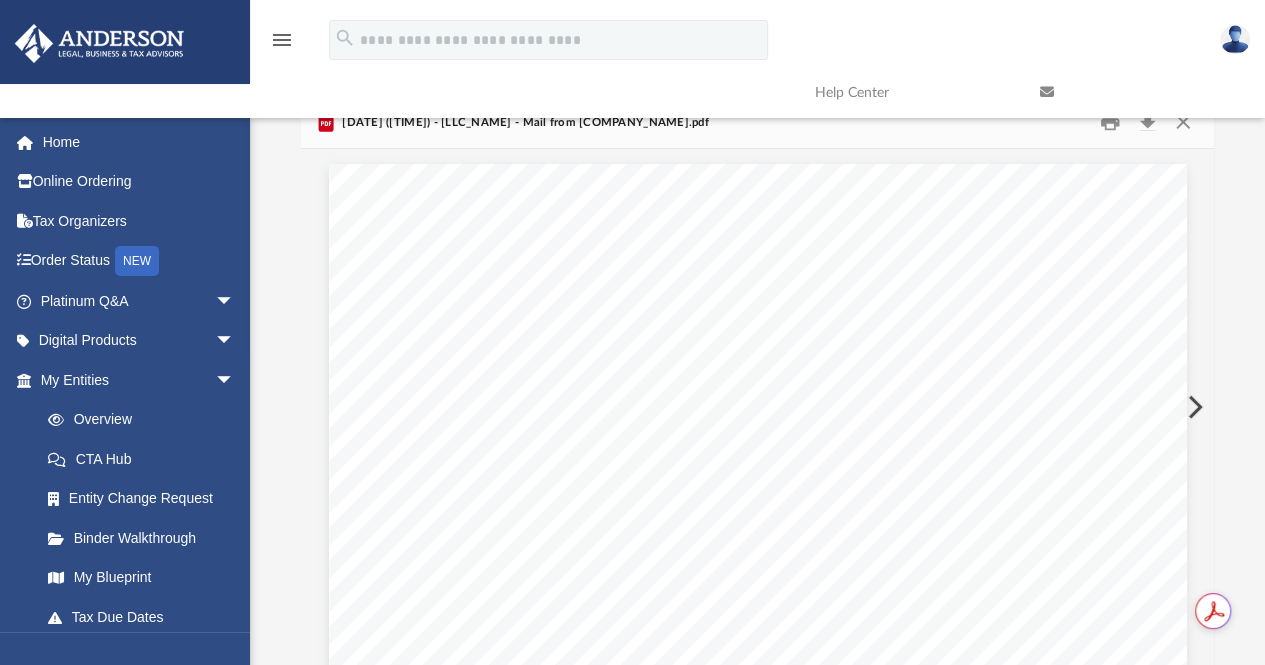 click at bounding box center [1193, 407] 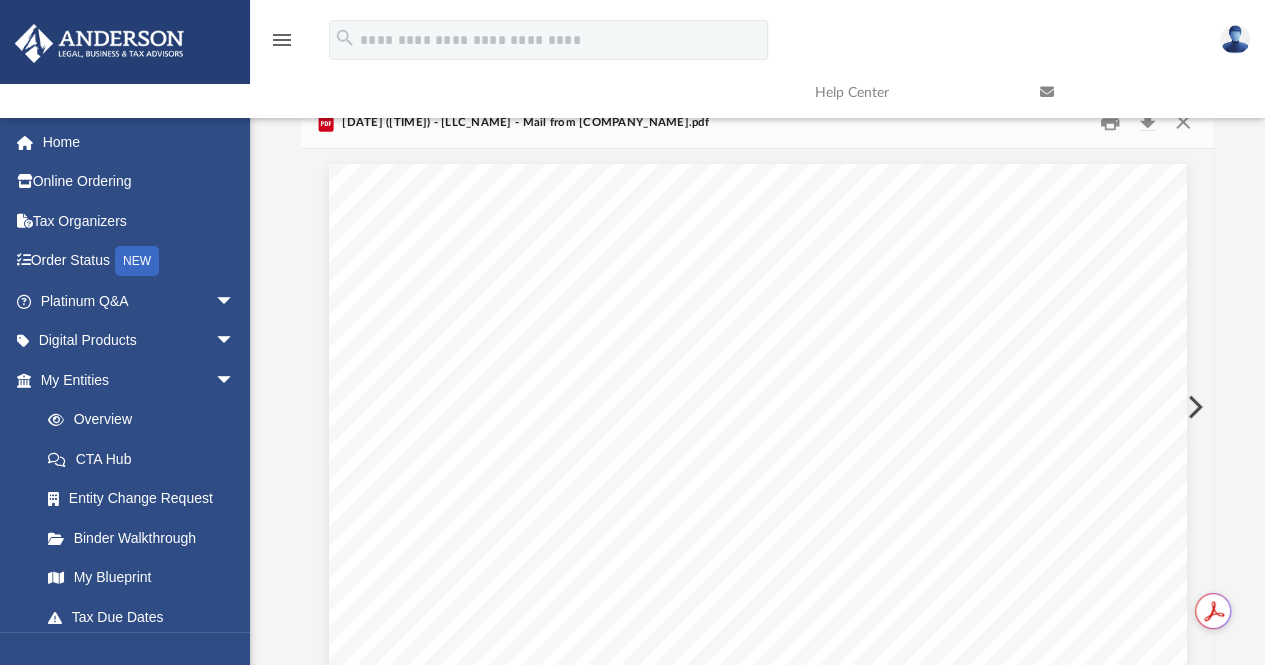 click at bounding box center [1193, 407] 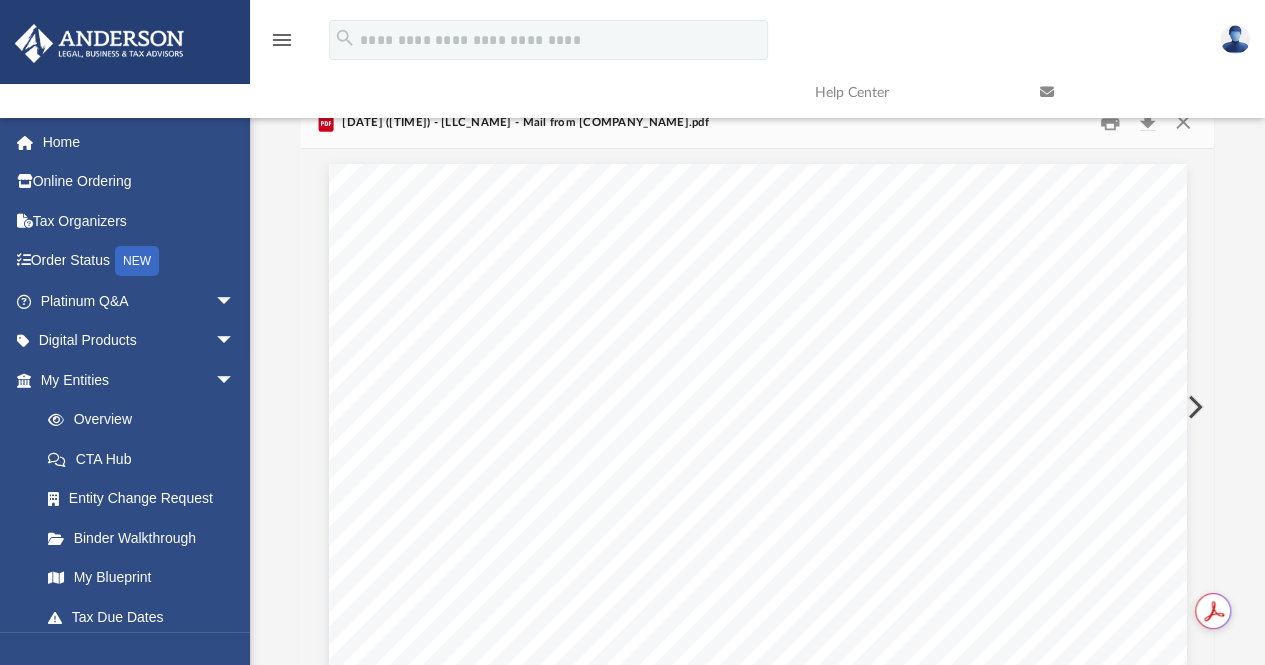 click at bounding box center (1193, 407) 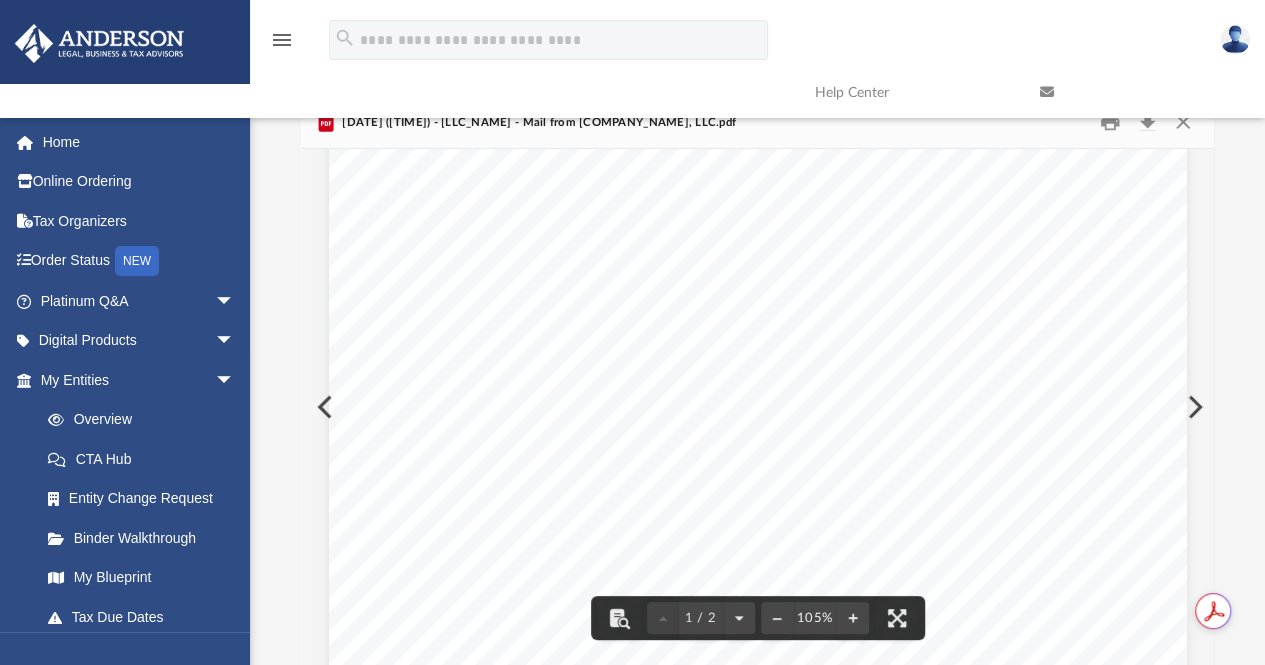 scroll, scrollTop: 182, scrollLeft: 0, axis: vertical 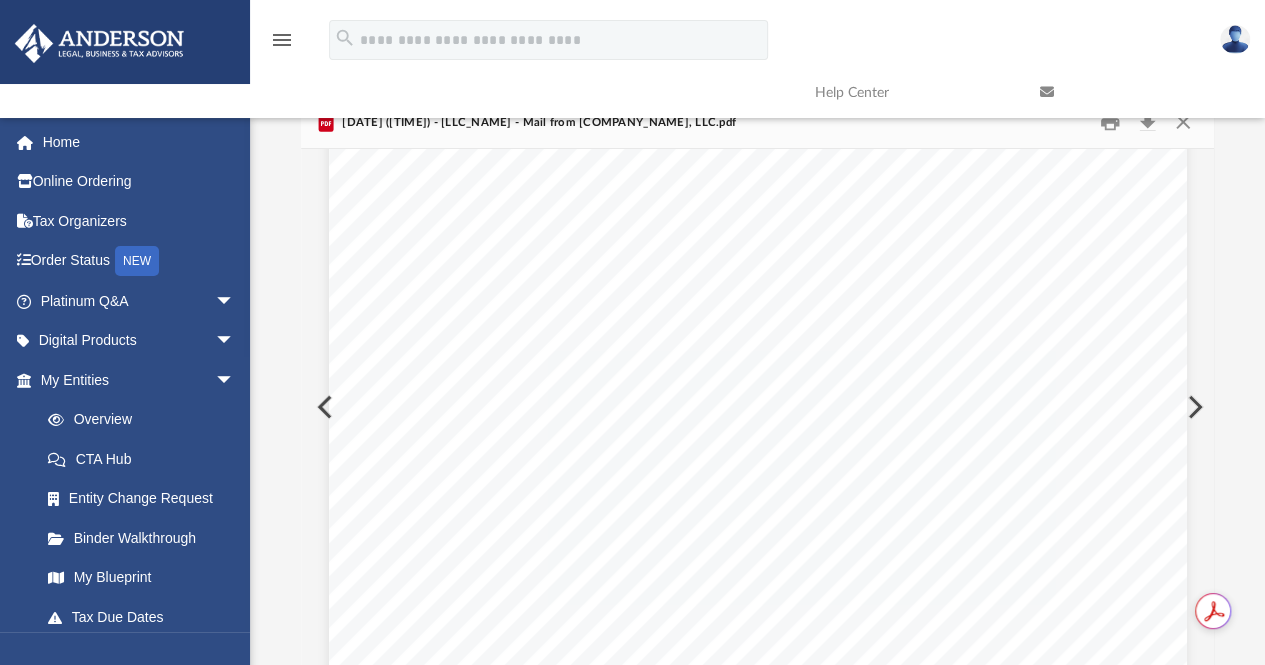 click at bounding box center [1193, 407] 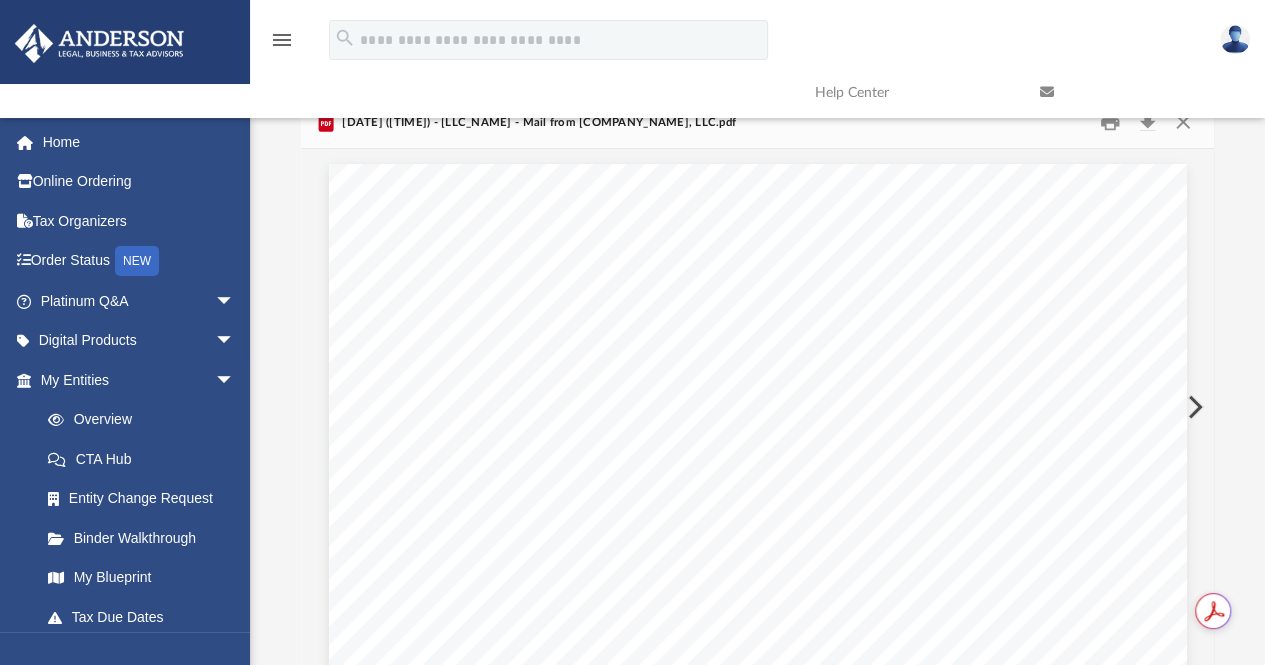 click at bounding box center (1193, 407) 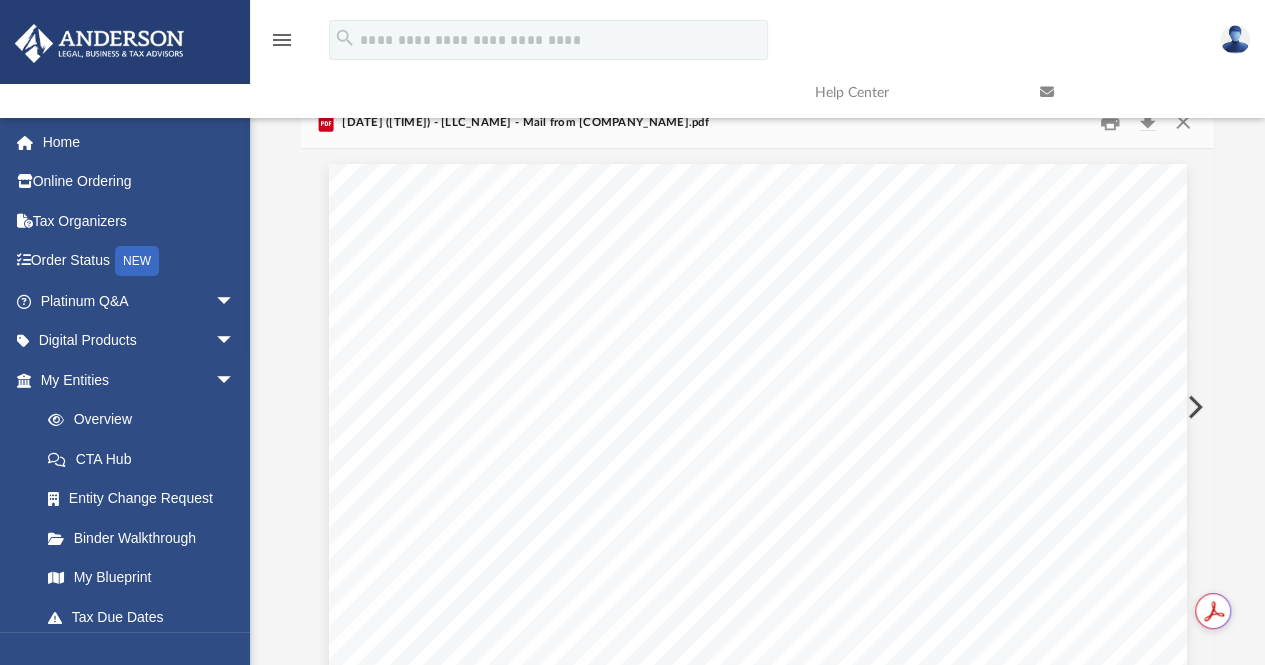 click at bounding box center [1193, 407] 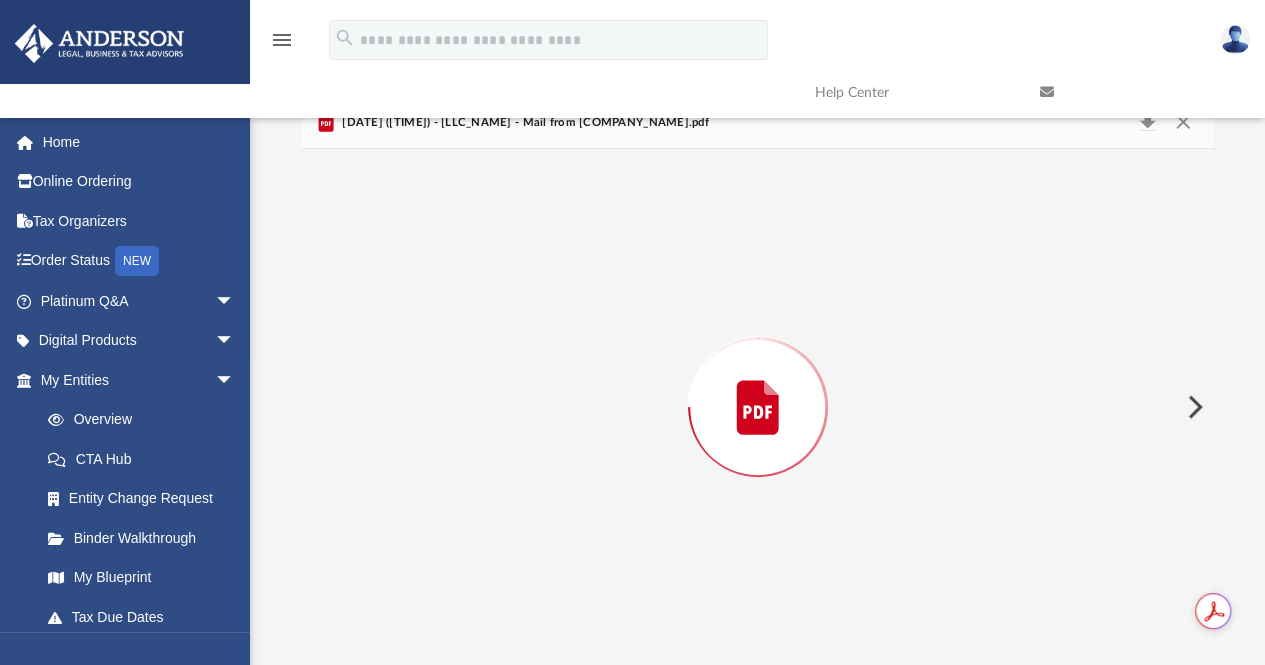 click at bounding box center (1193, 407) 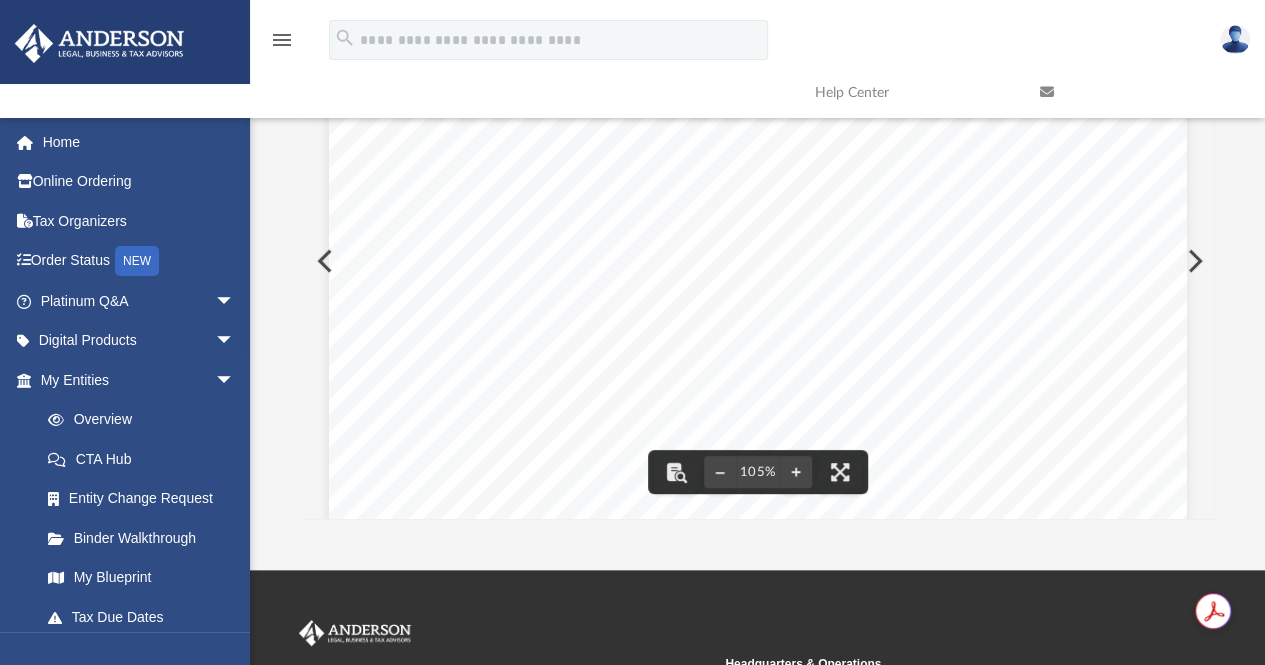 scroll, scrollTop: 0, scrollLeft: 0, axis: both 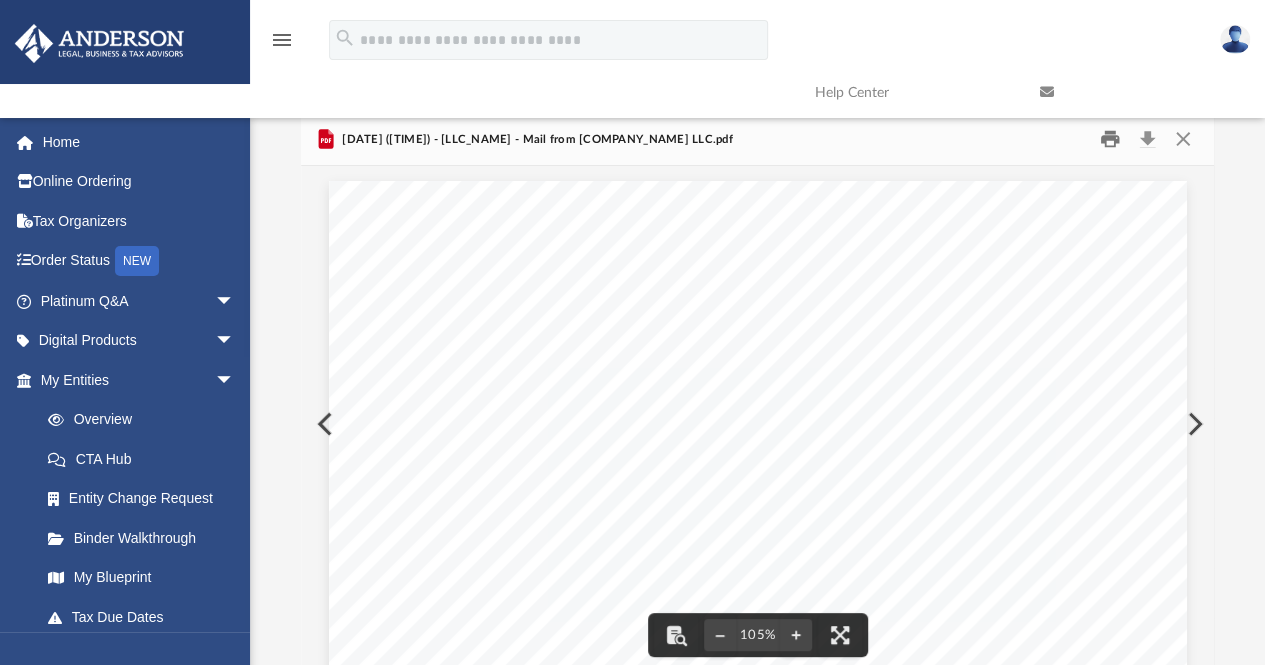 click at bounding box center (1110, 139) 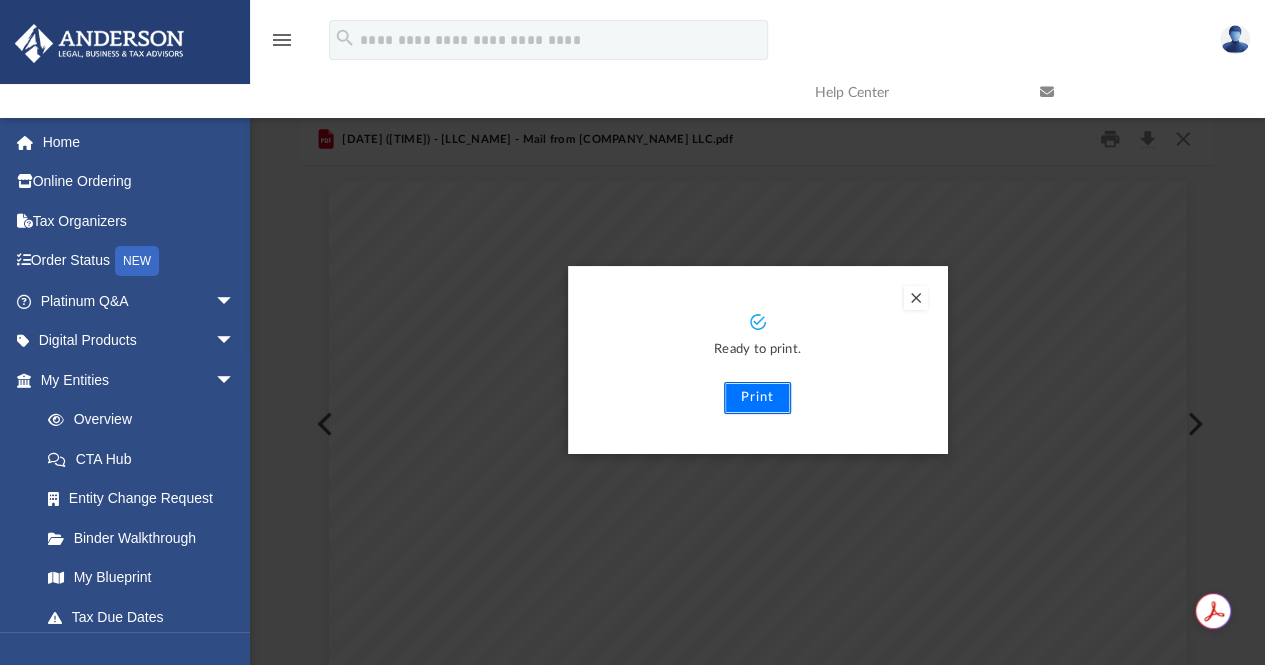 click on "Print" at bounding box center (757, 398) 